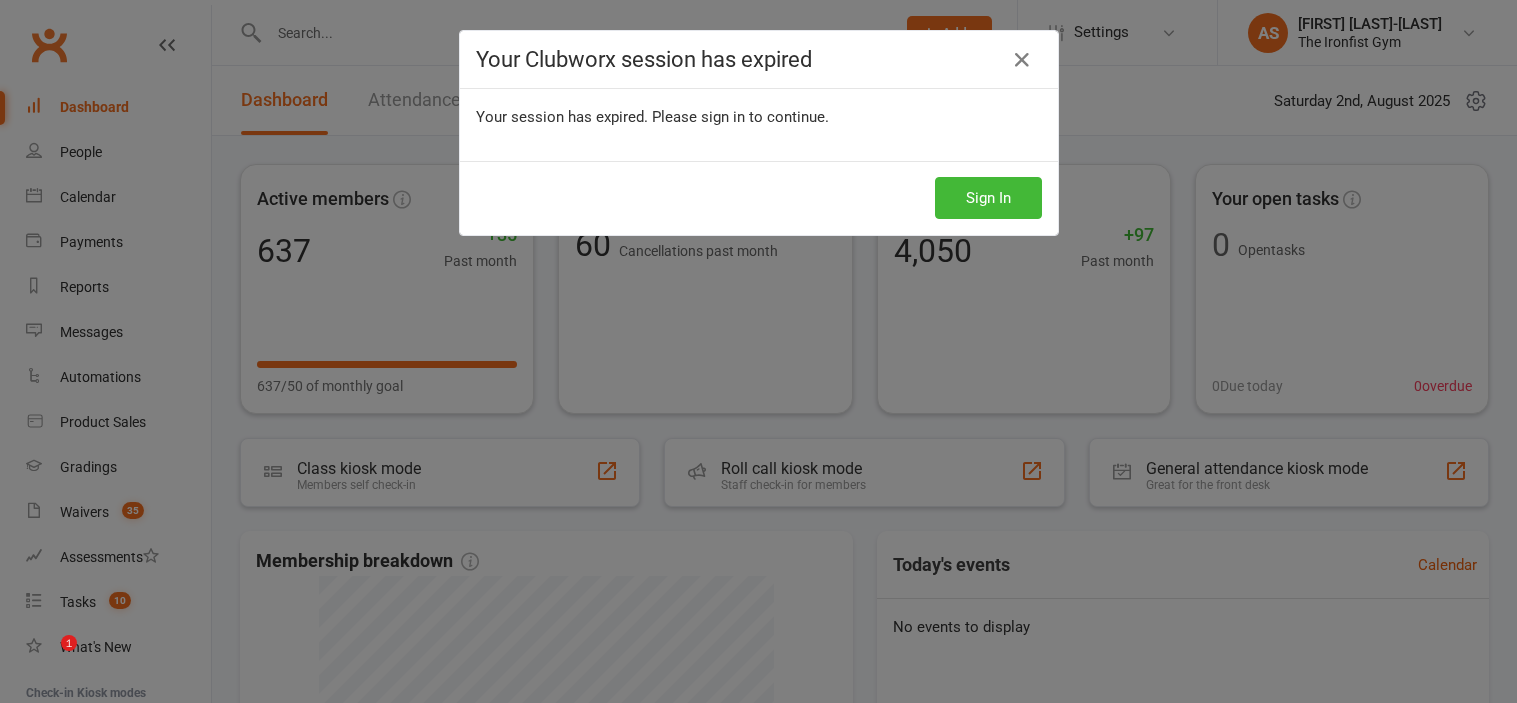 scroll, scrollTop: 0, scrollLeft: 0, axis: both 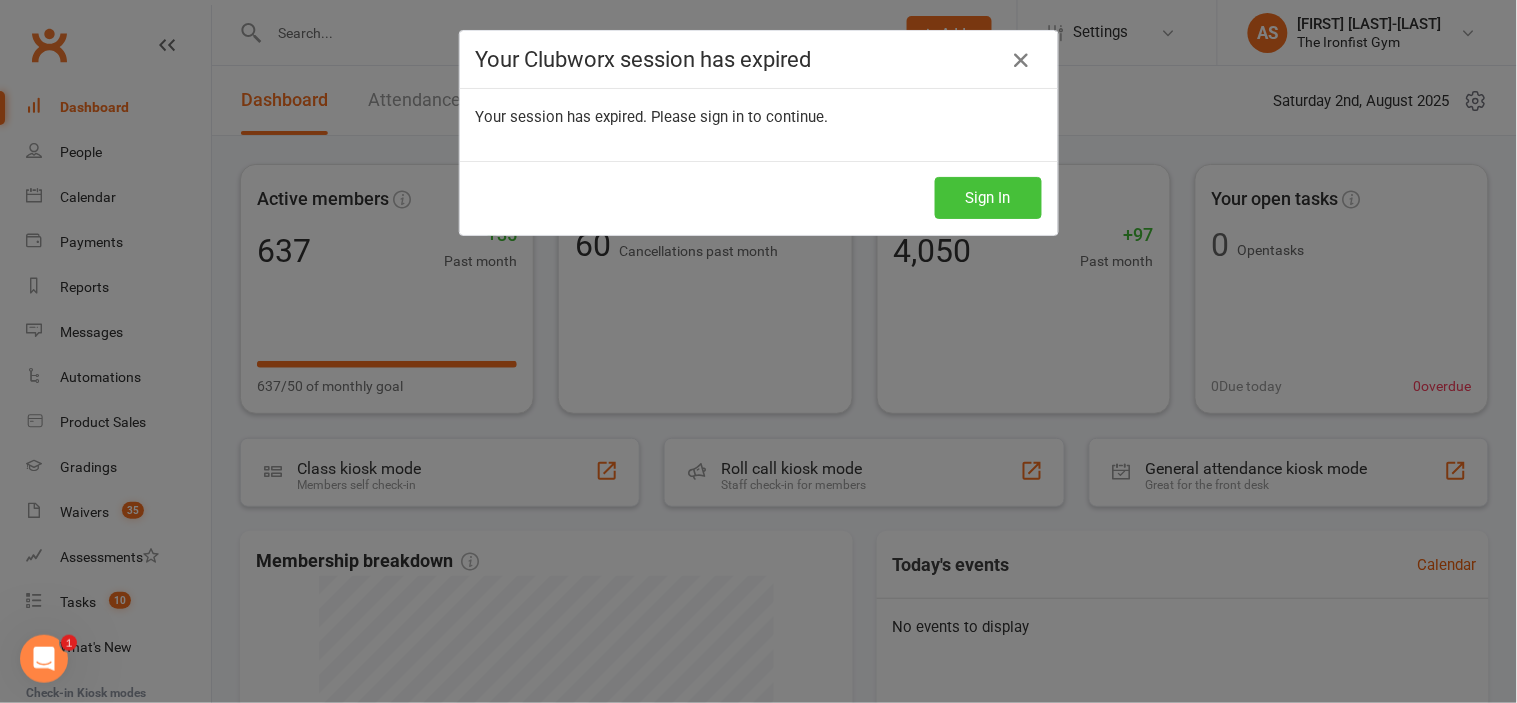 click on "Sign In" at bounding box center [988, 198] 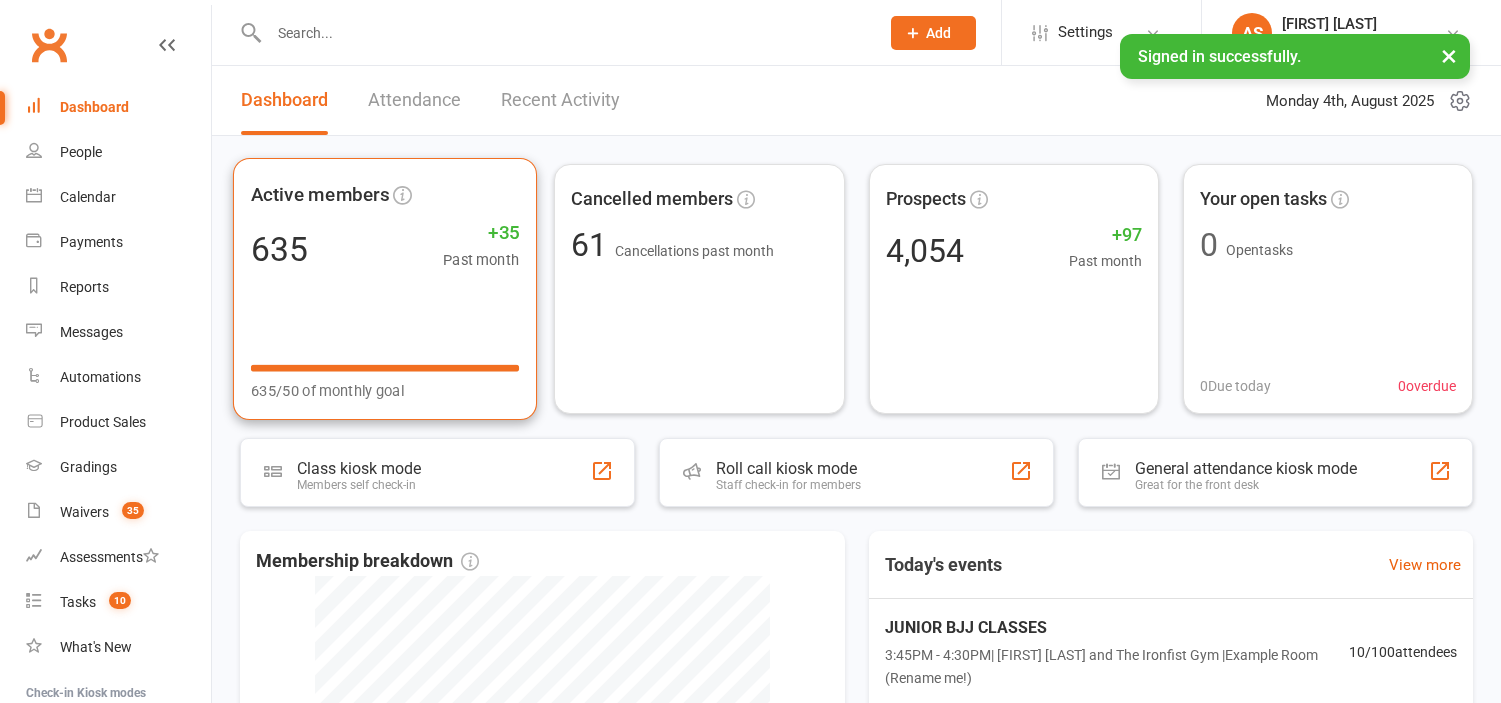 scroll, scrollTop: 0, scrollLeft: 0, axis: both 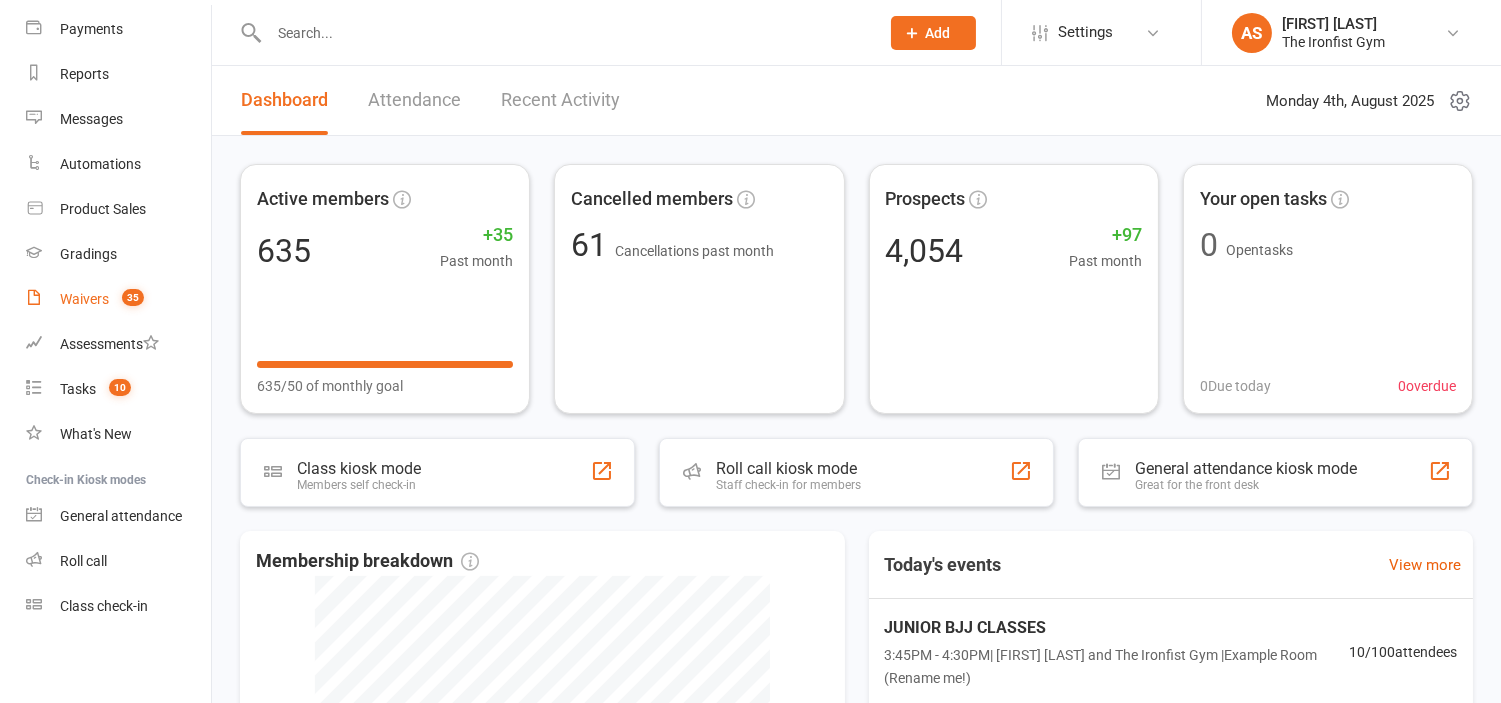 click on "Waivers   35" at bounding box center [118, 299] 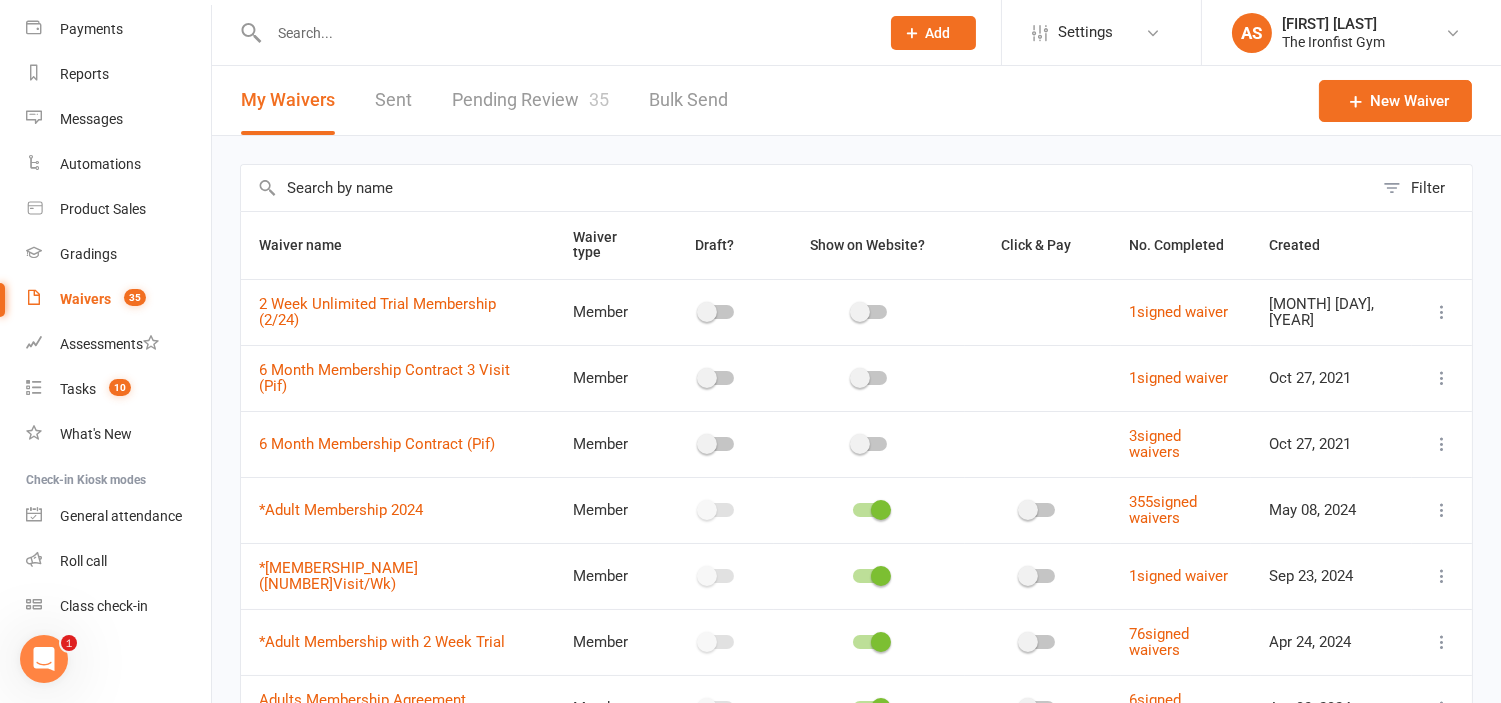 scroll, scrollTop: 0, scrollLeft: 0, axis: both 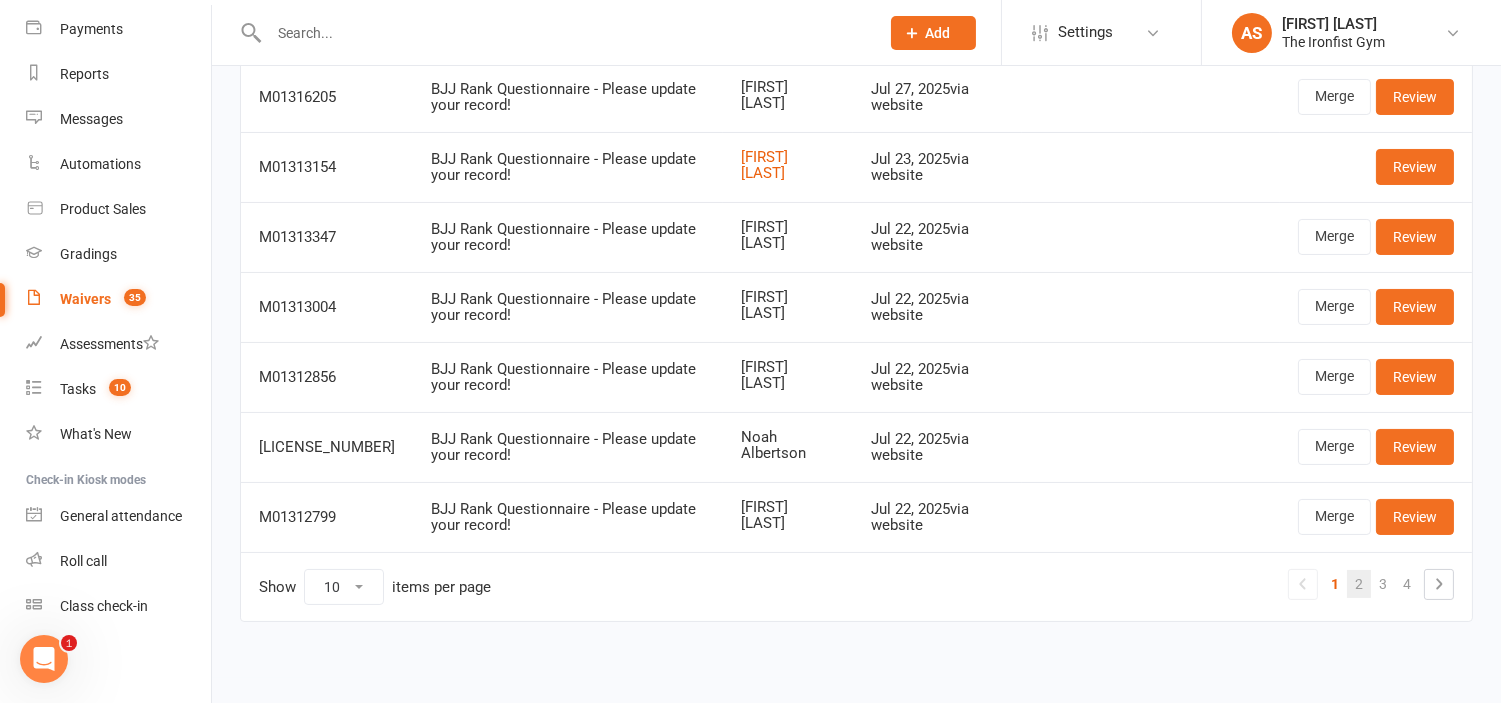 click on "2" at bounding box center [1359, 584] 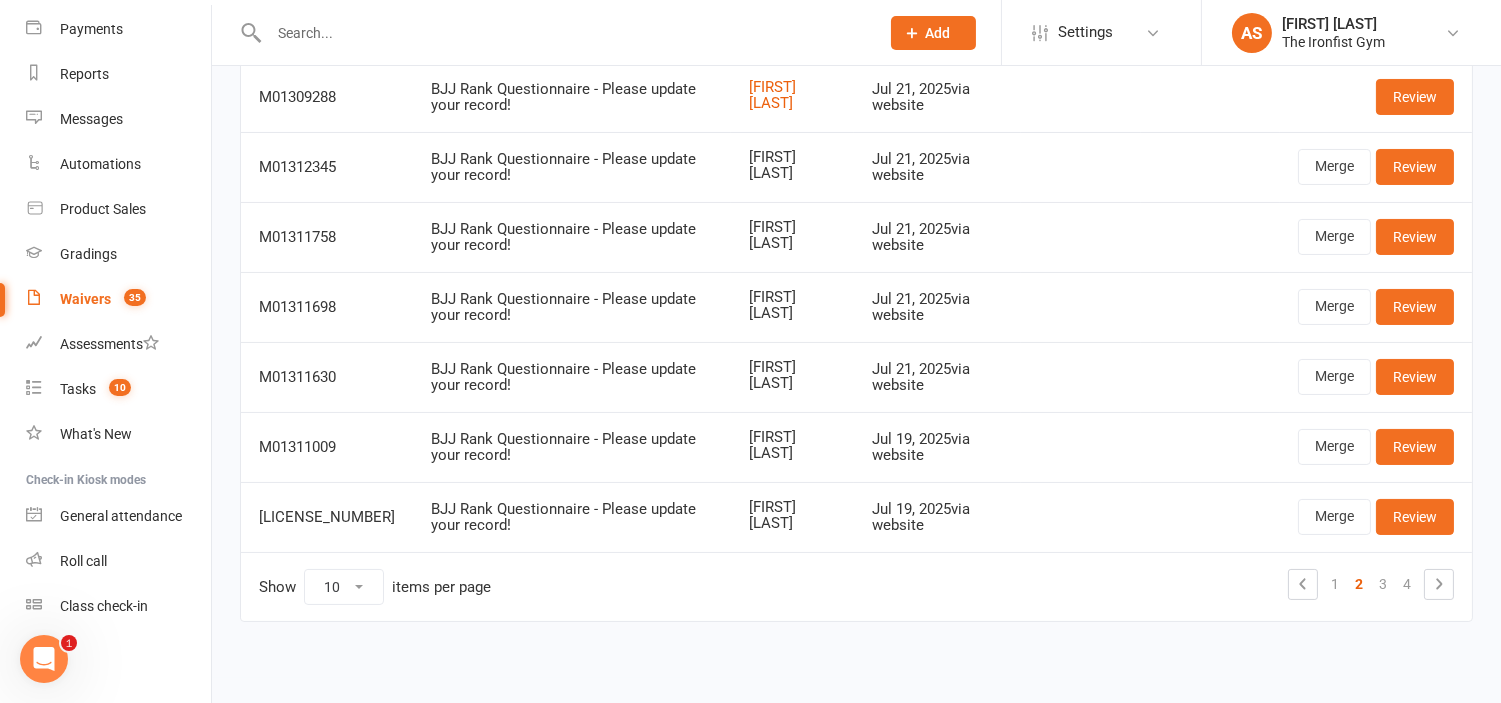 scroll, scrollTop: 0, scrollLeft: 0, axis: both 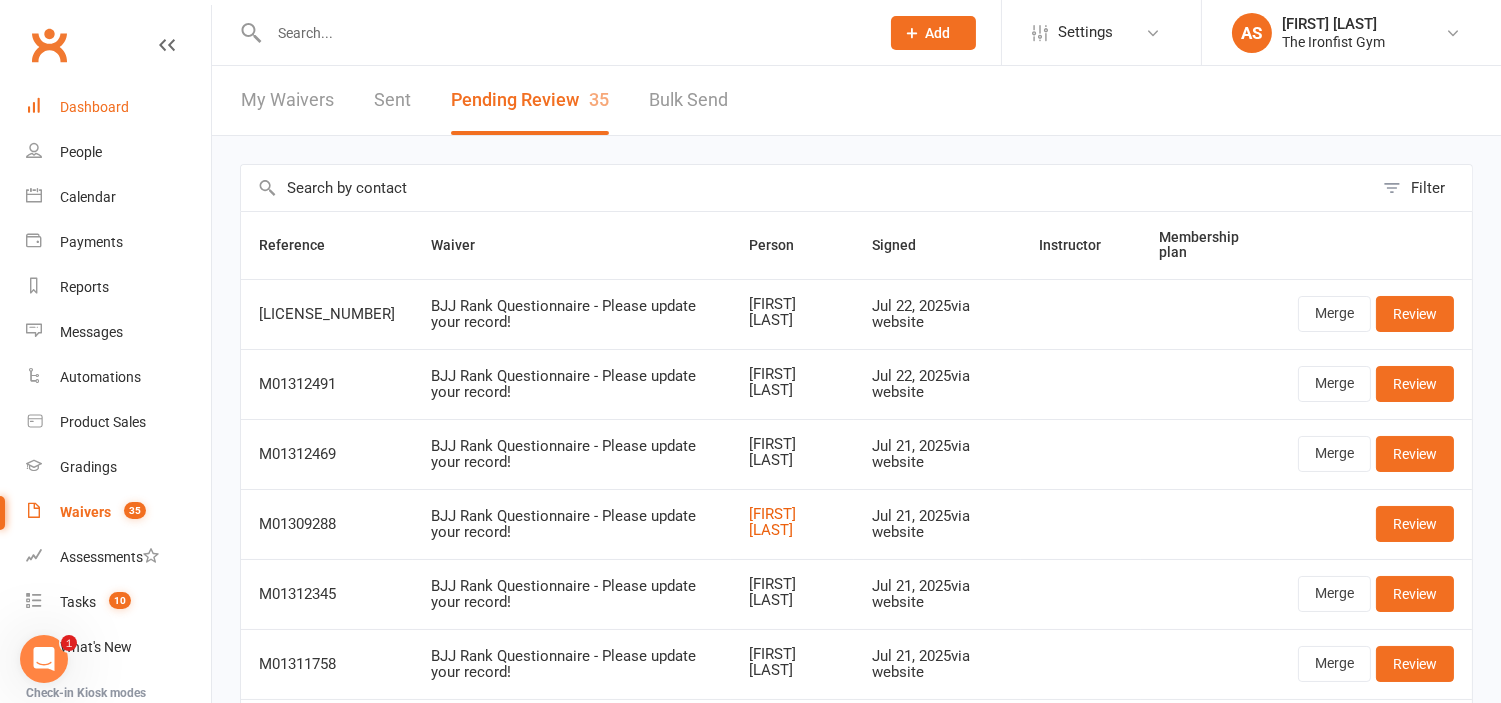 click on "Dashboard" at bounding box center [118, 107] 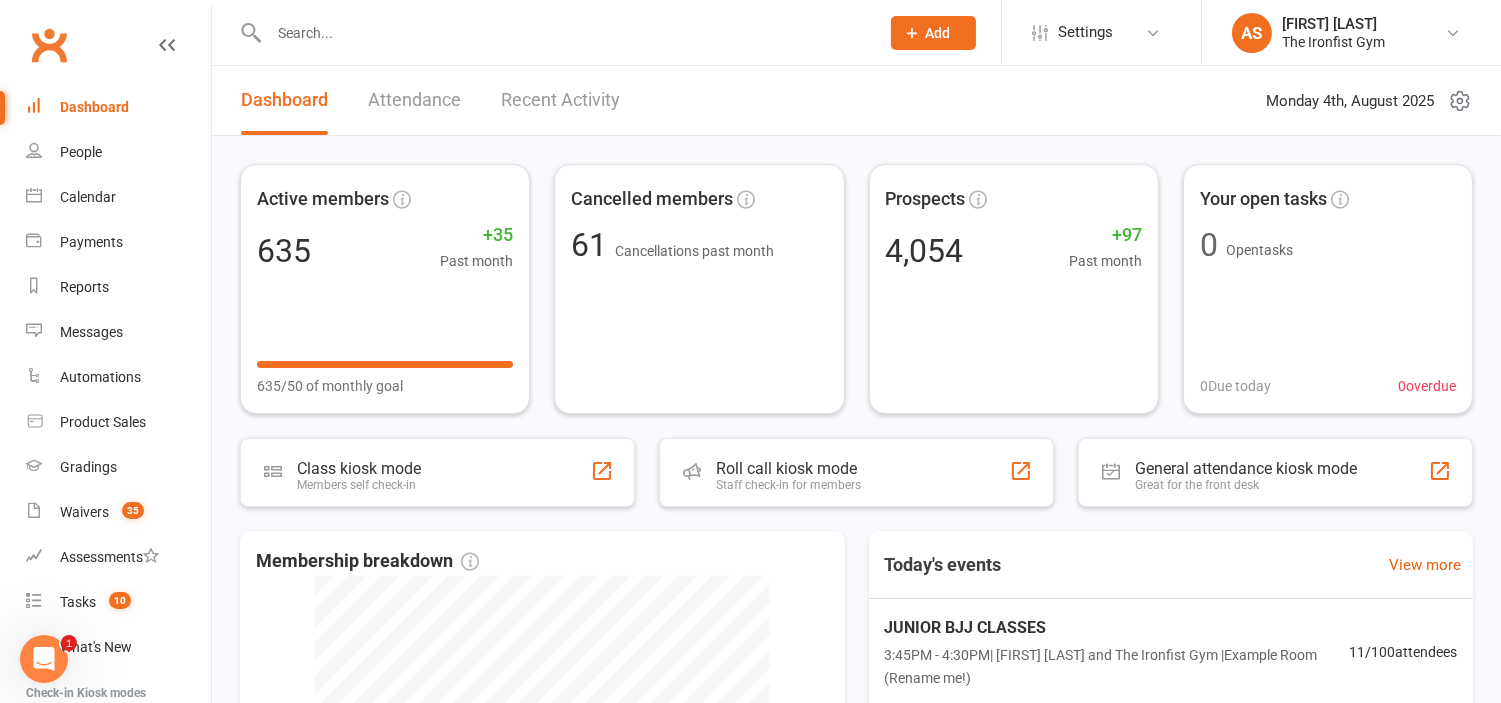 click on "Active members [NUMBER] +[NUMBER] Past month [NUMBER]/[NUMBER] of monthly goal Cancelled members [NUMBER] Cancellations past month Prospects [NUMBER] +[NUMBER] Past month Your open tasks 0 Open tasks 0 Due today 0 overdue Class kiosk mode Members self check-in Roll call kiosk mode Staff check-in for members General attendance kiosk mode Great for the front desk Membership breakdown [NUMBER] Cancelled [NUMBER] Suspended [NUMBER] Active cancelling [NUMBER] Active Today's events View more JUNIOR BJJ CLASSES [HOUR]:[MINUTE]PM - [HOUR]:[MINUTE]PM | [FIRST] [LAST] and The Ironfist Gym | Example Room (Rename me!) [NUMBER] / [NUMBER] attendees TEENS MUAY THAI [HOUR]:[MINUTE]PM - [HOUR]:[MINUTE]PM | [FIRST] [LAST] | Inside Gym [NUMBER] / [NUMBER] attendees MUAY THAI - Beginner to Advanced [HOUR]:[MINUTE]PM - [HOUR]:[MINUTE]PM | The Ironfist Gym | Inside Gym [NUMBER] / [NUMBER] attendees BOXING - Beginners to Advanced [HOUR]:[MINUTE]PM - [HOUR]:[MINUTE]PM | The Ironfist Gym | Inside Gym [NUMBER] / [NUMBER] attendees JUNIOR MUAY THAI [HOUR]:[MINUTE]PM - [HOUR]:[MINUTE]PM | [FIRST] [LAST] | Example Room (Rename me!) [NUMBER] / [NUMBER] attendees MUAY THAI - Intermediate to Advanced [HOUR]:[MINUTE]PM - [HOUR]:[MINUTE]PM | Inside Gym" at bounding box center [856, 645] 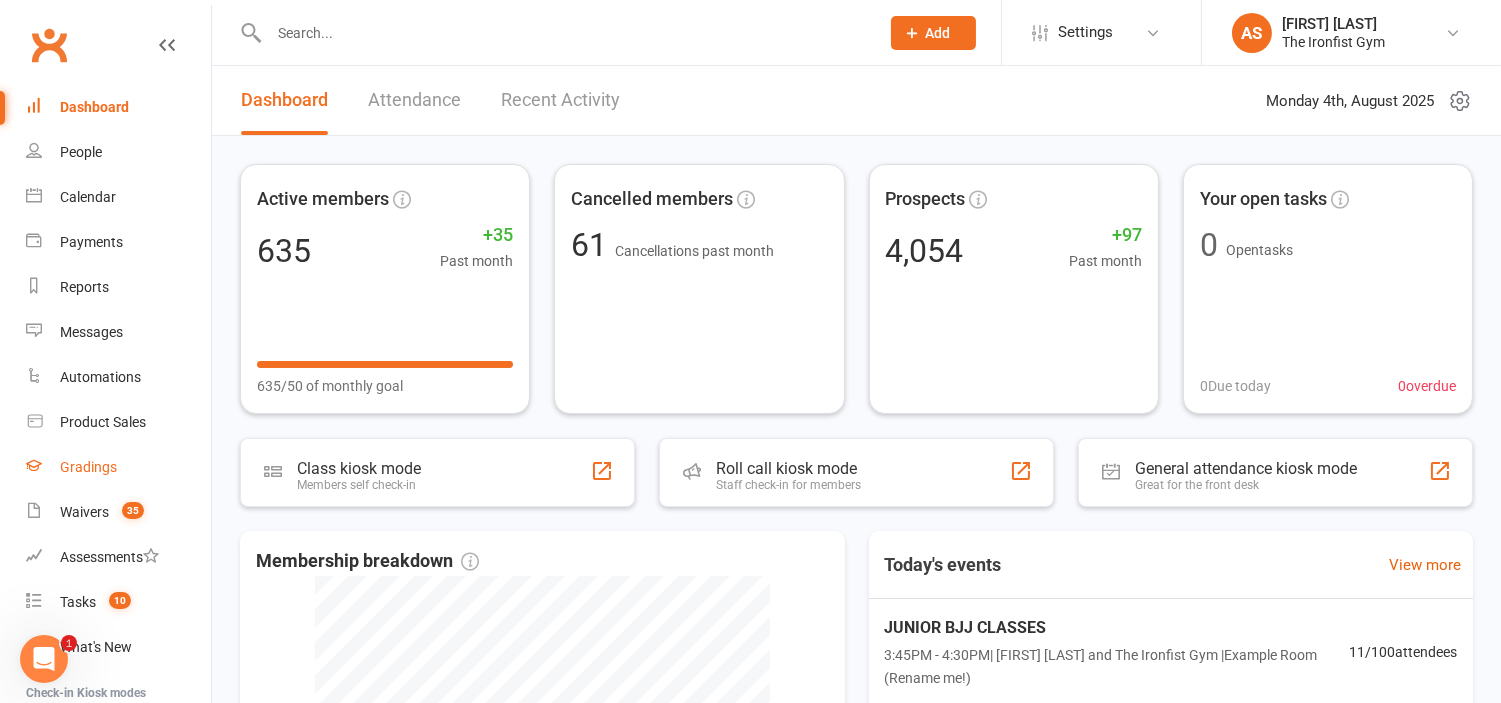 click on "Gradings" at bounding box center (118, 467) 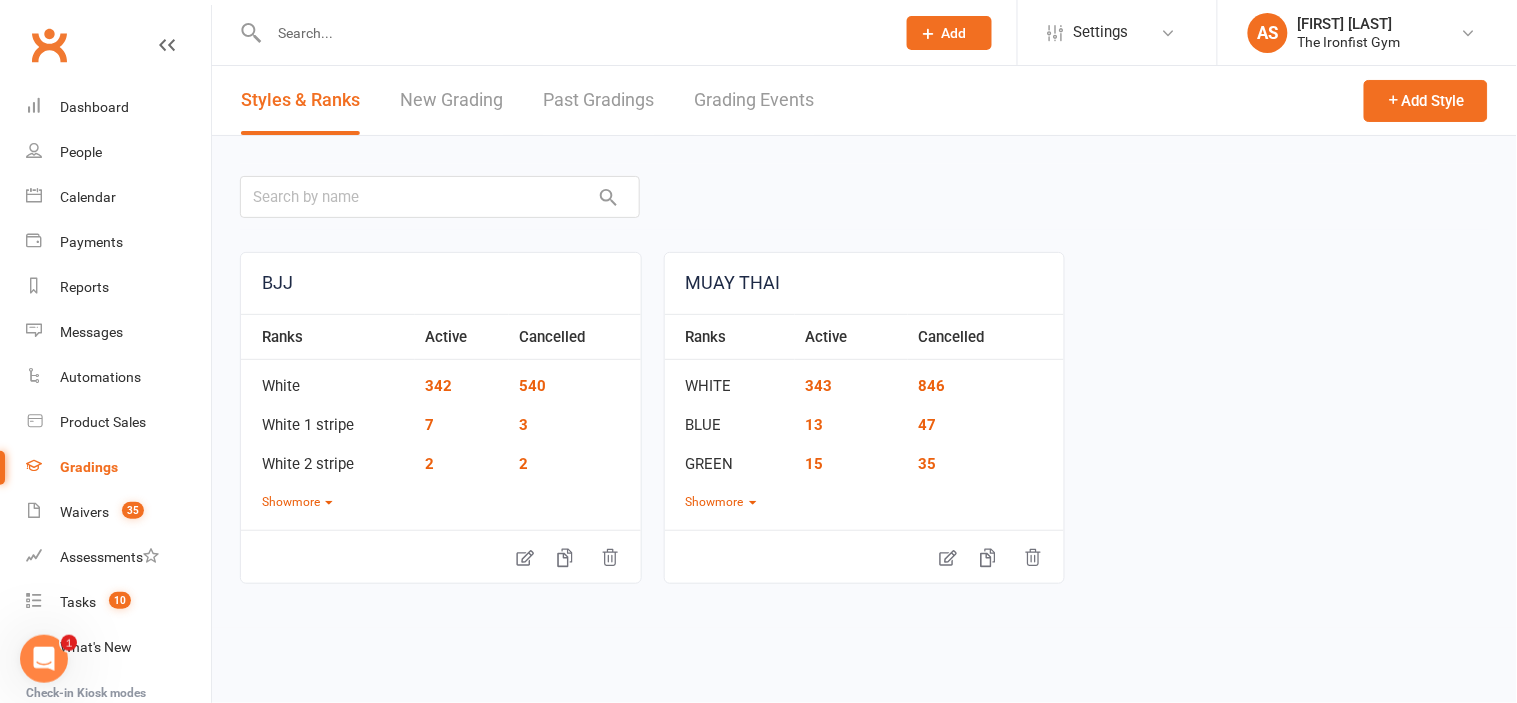 click on "Grading Events" at bounding box center [754, 100] 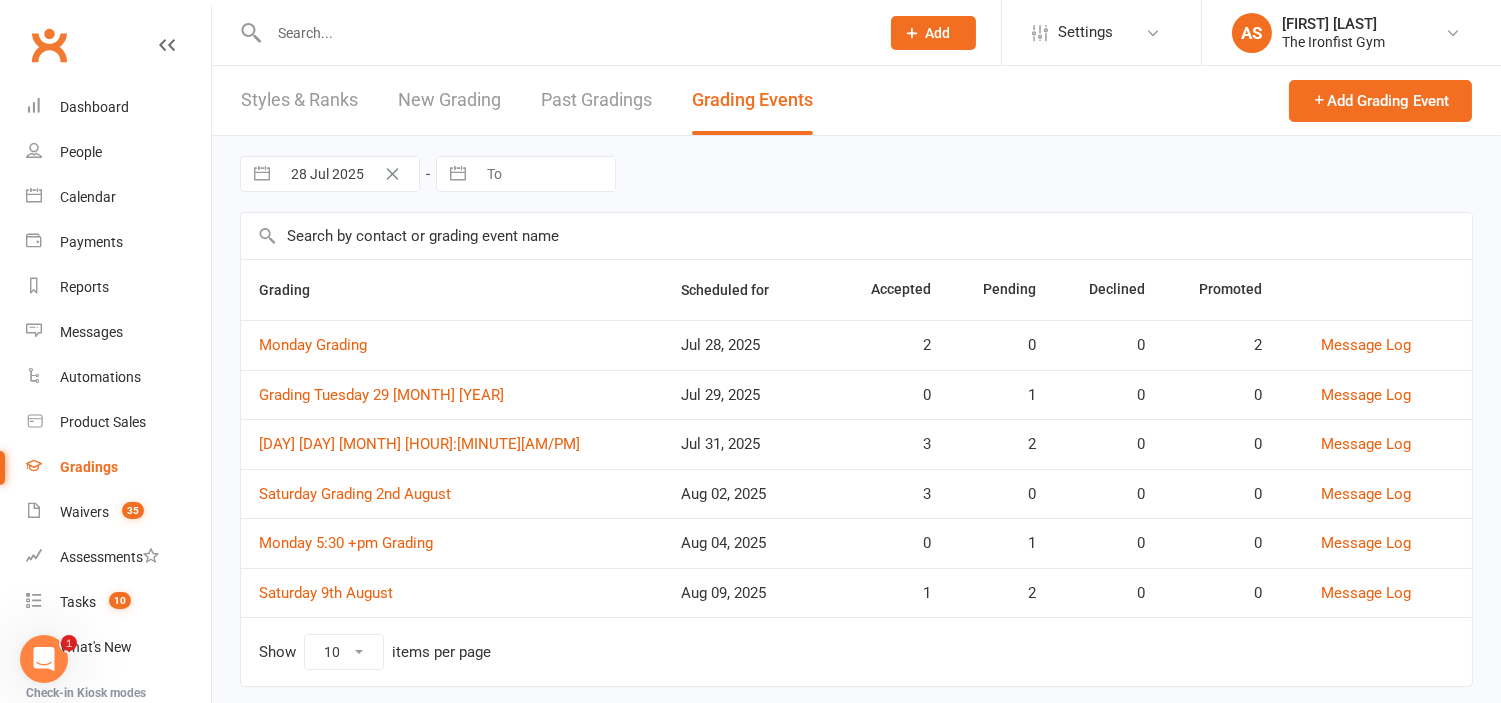 scroll, scrollTop: 42, scrollLeft: 0, axis: vertical 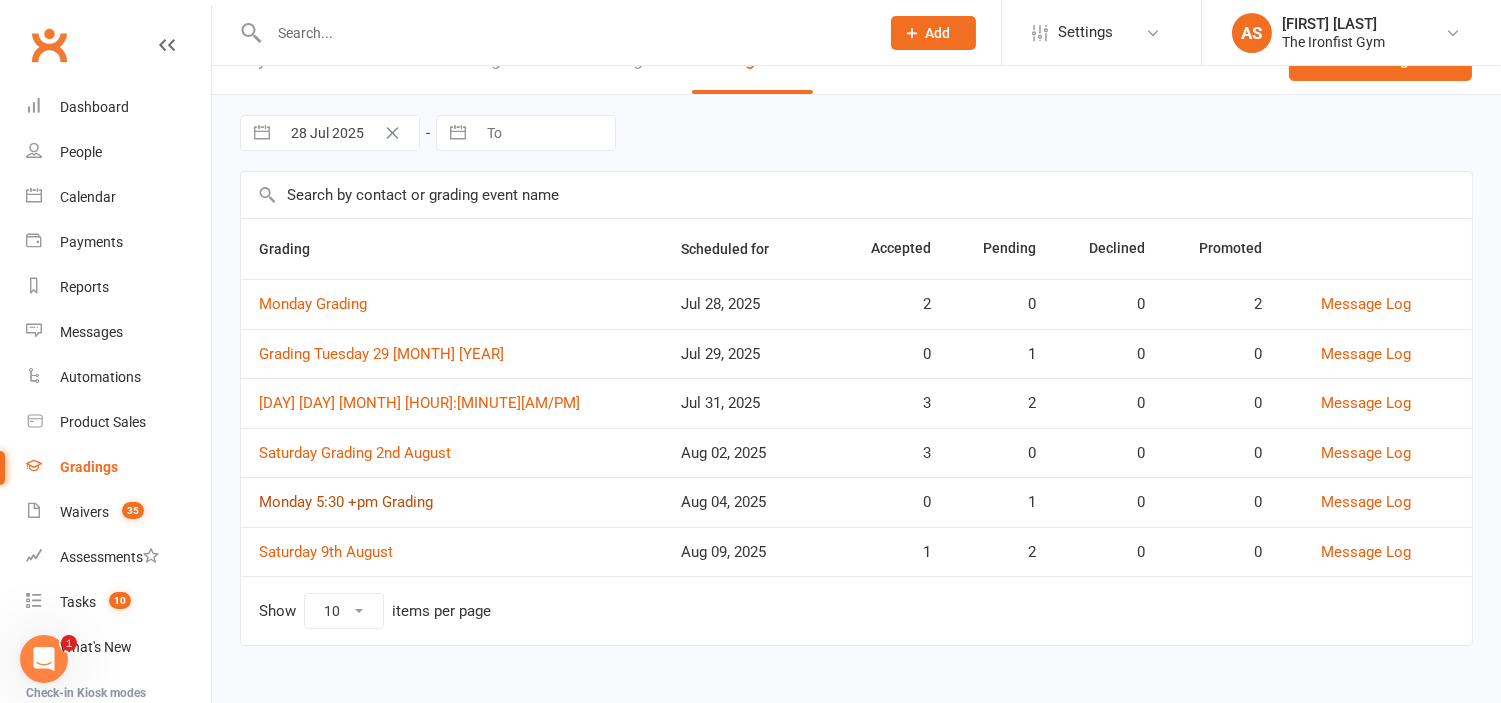 click on "Monday 5:30 +pm Grading" at bounding box center (346, 502) 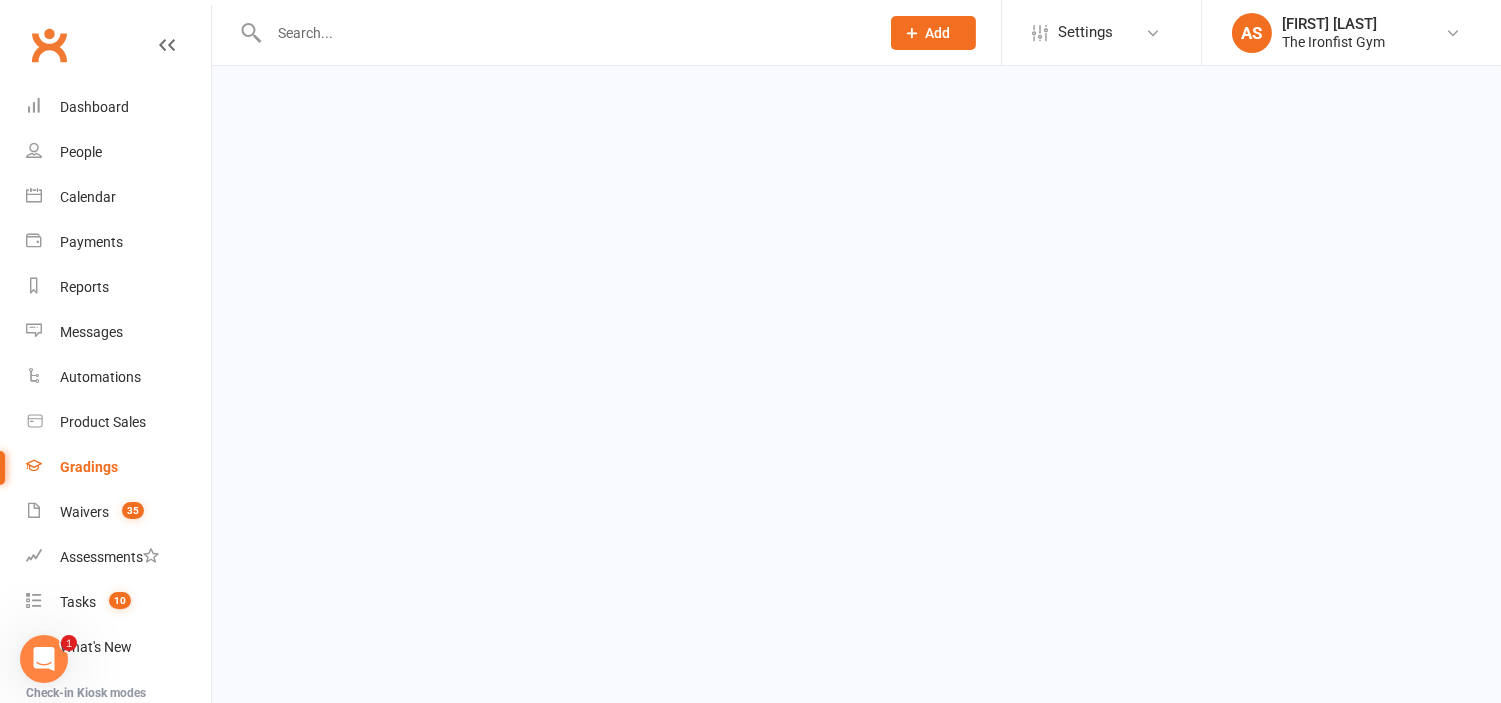 scroll, scrollTop: 0, scrollLeft: 0, axis: both 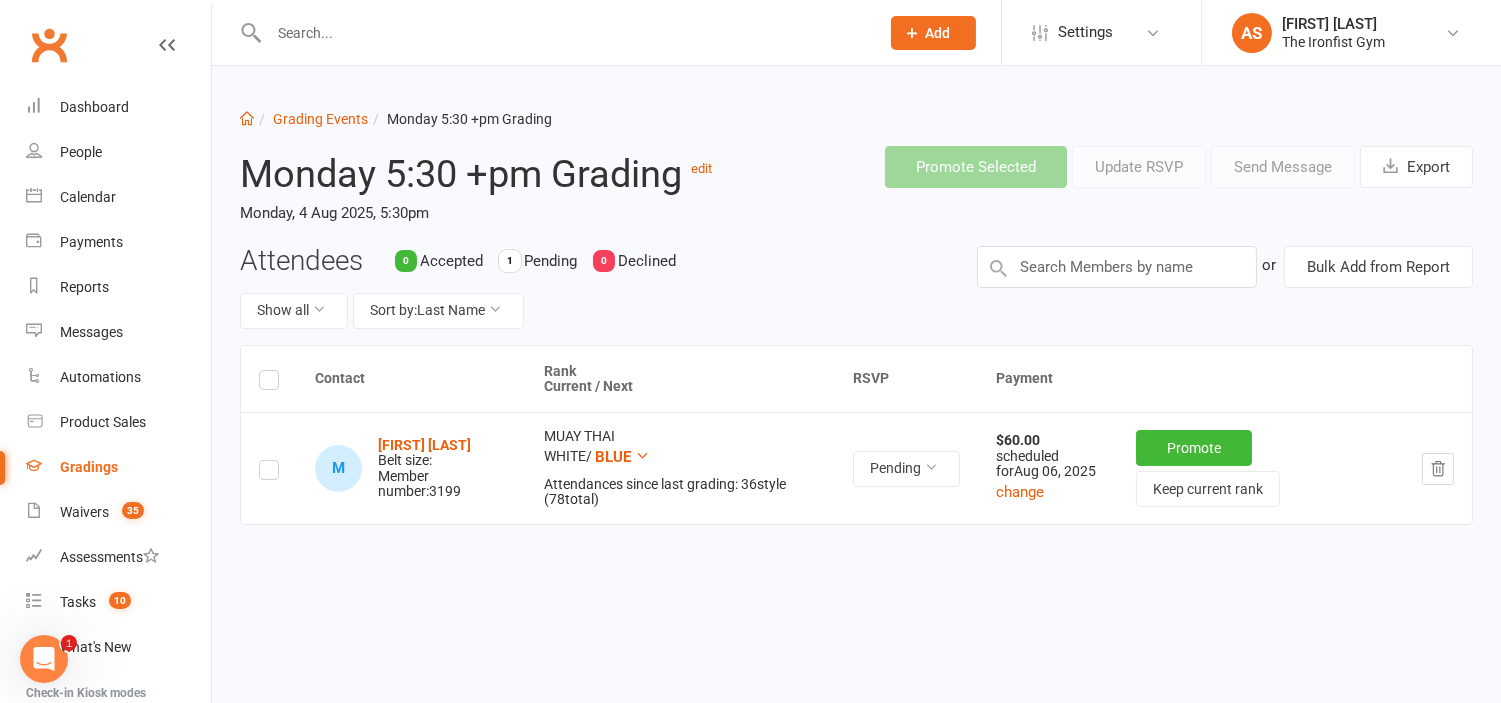click on "Attendees 0 Accepted 1 Pending 0 Declined Show all   Sort by:  Last Name" at bounding box center [593, 295] 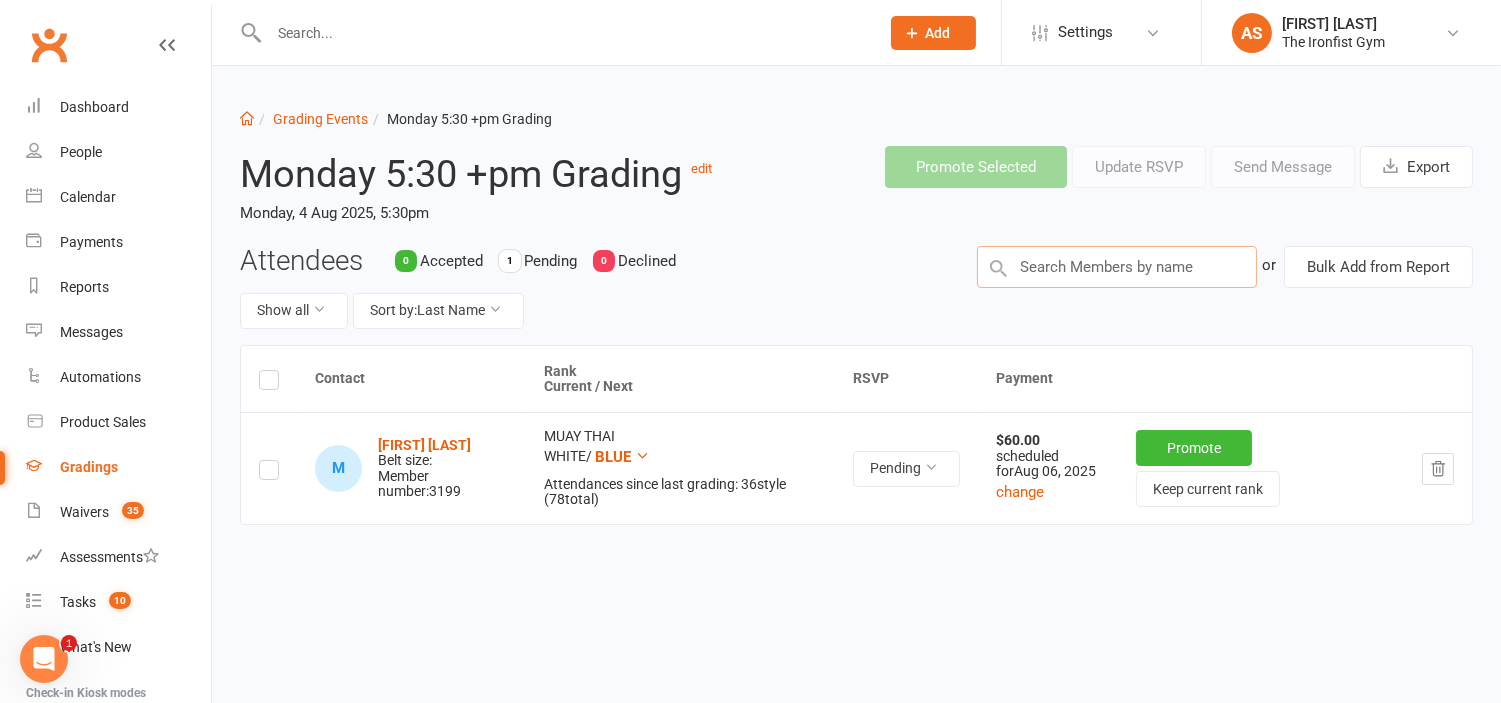 click at bounding box center (1117, 267) 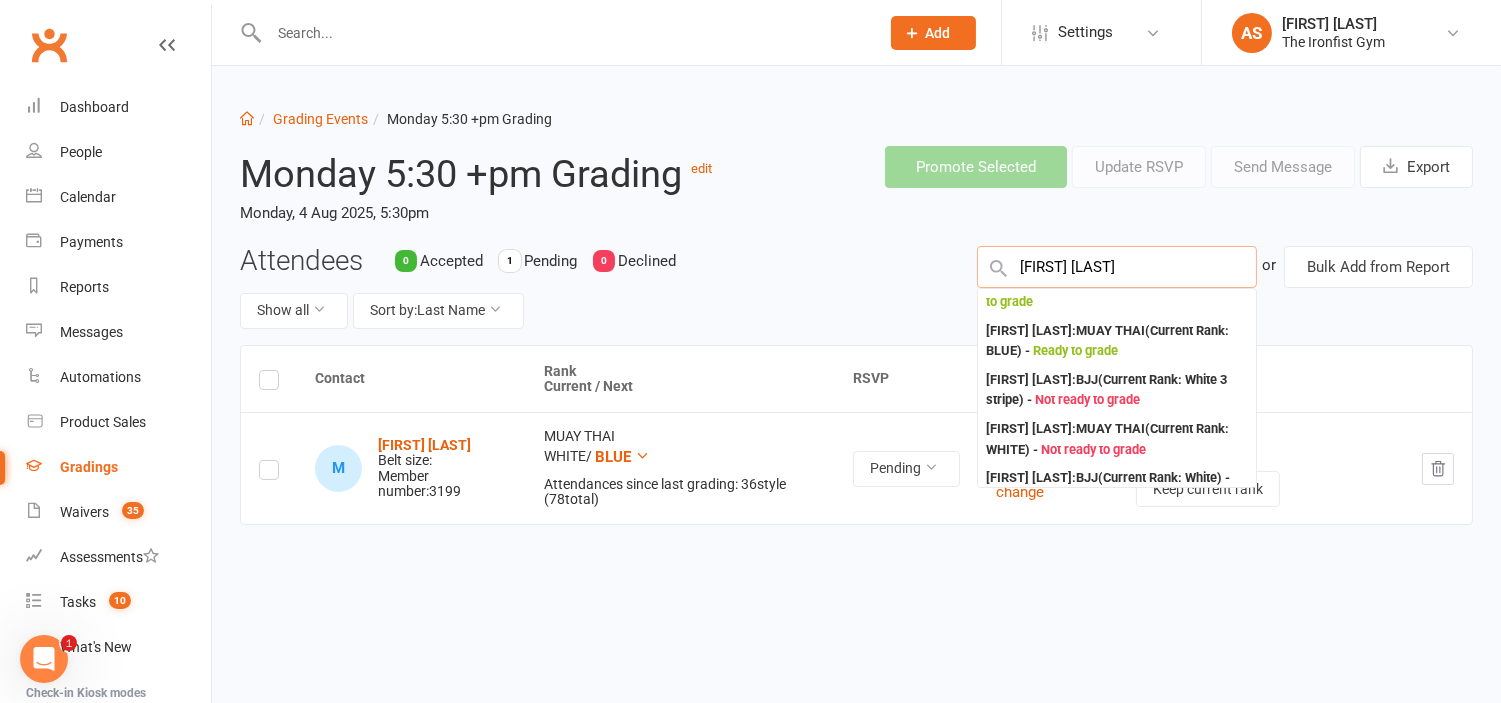 scroll, scrollTop: 614, scrollLeft: 0, axis: vertical 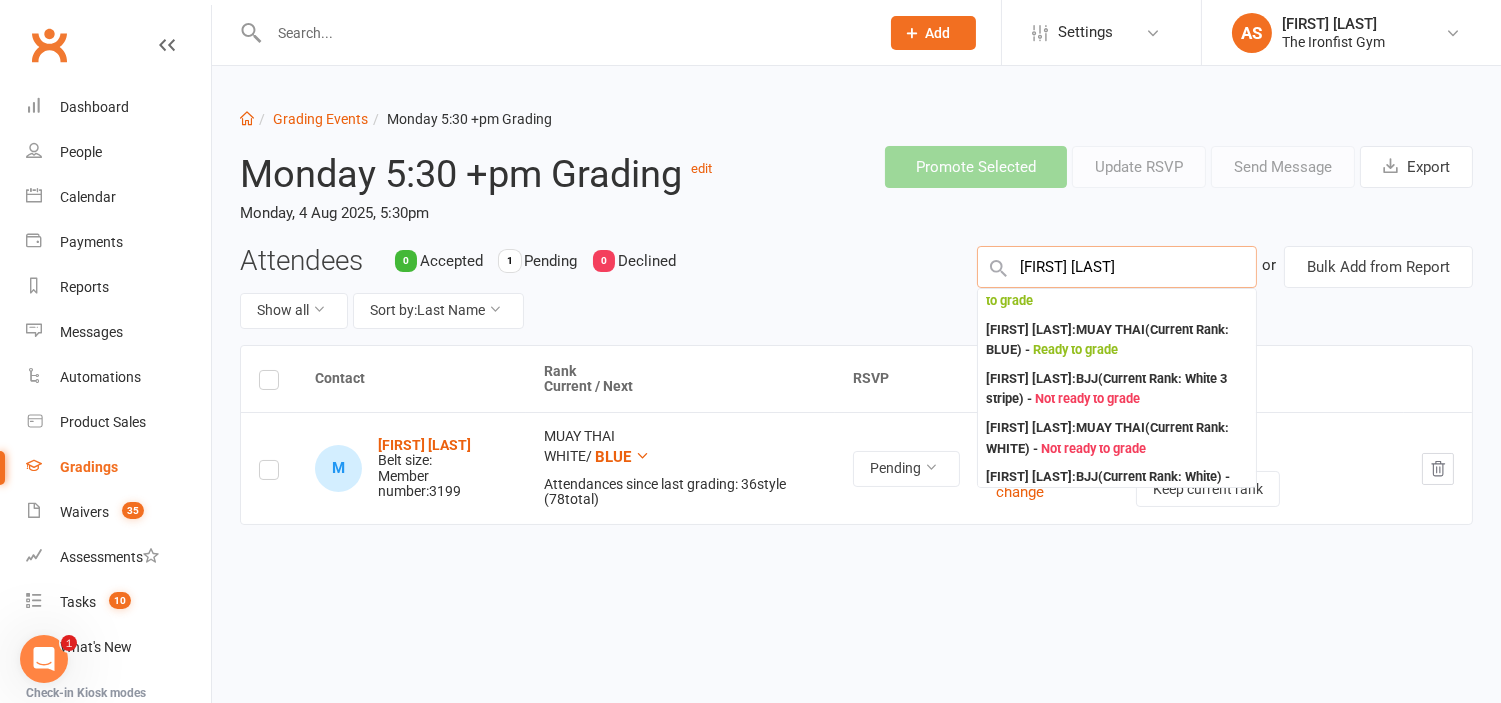 type on "[FIRST] [LAST]" 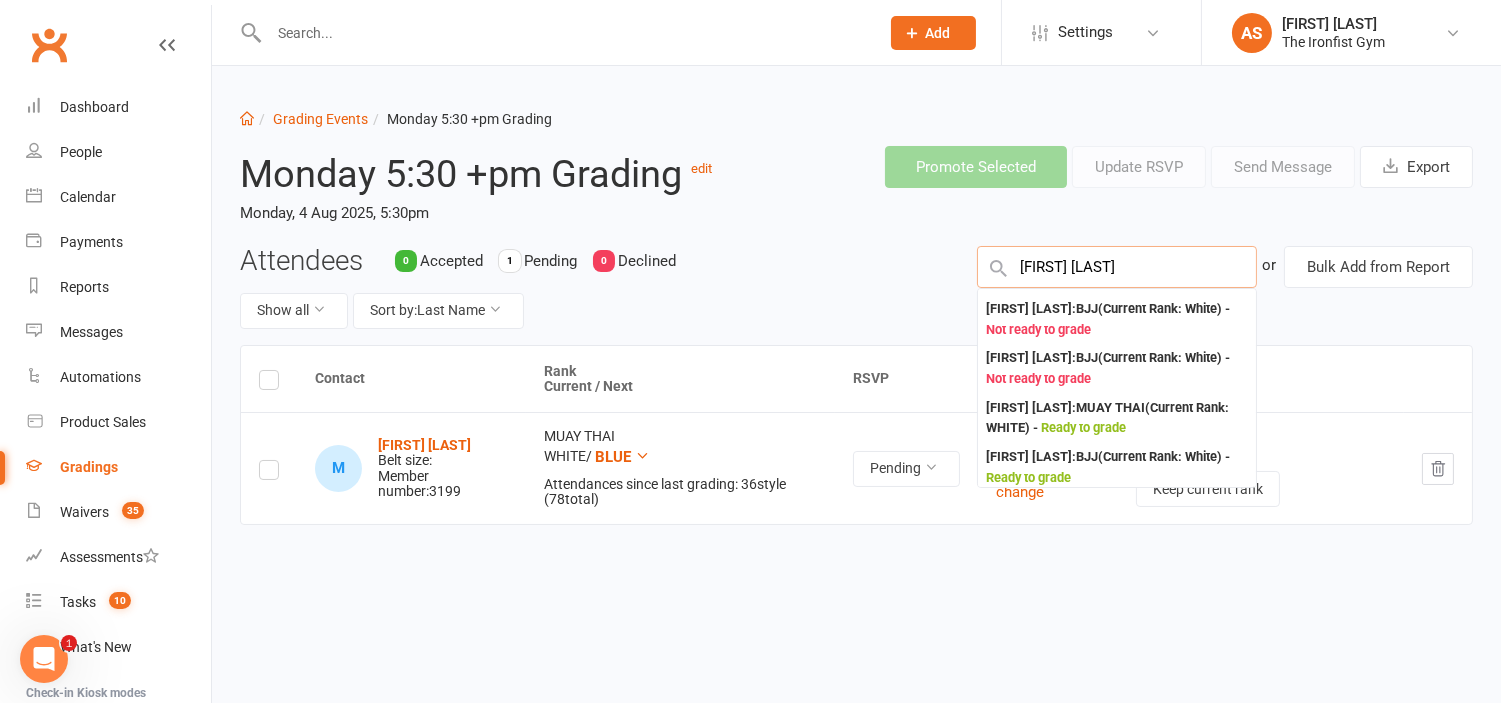 scroll, scrollTop: 0, scrollLeft: 0, axis: both 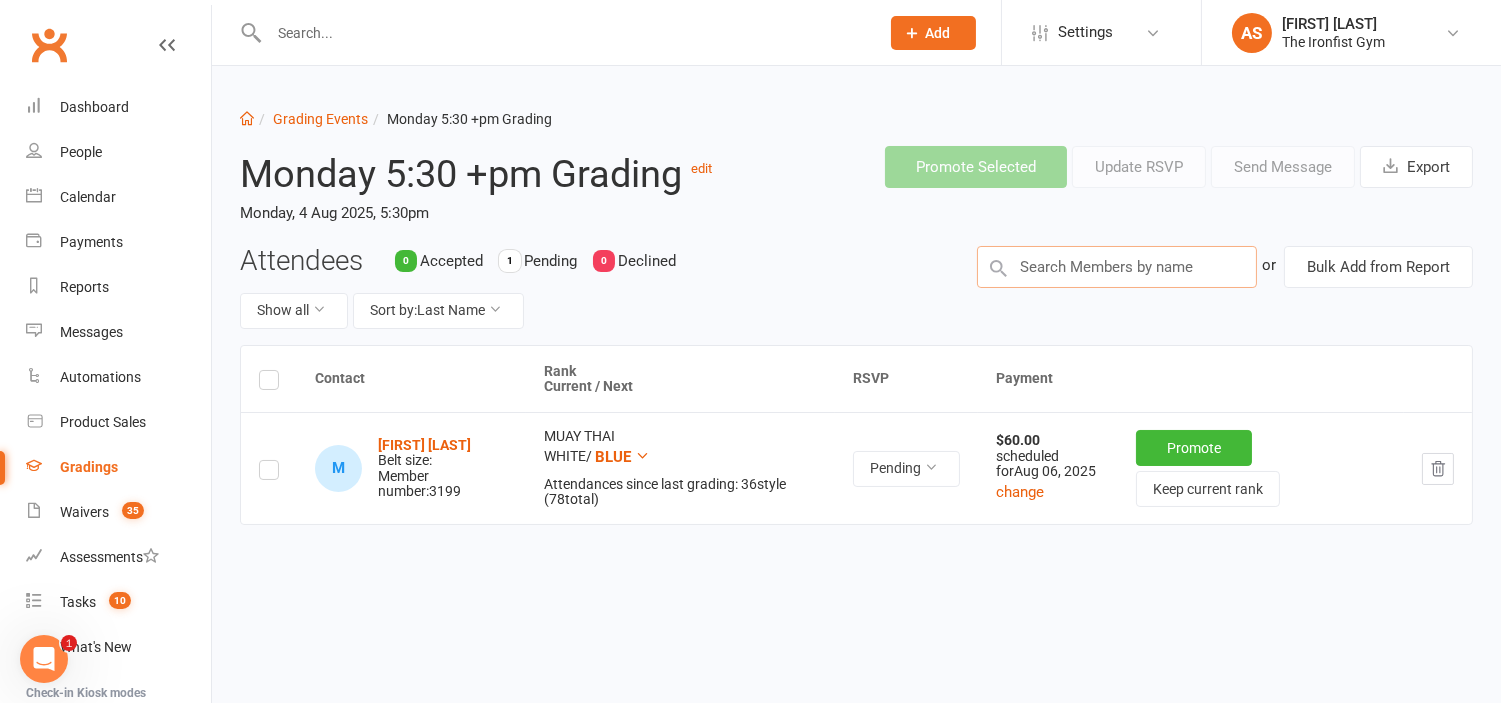 click at bounding box center (1117, 267) 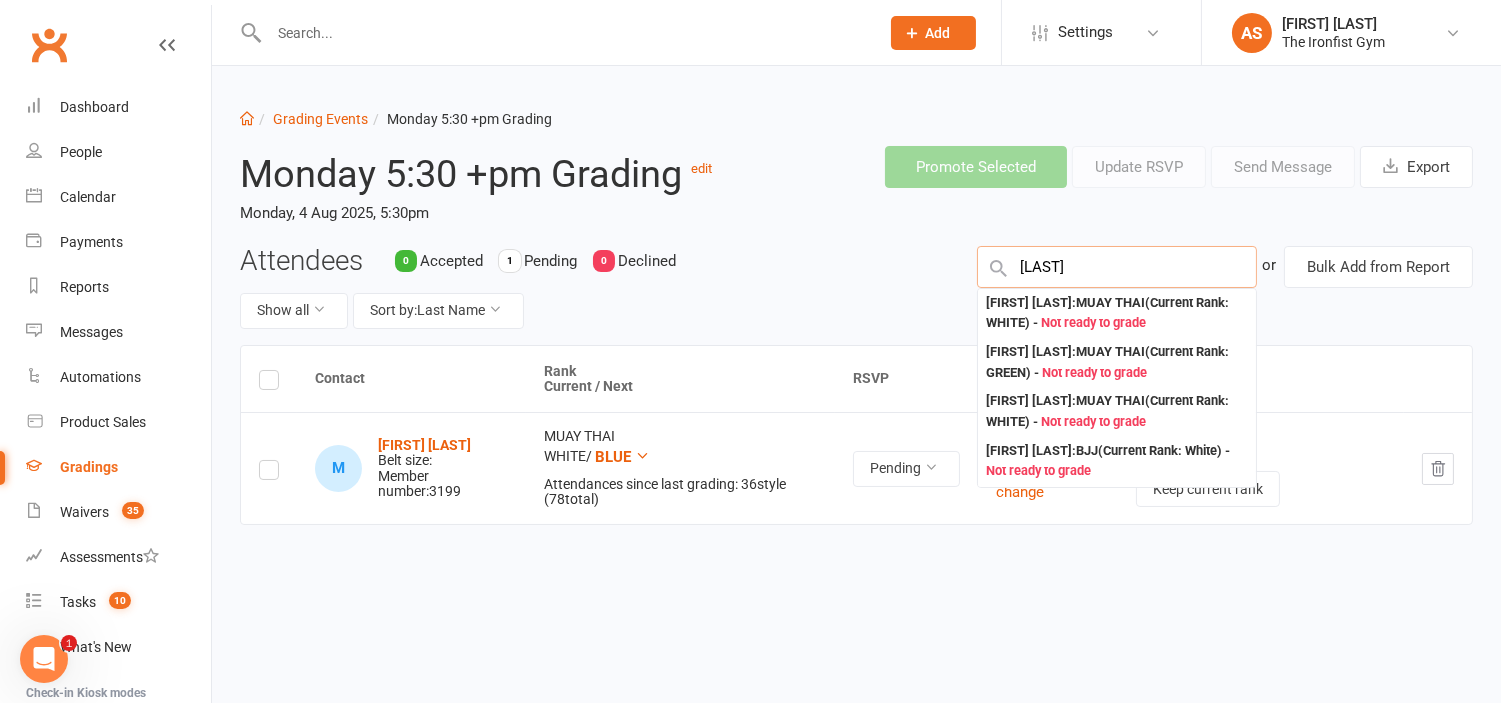 type on "[LAST]" 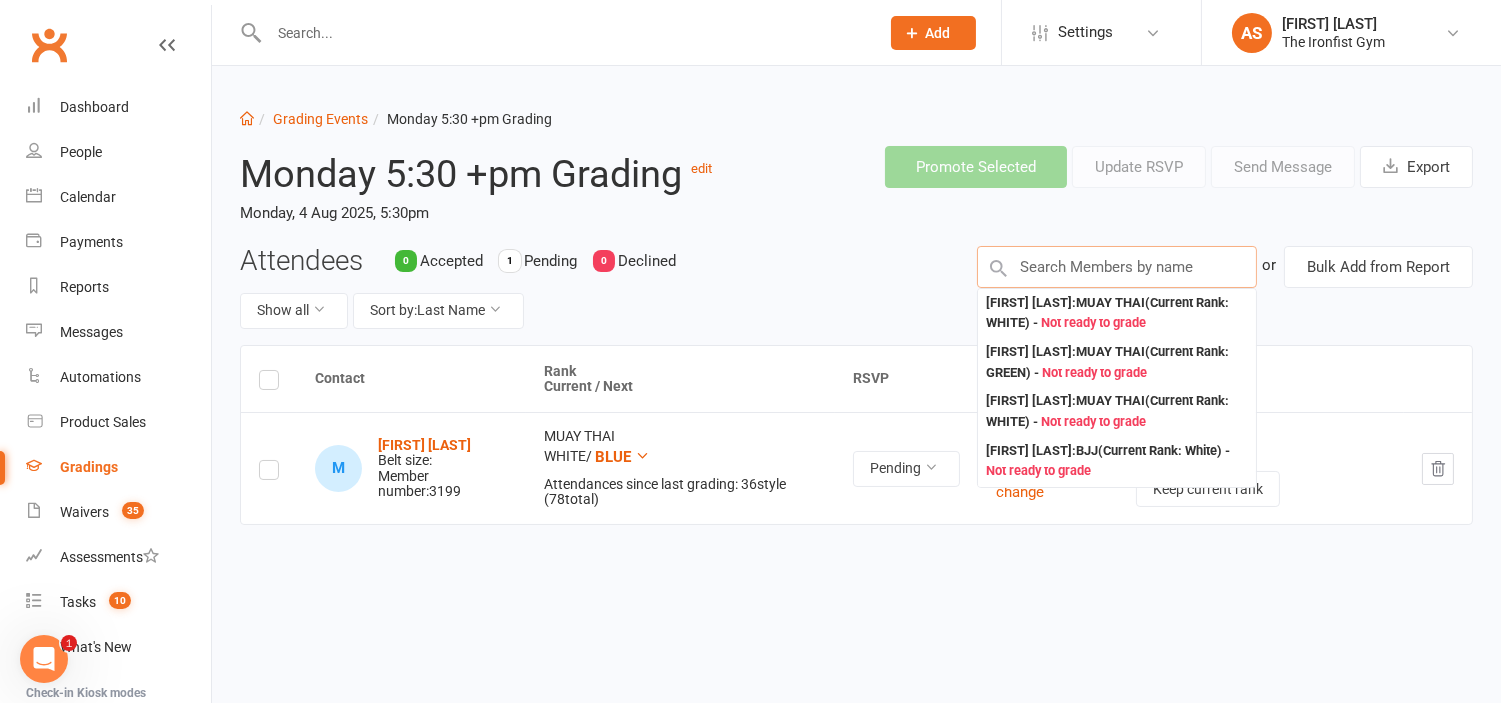 click at bounding box center [1117, 267] 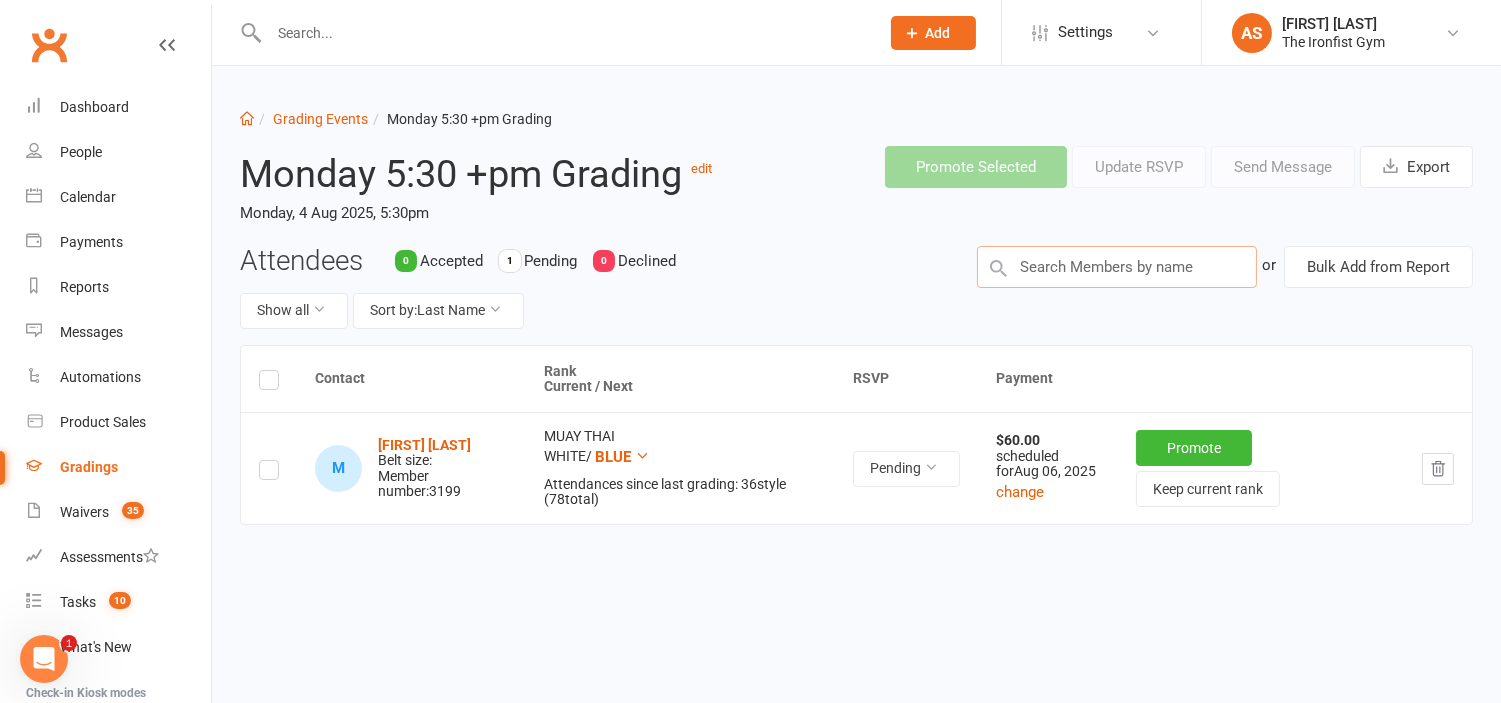 click at bounding box center (1117, 267) 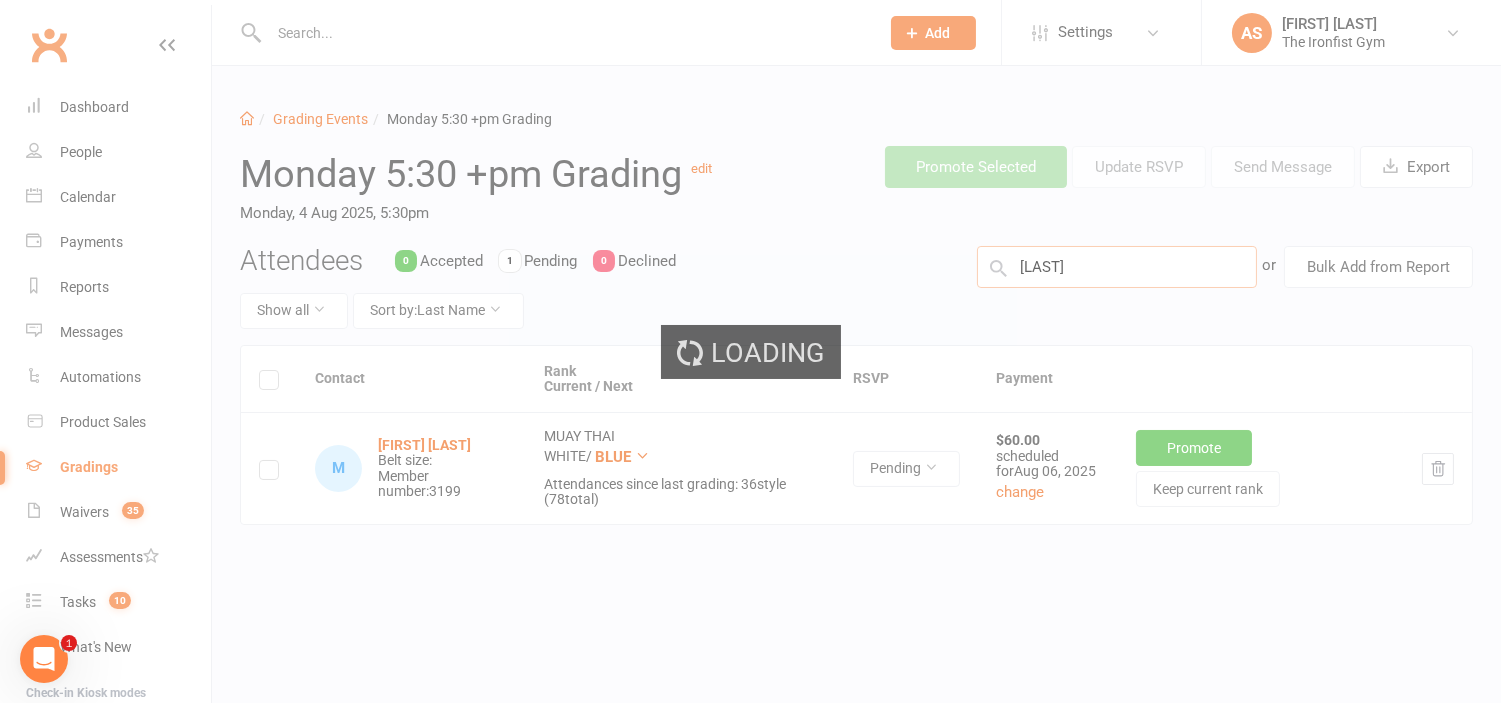 type on "demetriou" 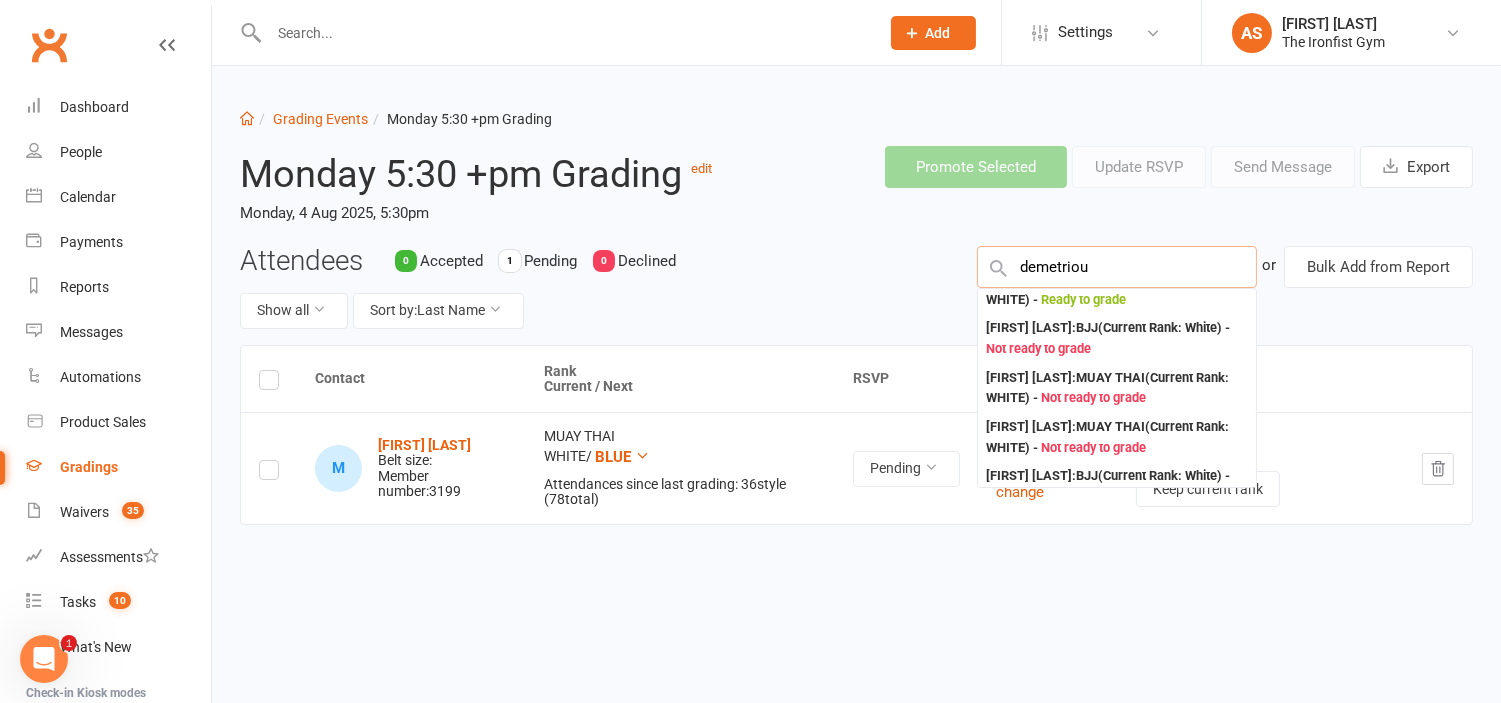 scroll, scrollTop: 764, scrollLeft: 0, axis: vertical 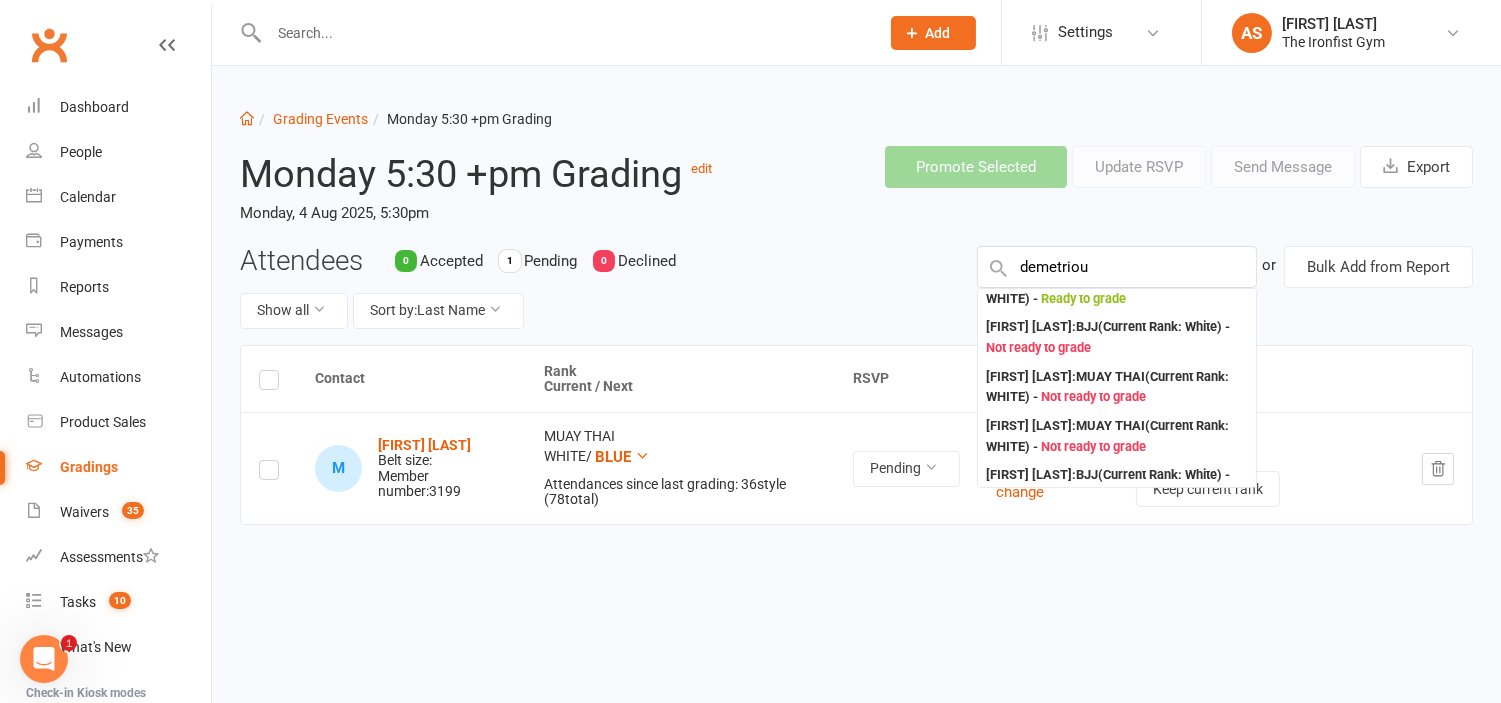 type 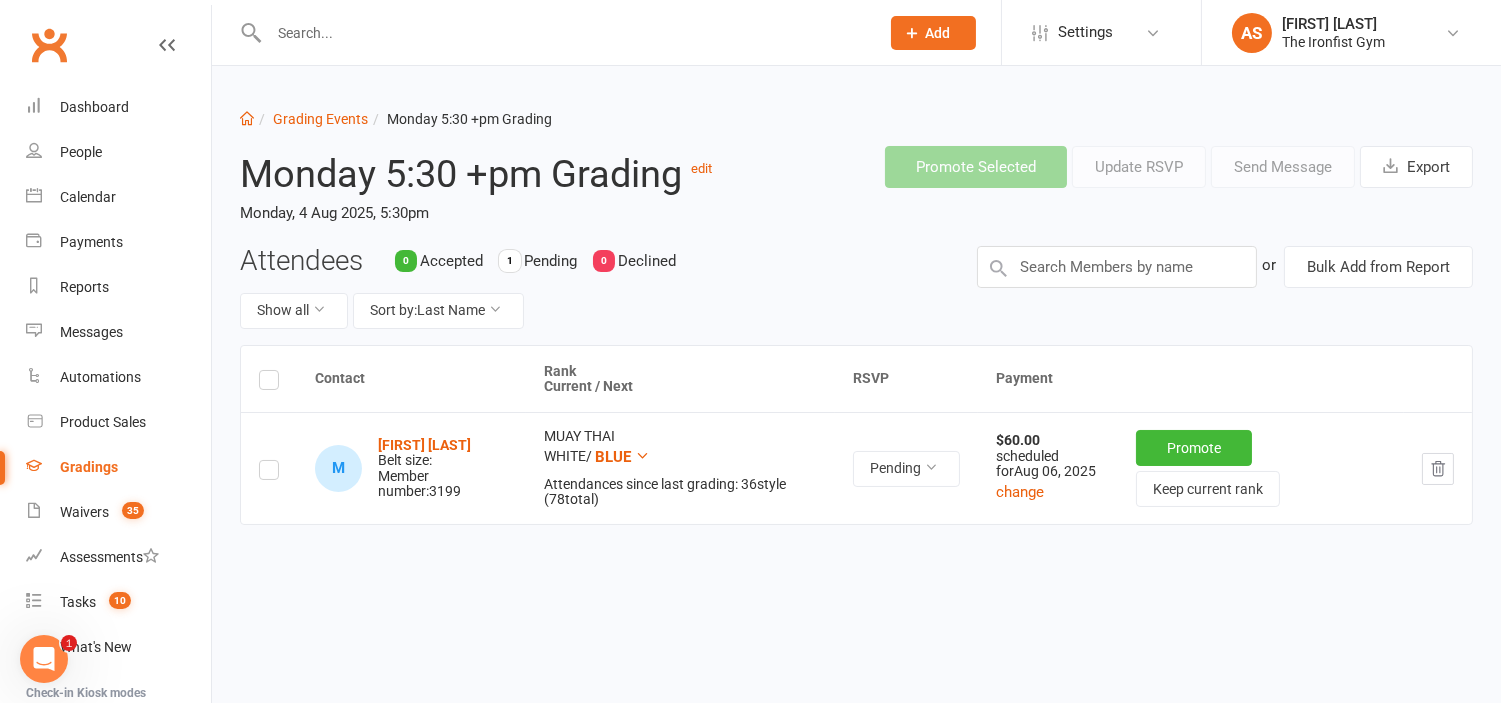click at bounding box center (564, 33) 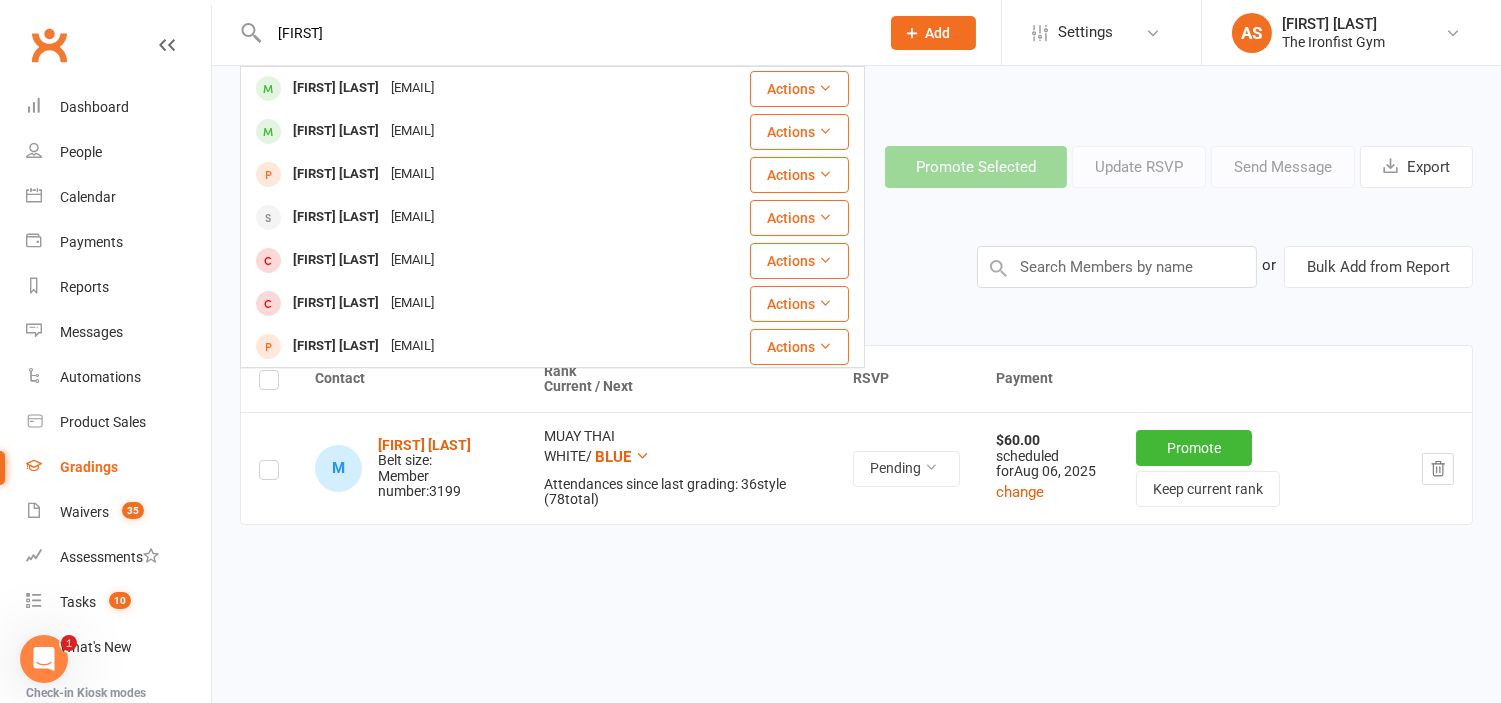 click on "[FIRST]" at bounding box center [564, 33] 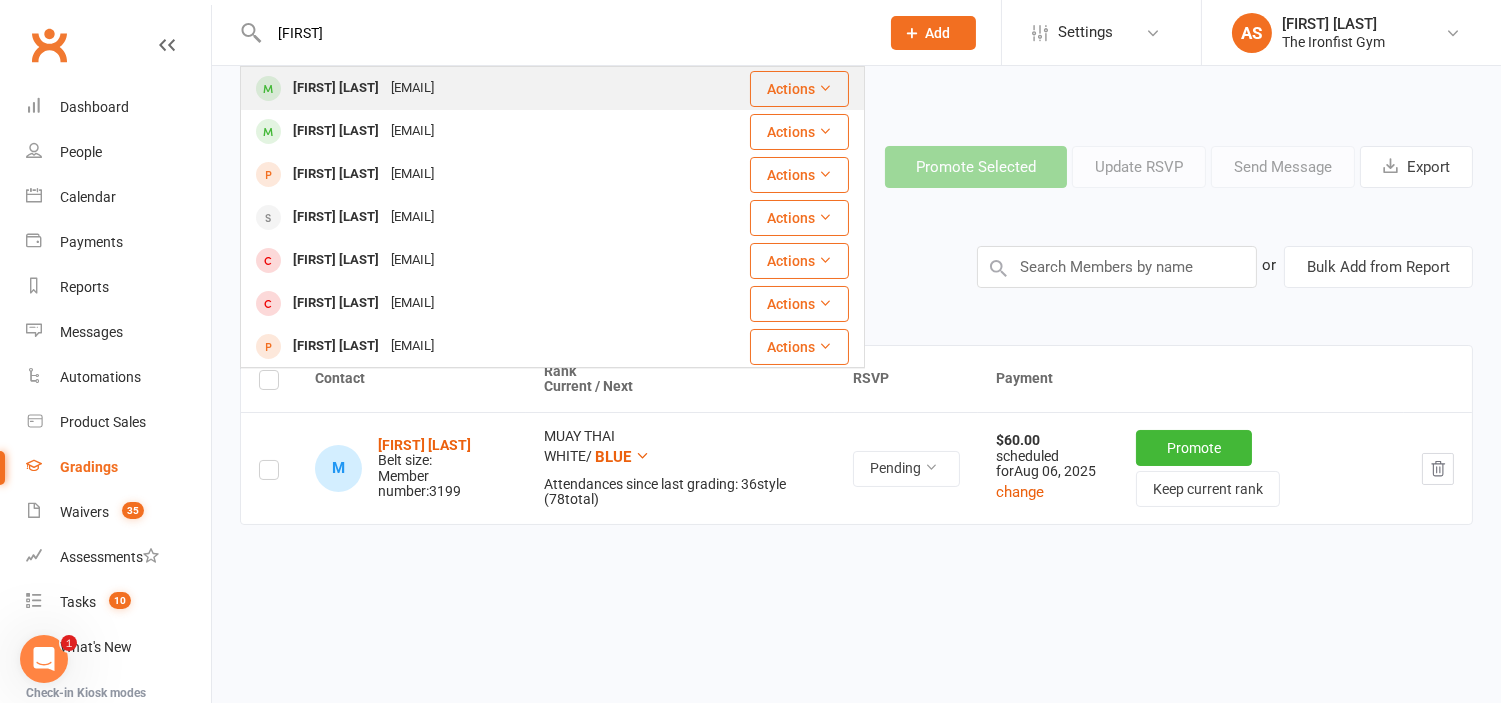 type on "[FIRST]" 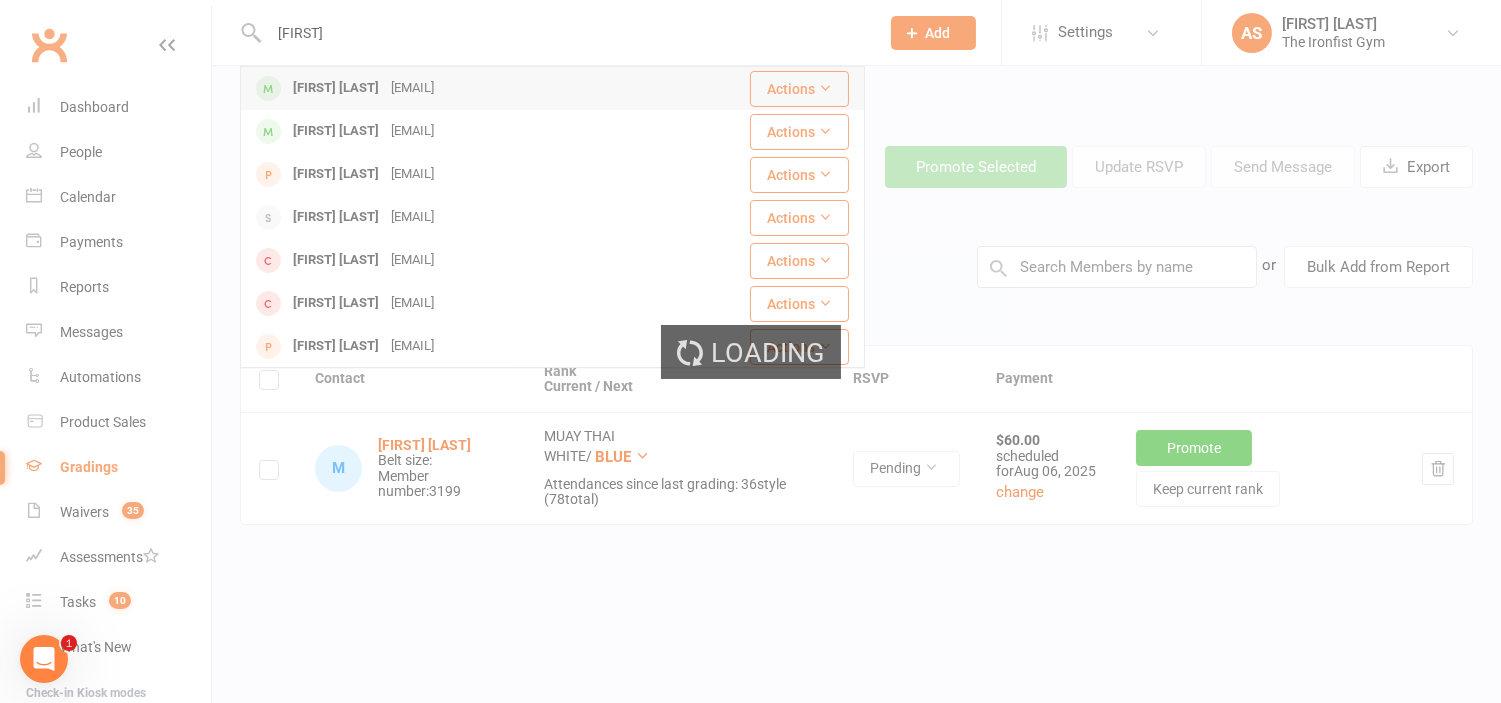type 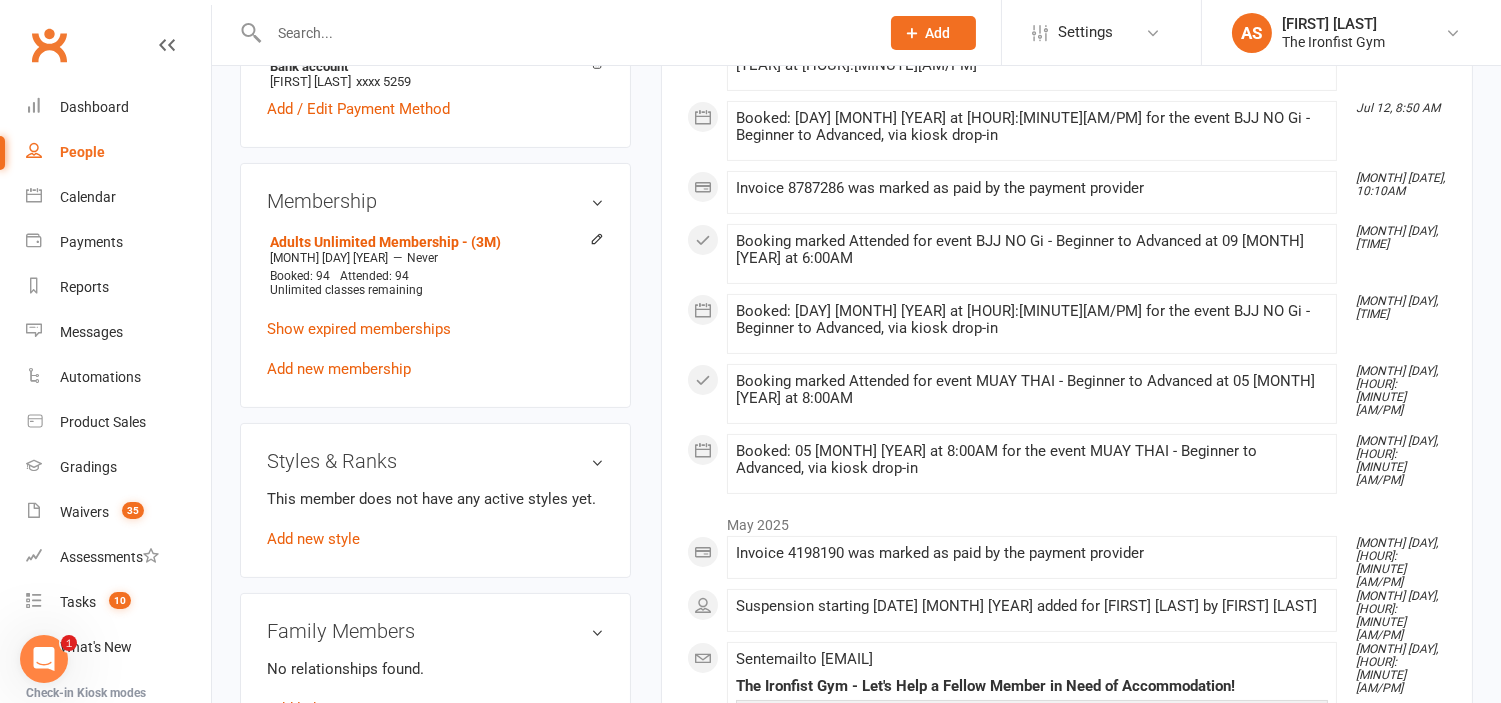 scroll, scrollTop: 703, scrollLeft: 0, axis: vertical 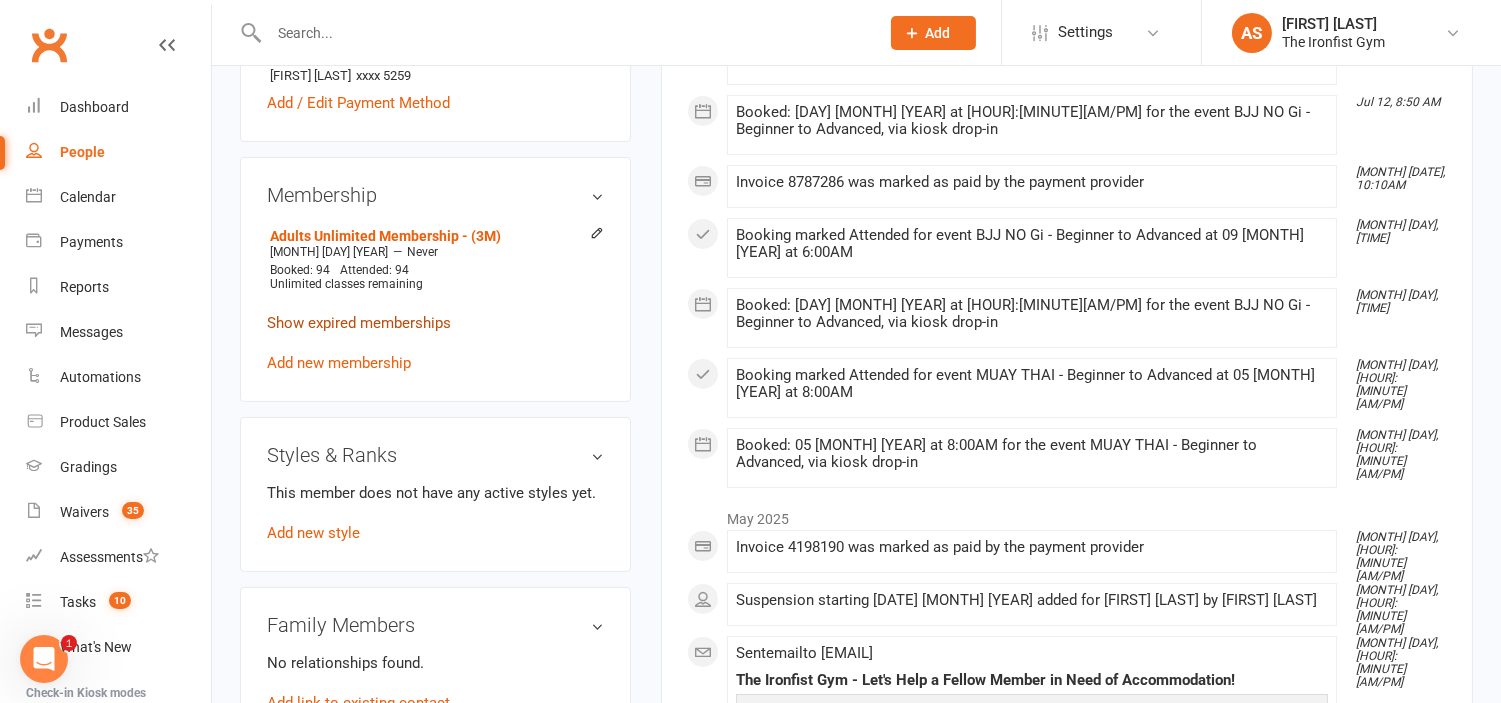 click on "Show expired memberships" at bounding box center [359, 323] 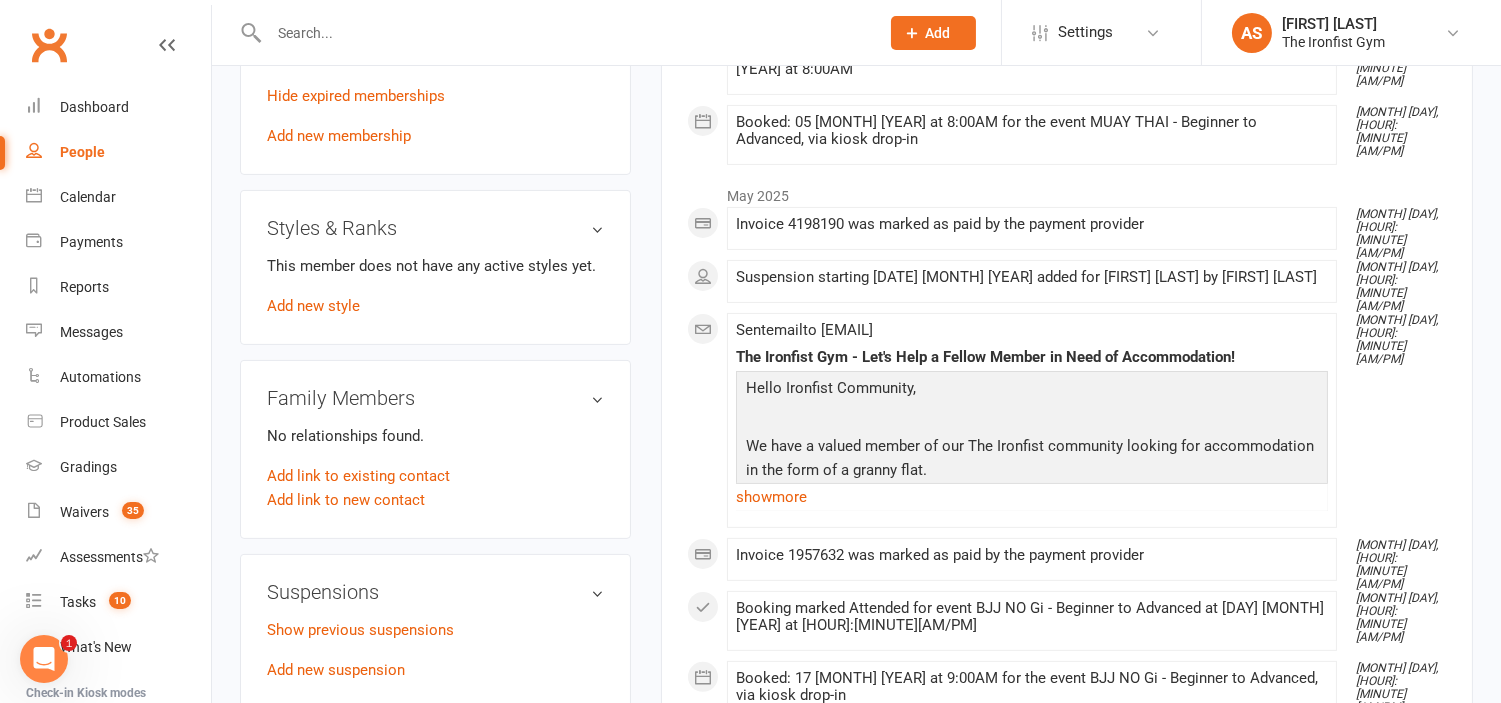 scroll, scrollTop: 1025, scrollLeft: 0, axis: vertical 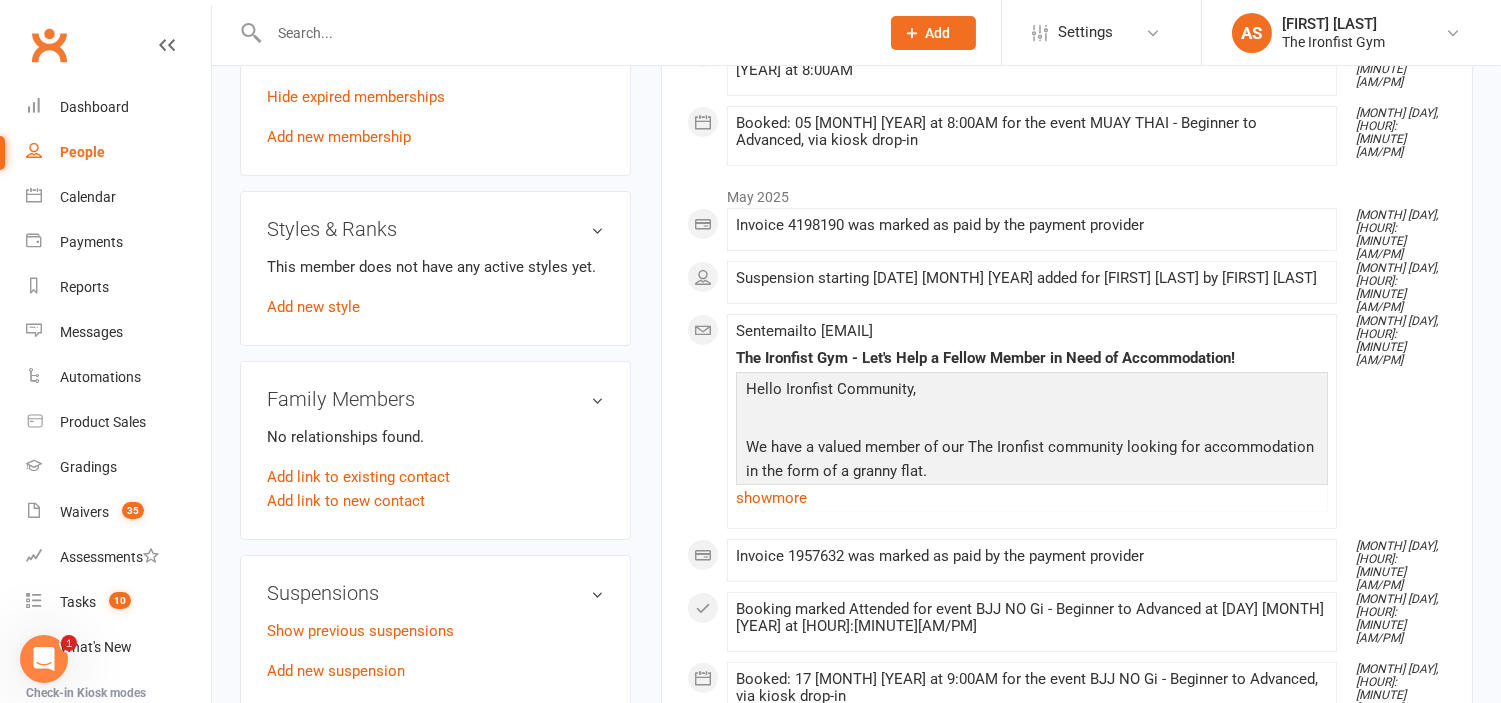 click on "This member does not have any active styles yet. Add new style" at bounding box center [435, 287] 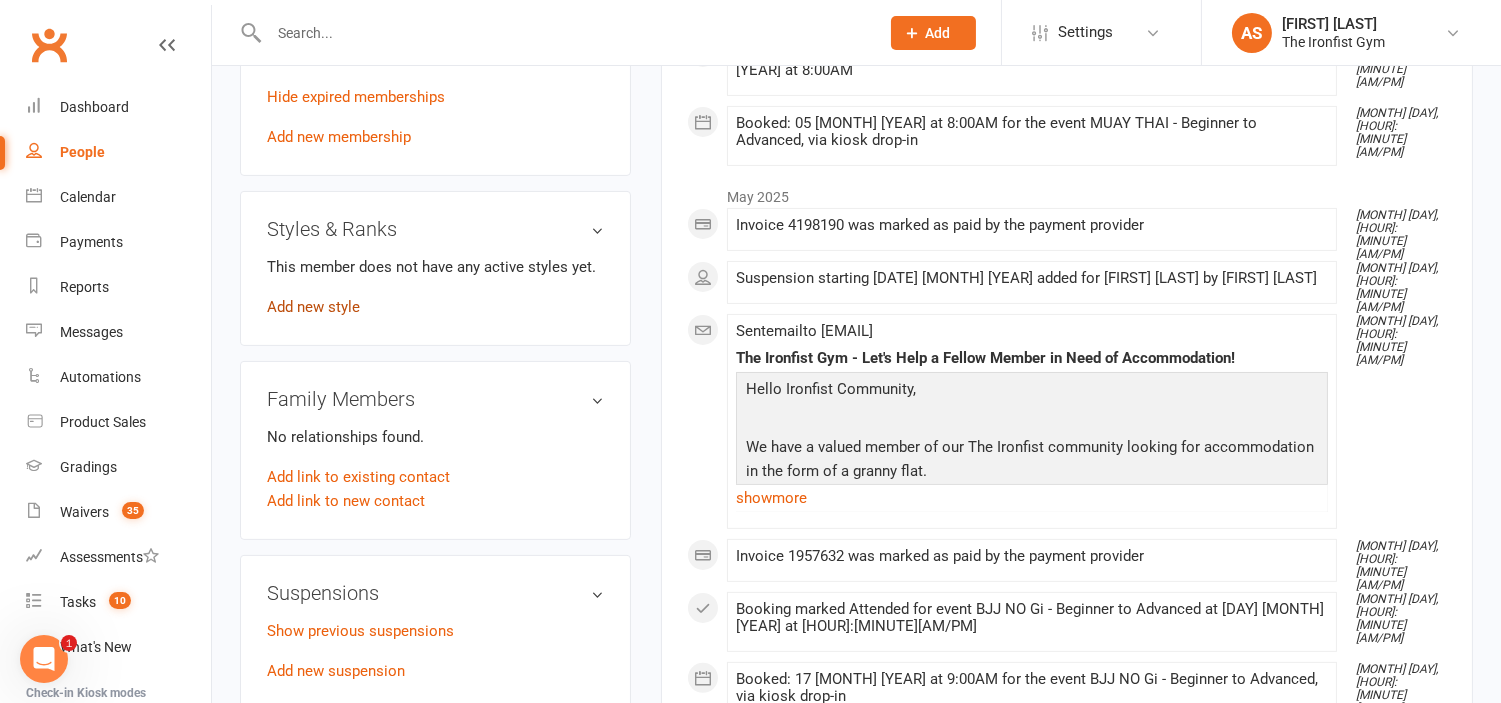 click on "Add new style" at bounding box center (313, 307) 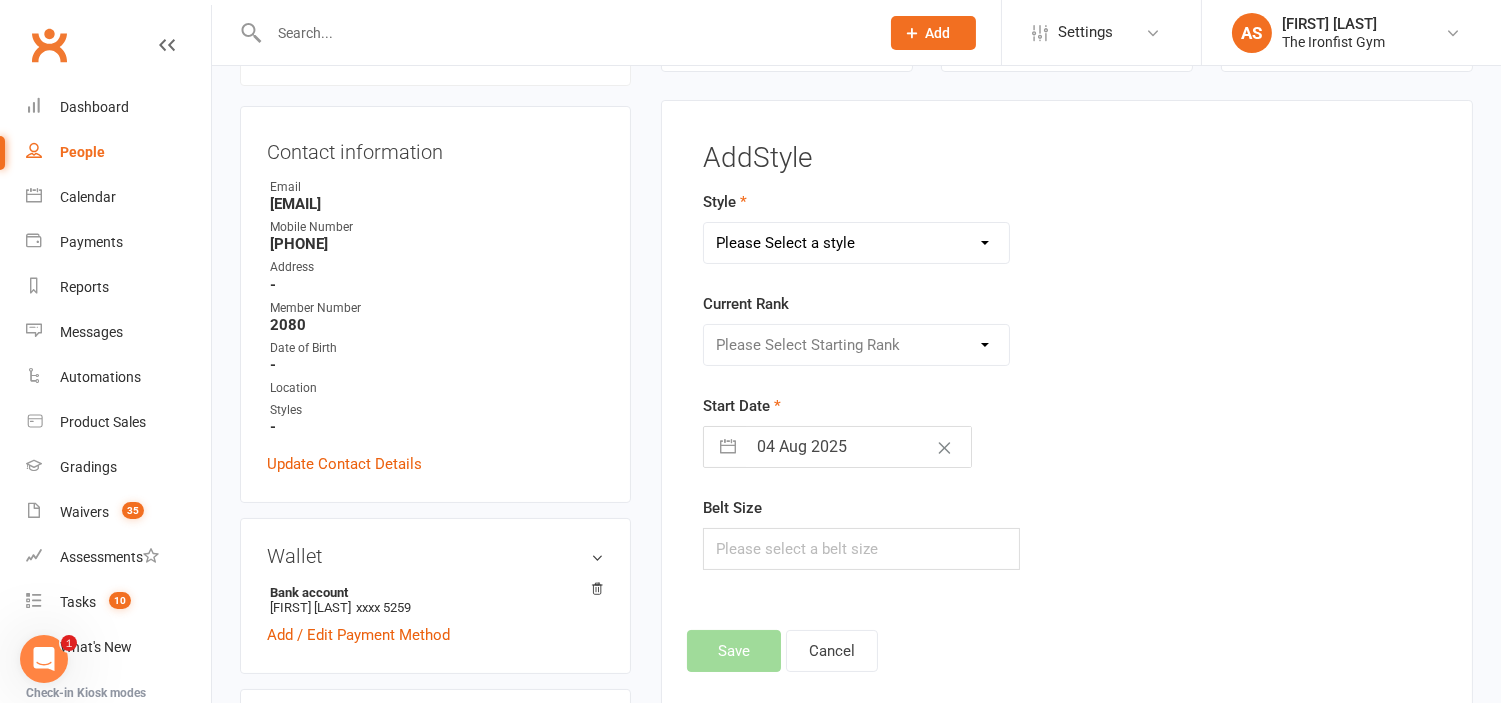 scroll, scrollTop: 250, scrollLeft: 0, axis: vertical 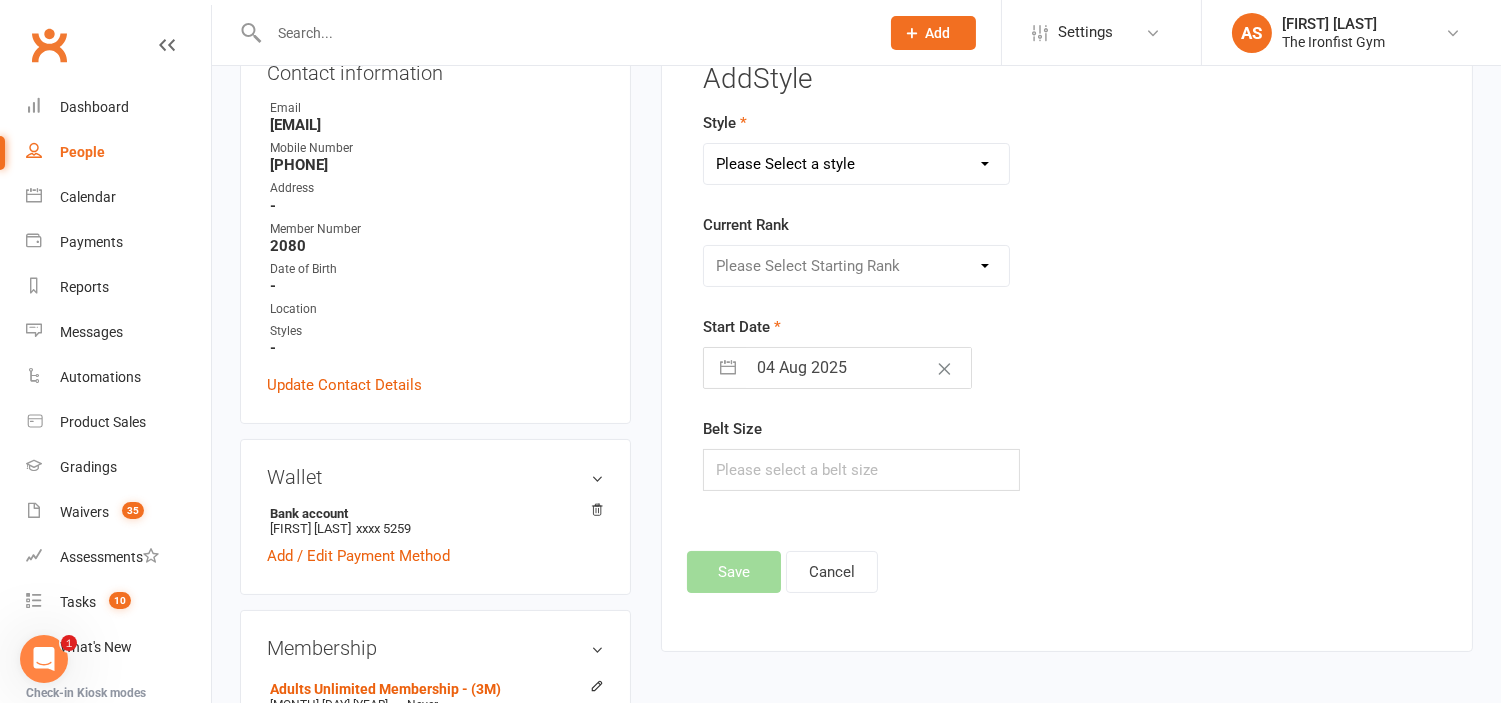 click on "Please Select a style BJJ  MUAY THAI" at bounding box center [856, 164] 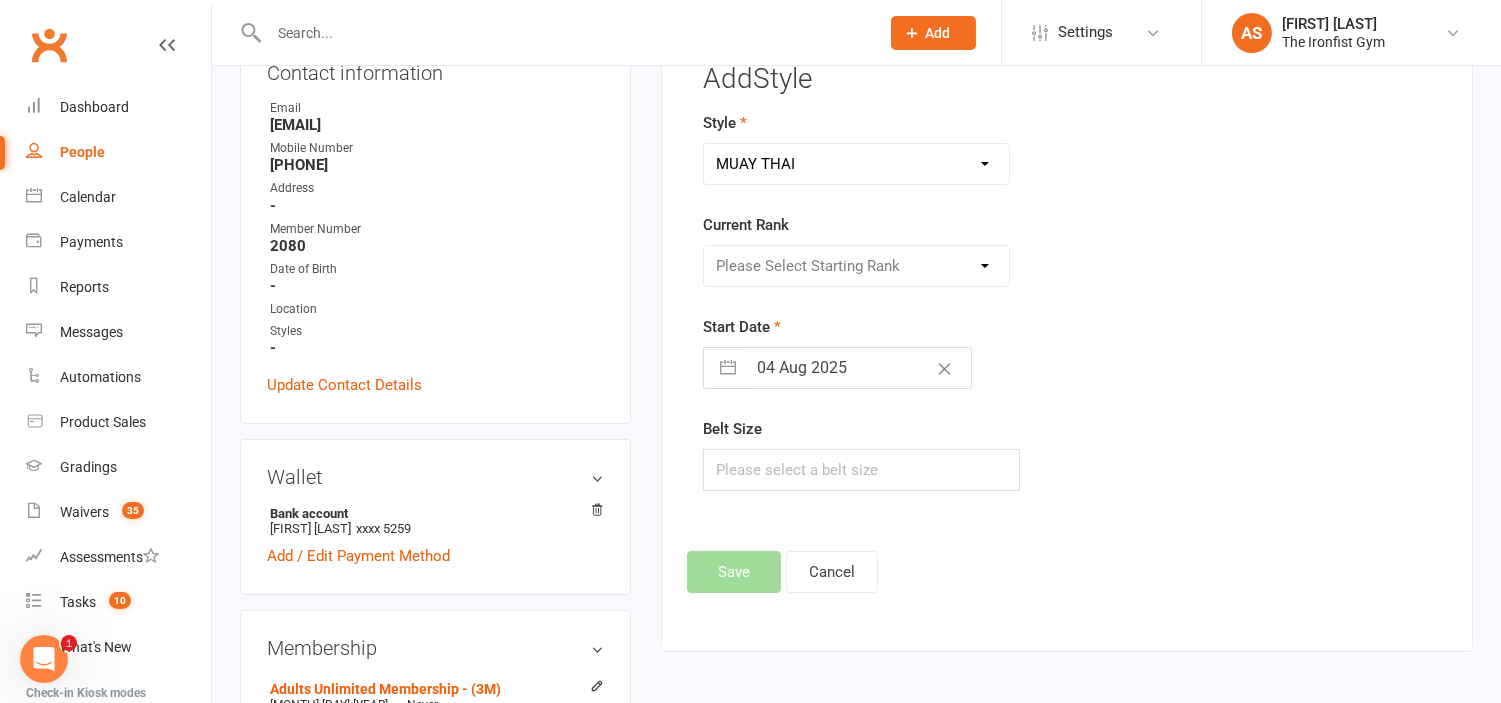 click on "Please Select a style BJJ  MUAY THAI" at bounding box center (856, 164) 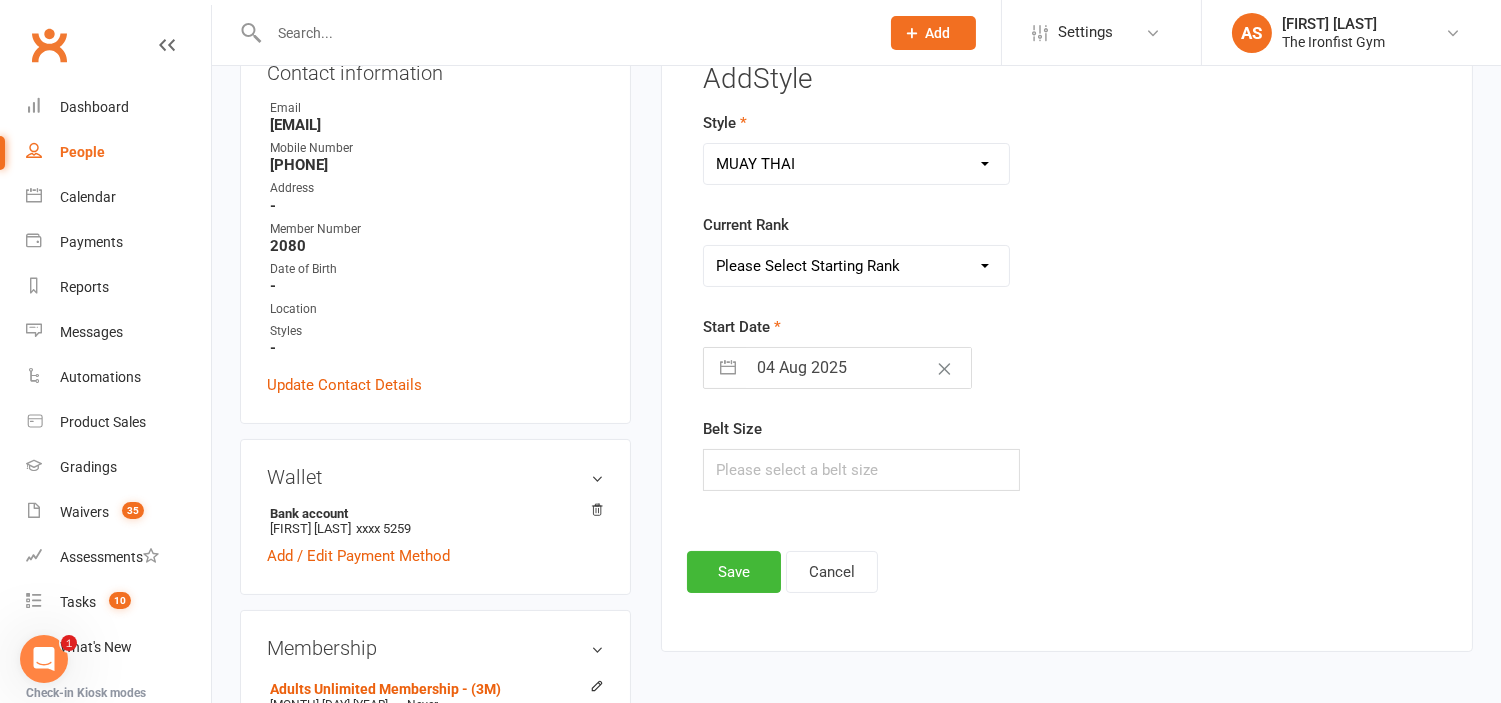 click on "Please Select Starting Rank WHITE BLUE GREEN YELLOW PURPLE BROWN BLACK" at bounding box center [856, 266] 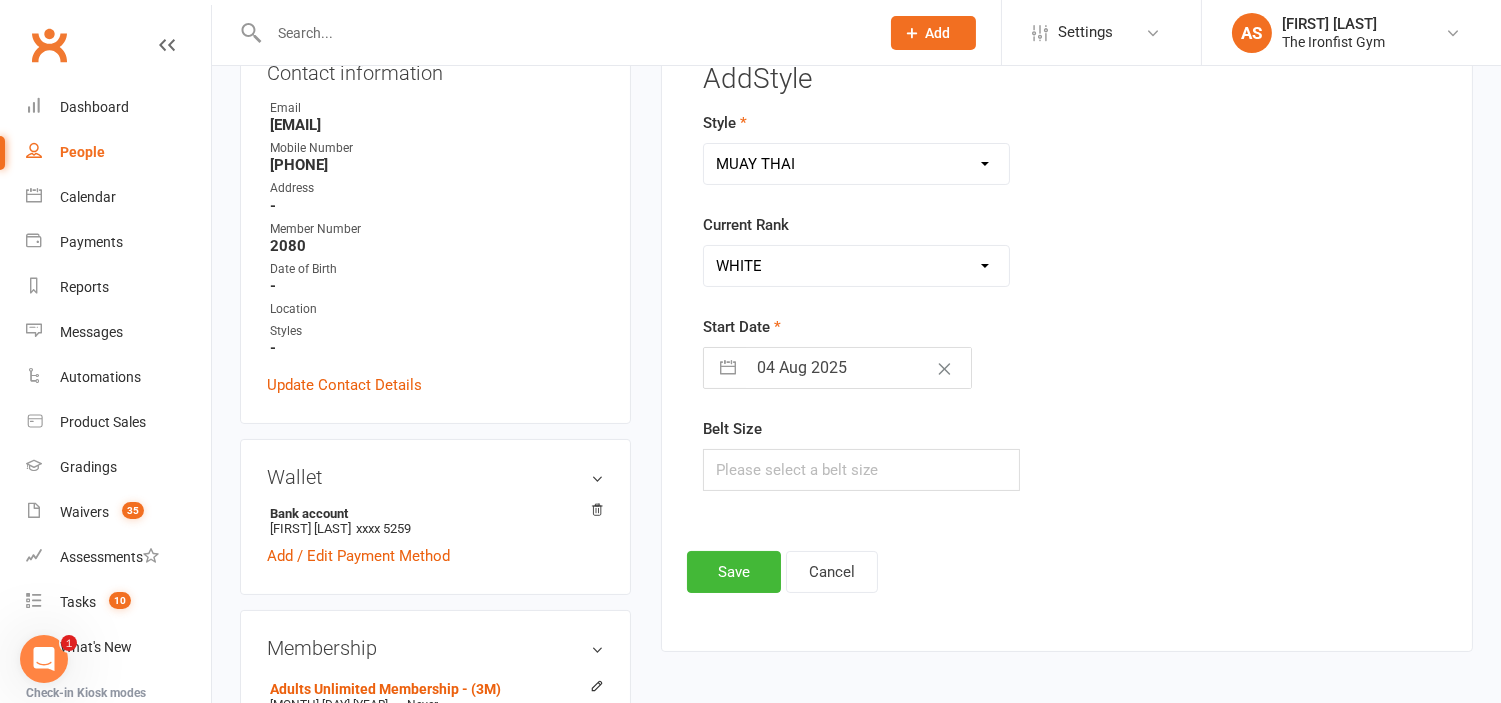 click on "Please Select Starting Rank WHITE BLUE GREEN YELLOW PURPLE BROWN BLACK" at bounding box center [856, 266] 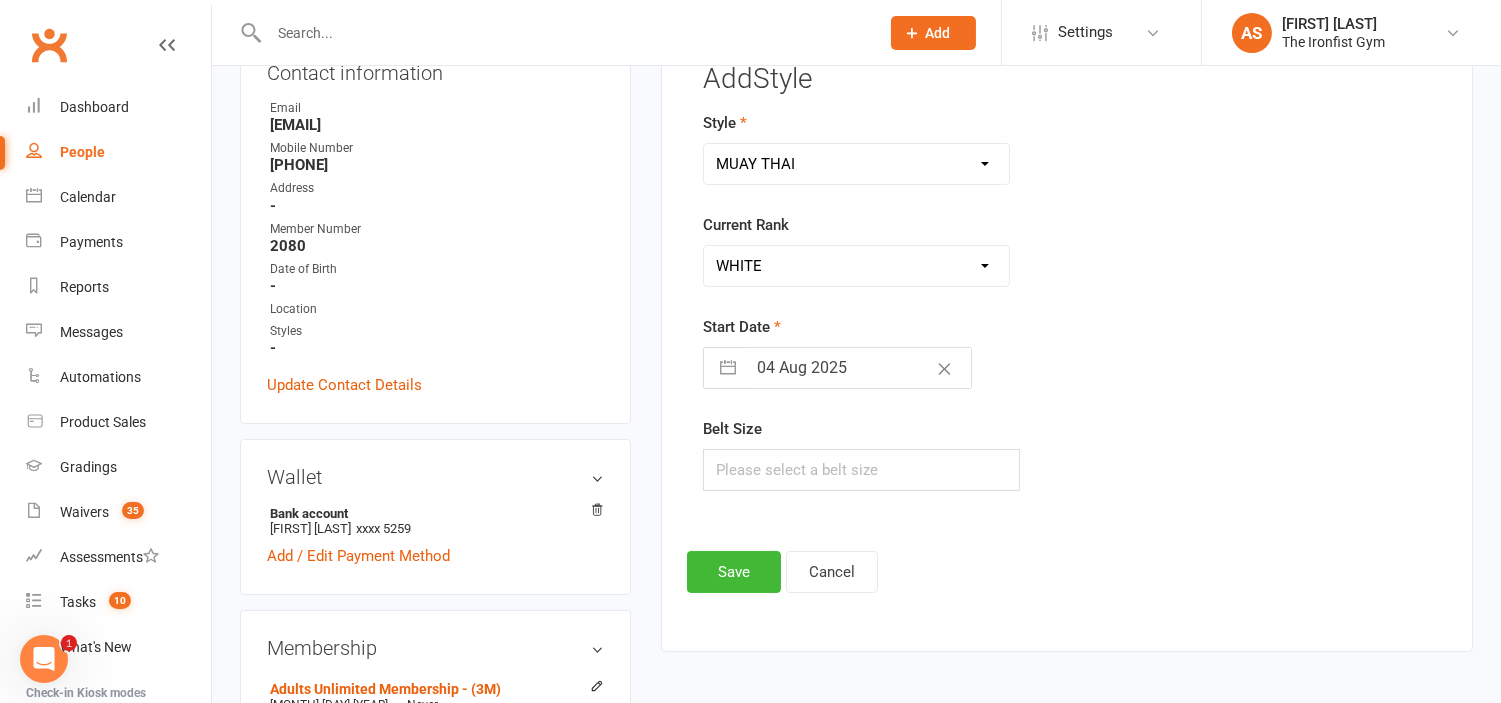 select on "2025" 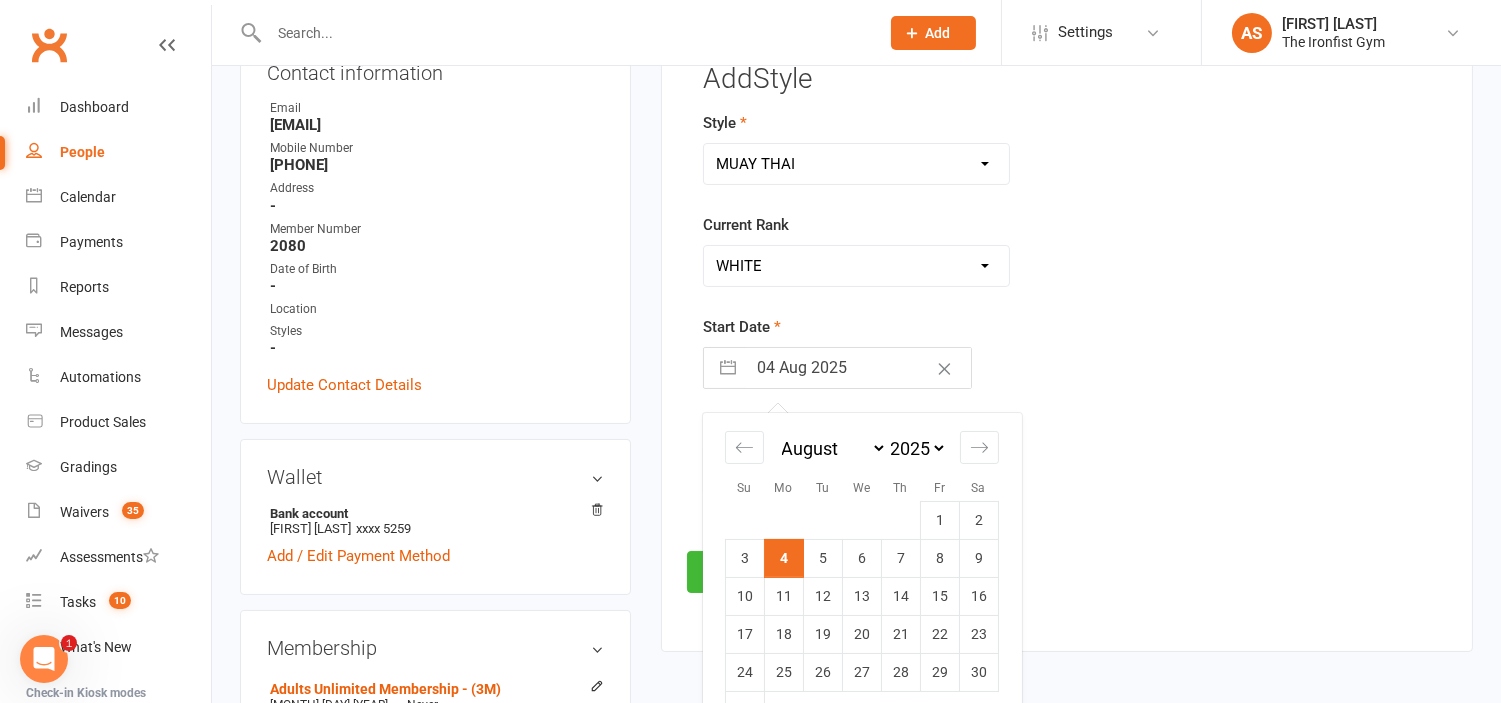 click on "2035 2034 2033 2032 2031 2030 2029 2028 2027 2026 2025 2024 2023 2022 2021 2020 2019 2018 2017 2016 2015 2014 2013 2012 2011 2010 2009 2008 2007 2006 2005 2004 2003 2002 2001 2000 1999 1998 1997 1996 1995 1994 1993 1992 1991 1990 1989 1988 1987 1986 1985 1984 1983 1982 1981 1980 1979 1978 1977 1976 1975 1974 1973 1972 1971 1970 1969 1968 1967 1966 1965 1964 1963 1962 1961 1960 1959 1958 1957 1956 1955 1954 1953 1952 1951 1950 1949 1948 1947 1946 1945 1944 1943 1942 1941 1940 1939 1938 1937 1936 1935 1934 1933 1932 1931 1930 1929 1928 1927 1926 1925" at bounding box center (917, 448) 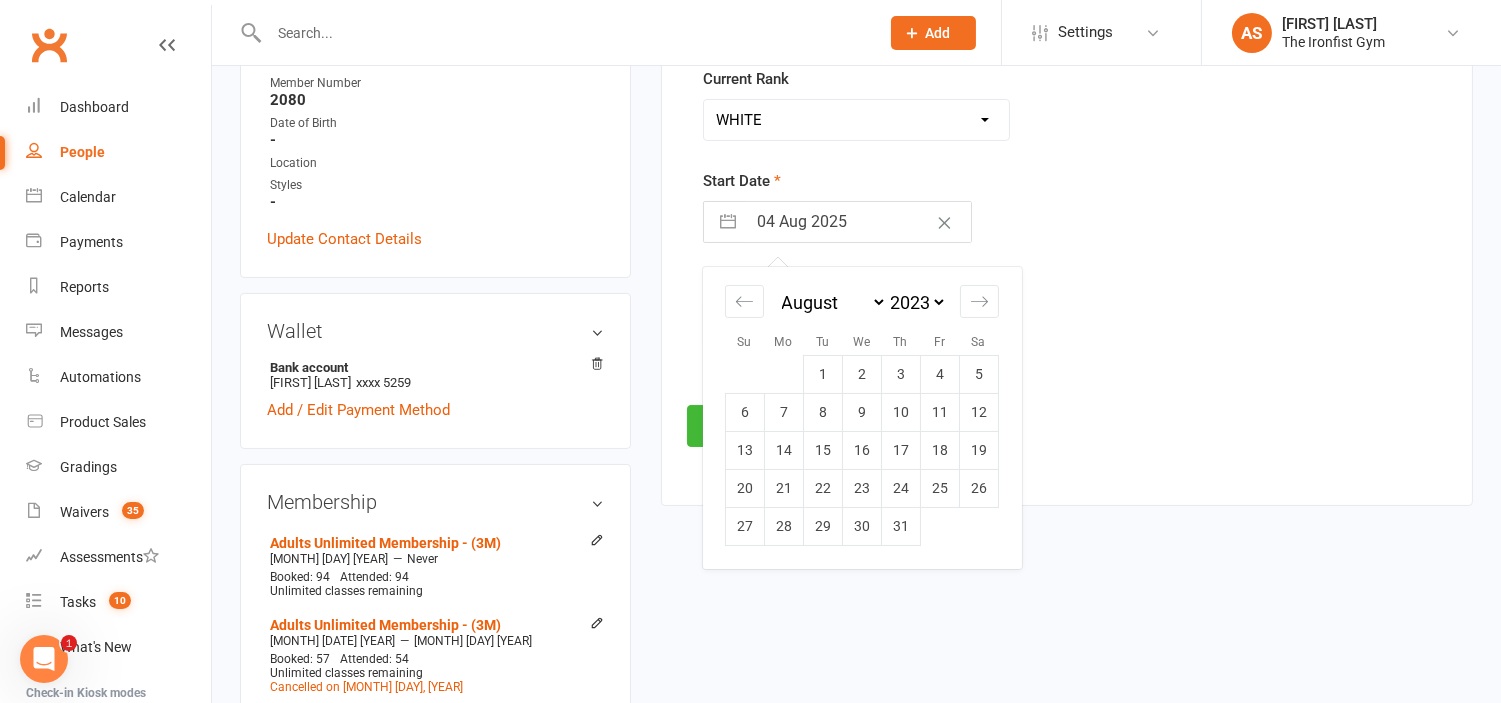 scroll, scrollTop: 400, scrollLeft: 0, axis: vertical 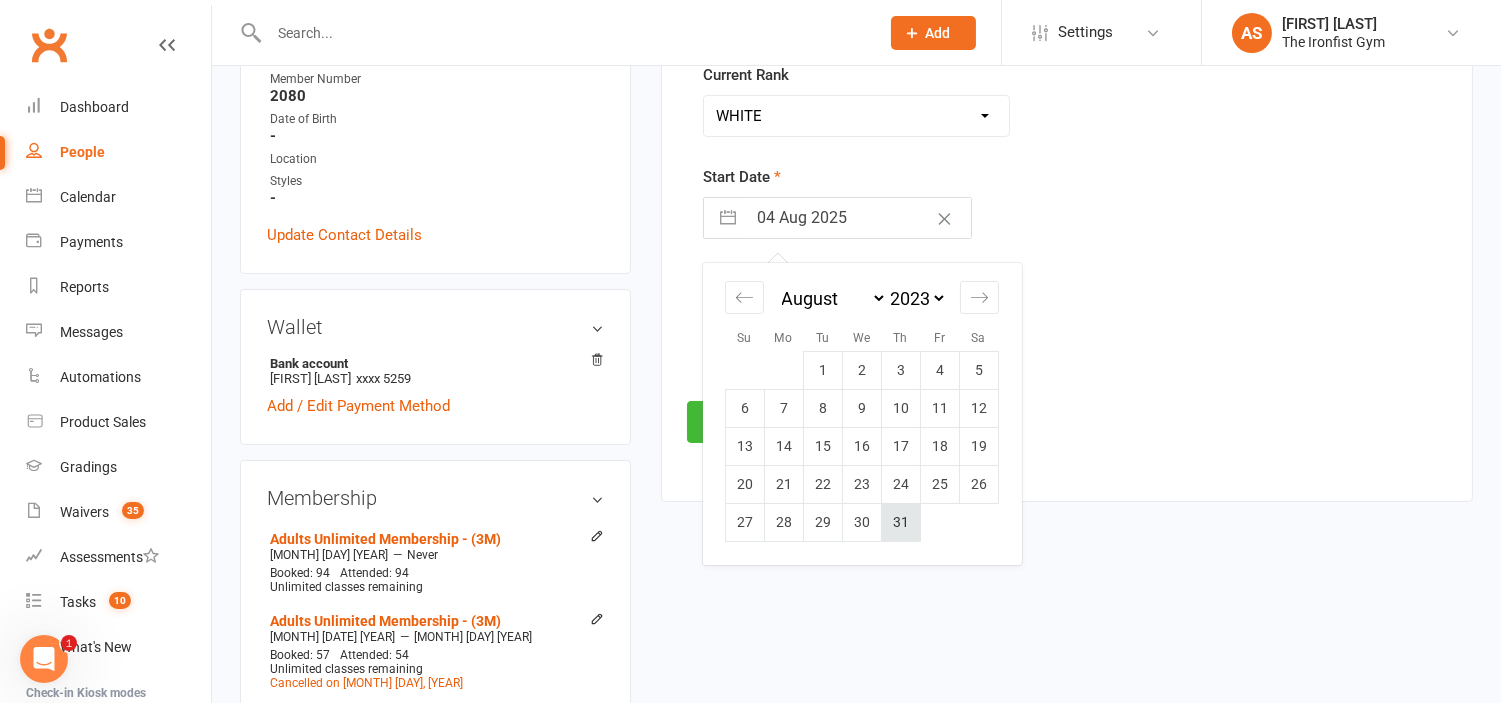 click on "31" at bounding box center [901, 522] 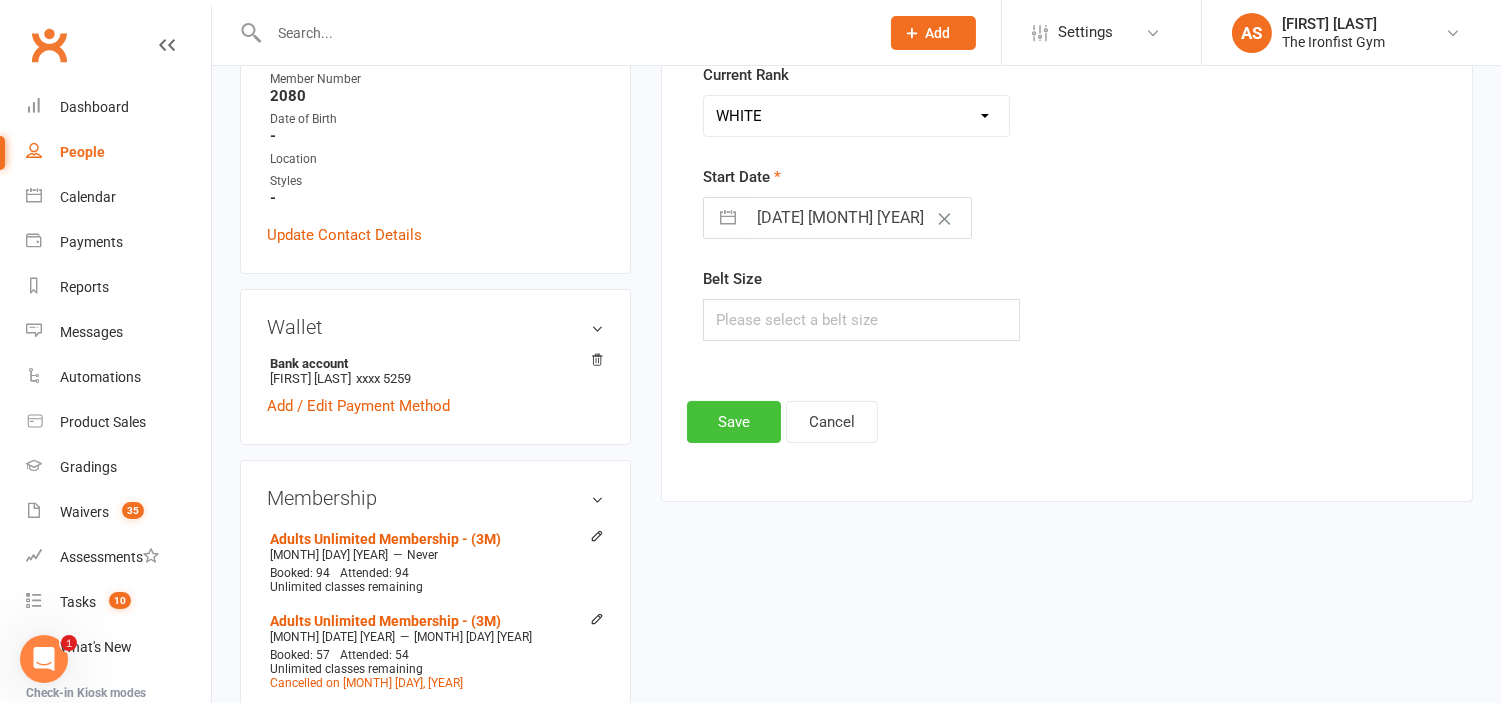 click on "Save" at bounding box center (734, 422) 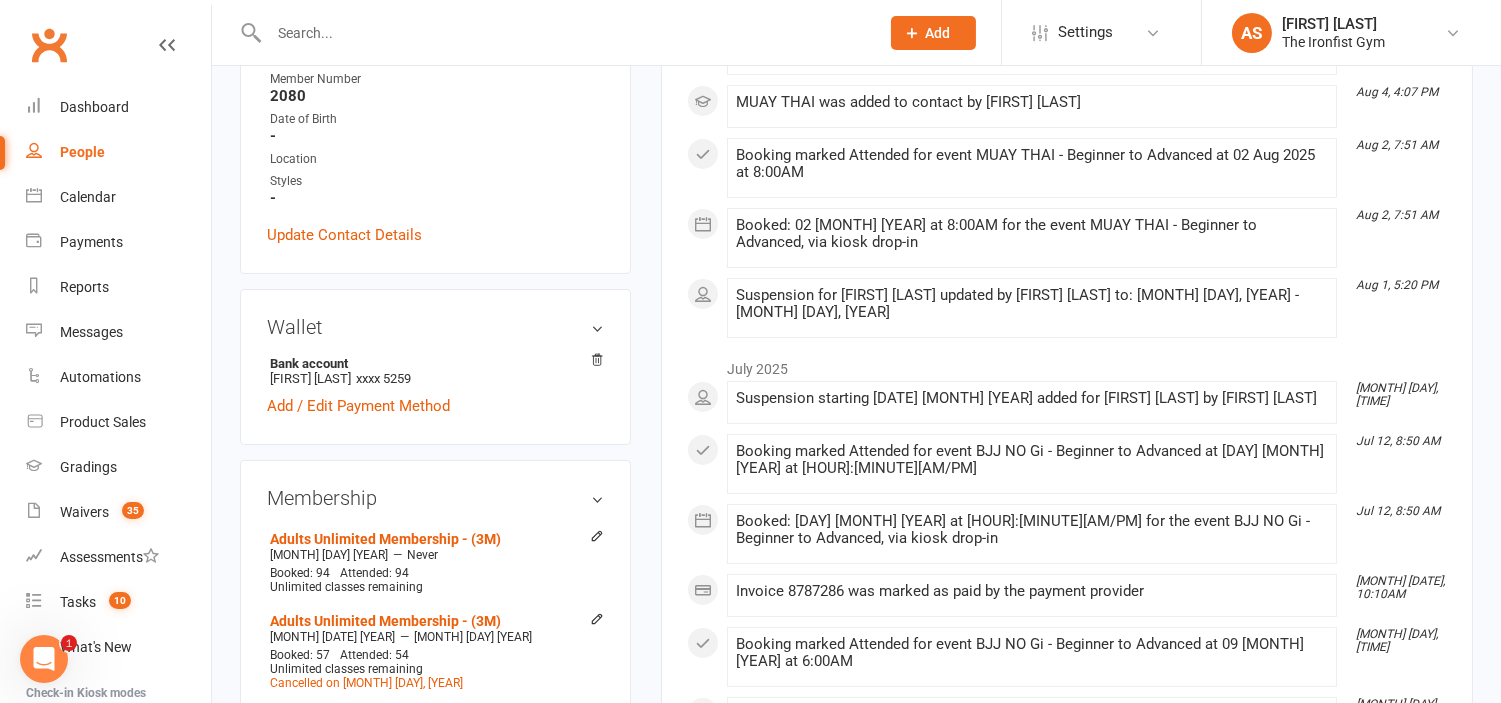 scroll, scrollTop: 0, scrollLeft: 0, axis: both 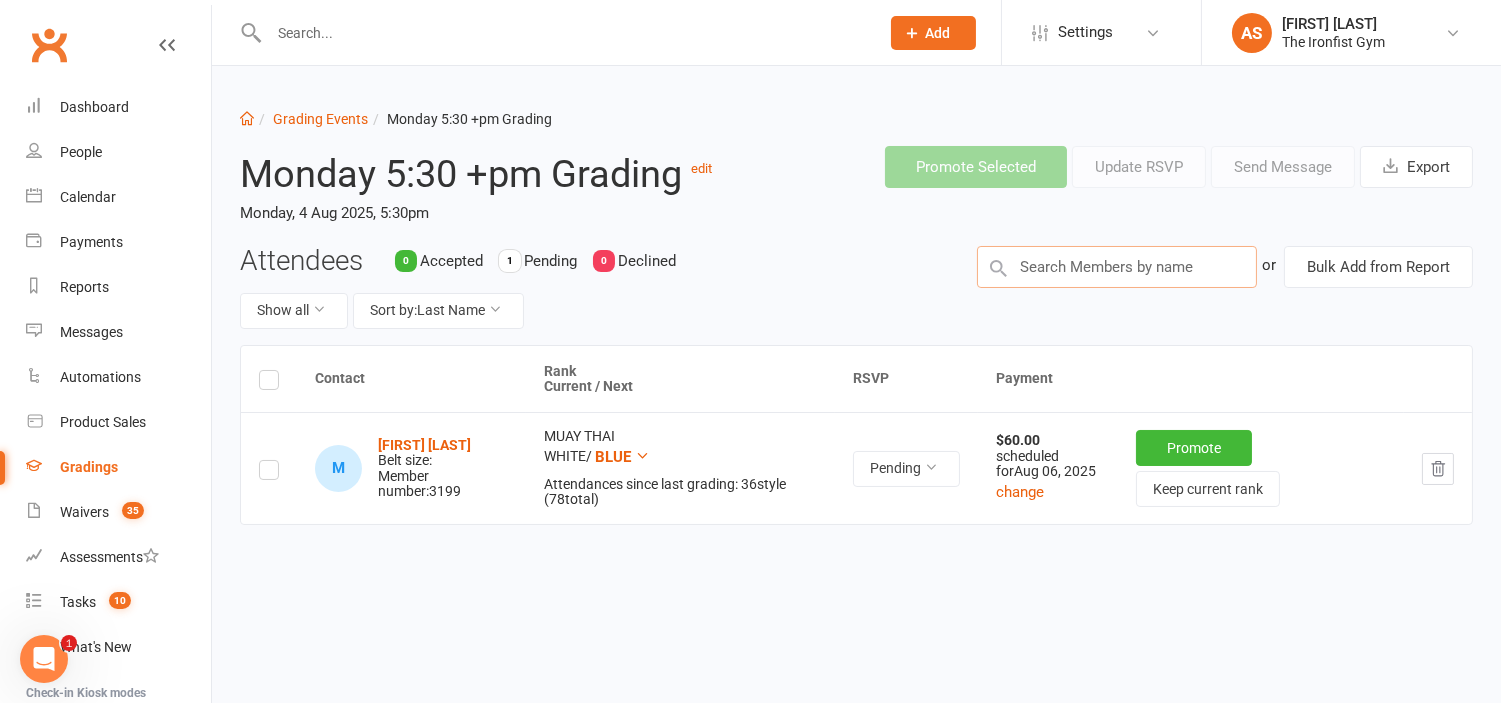 click at bounding box center [1117, 267] 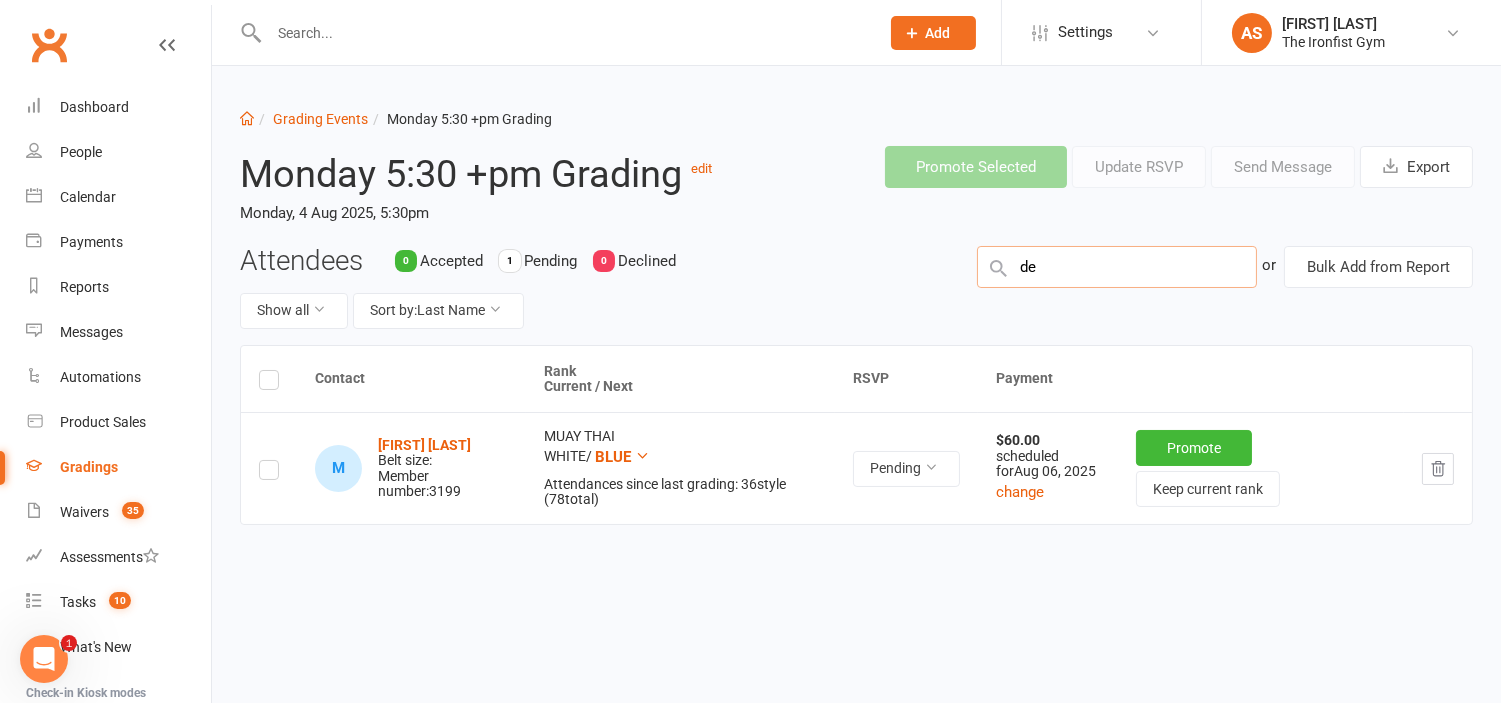 type on "d" 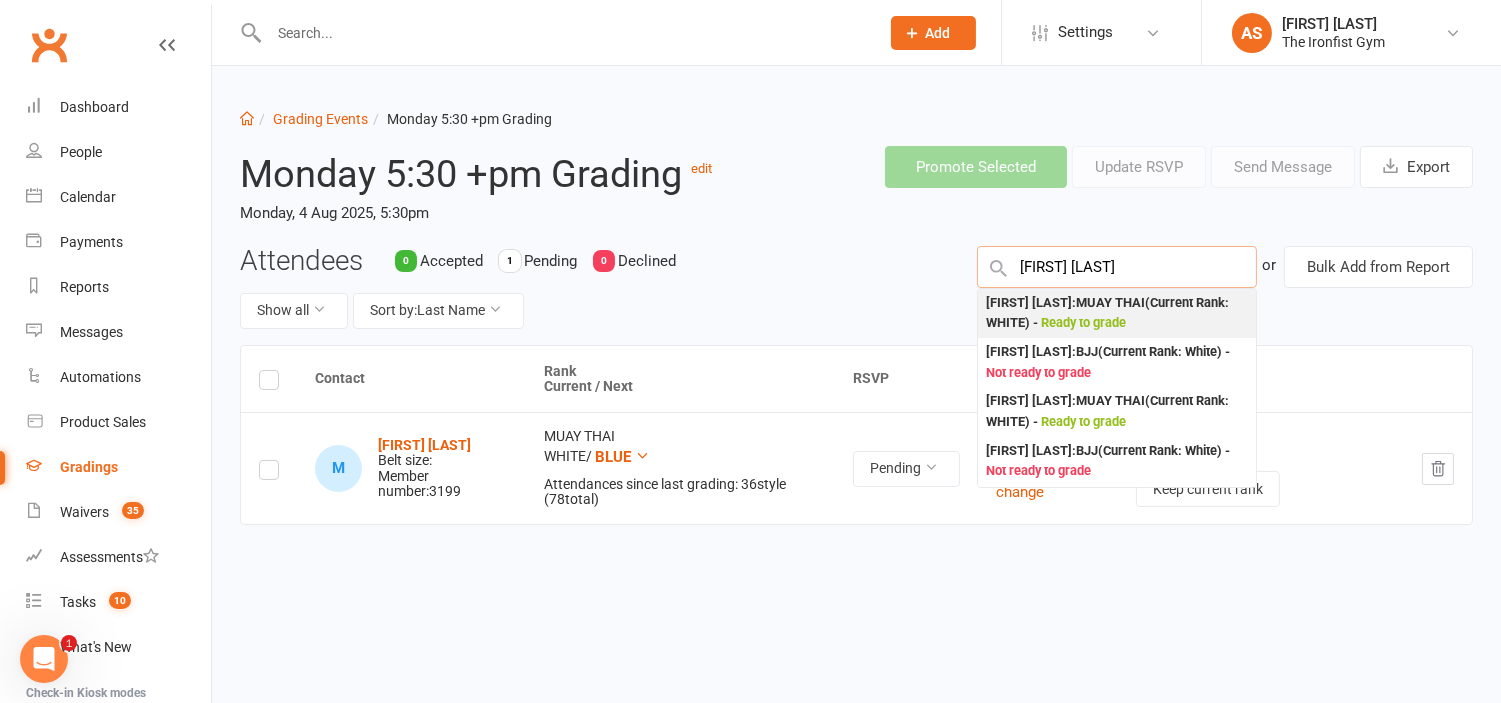 type on "[FIRST] [LAST]" 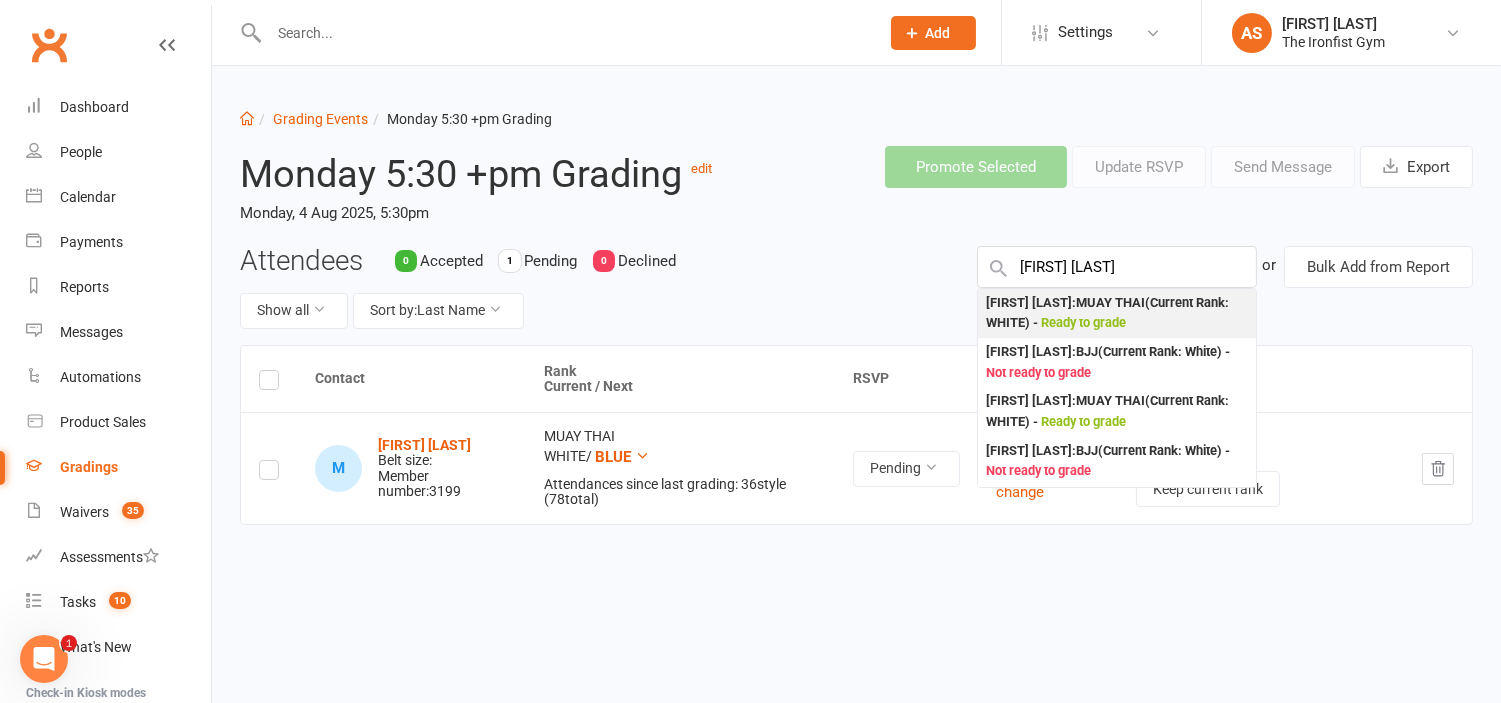click on "[FIRST] [LAST] : MUAY THAI (Current Rank: WHITE) - Ready to grade" at bounding box center (1117, 313) 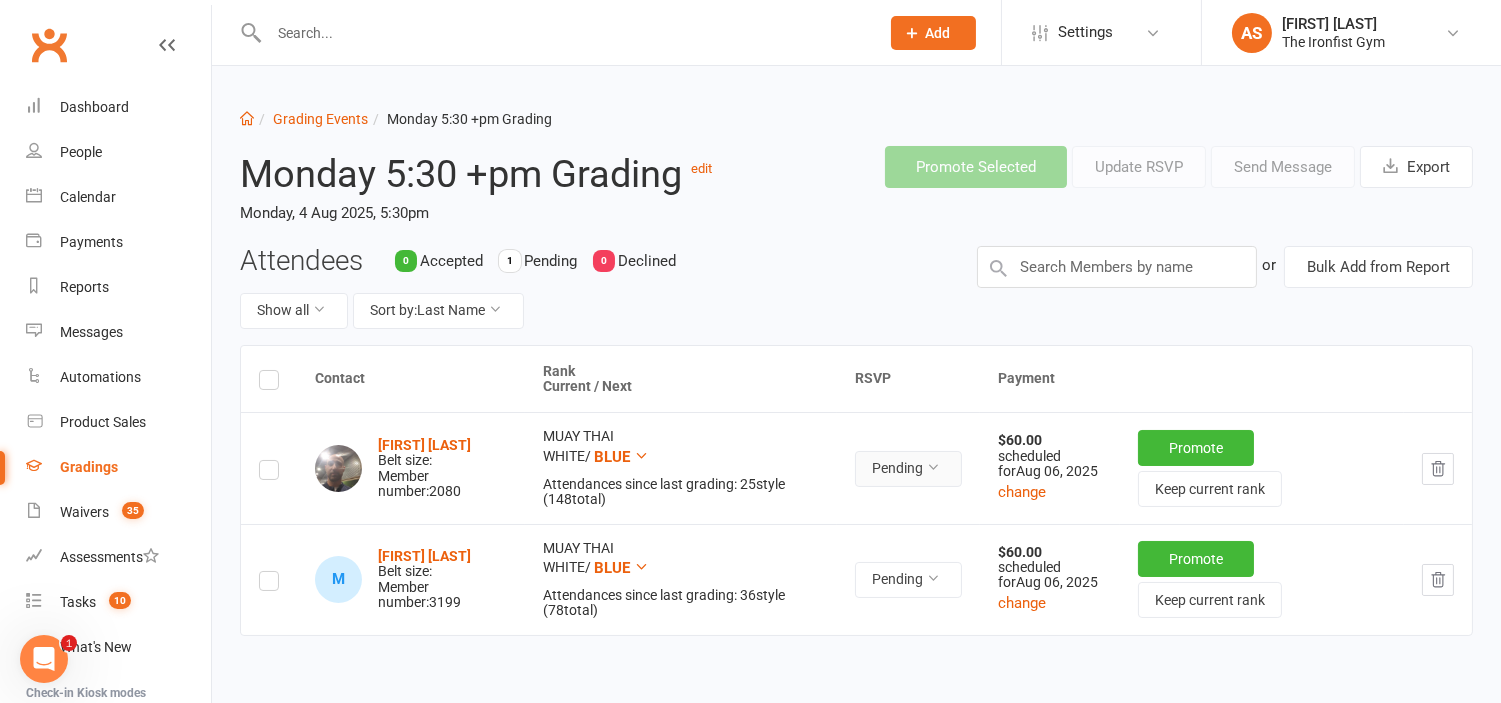 click on "Pending" at bounding box center (908, 469) 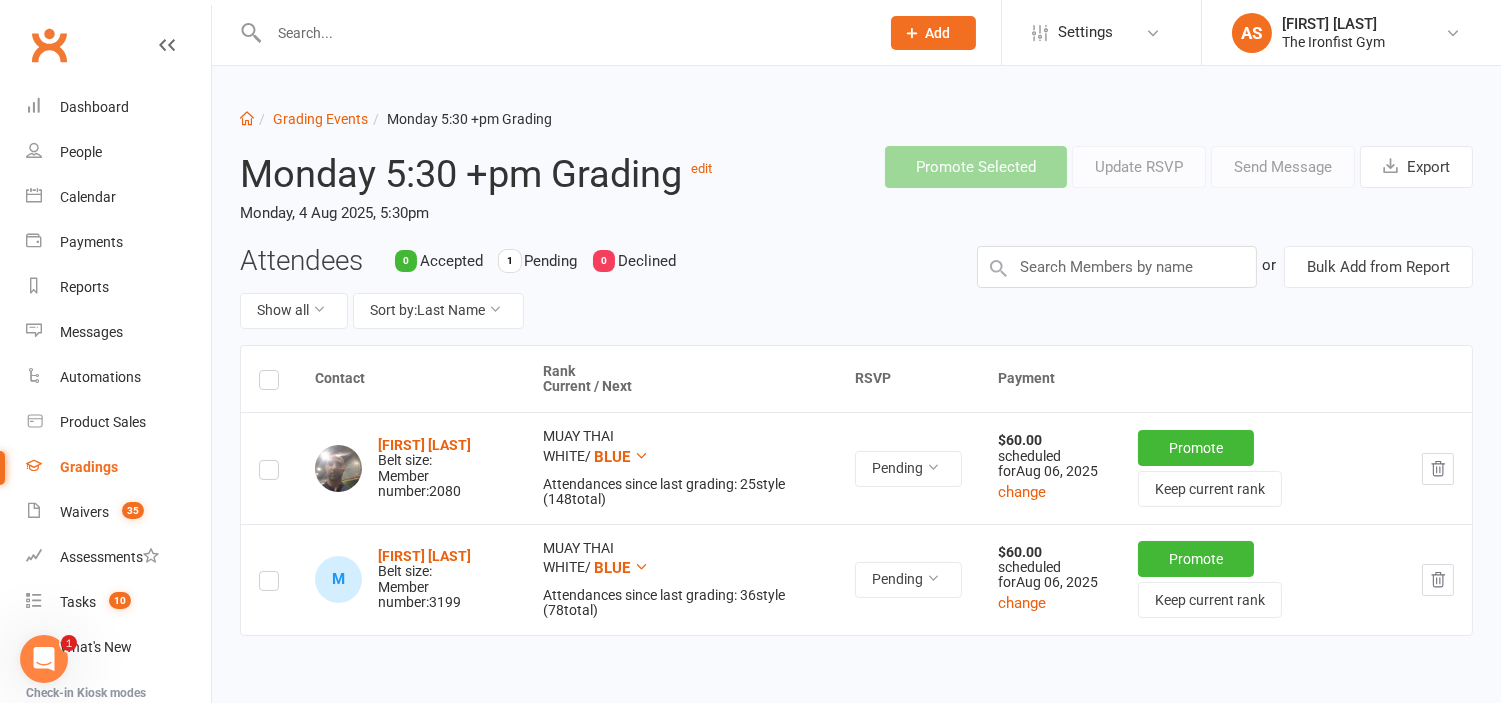 click on "Rank Current / Next" at bounding box center (681, 379) 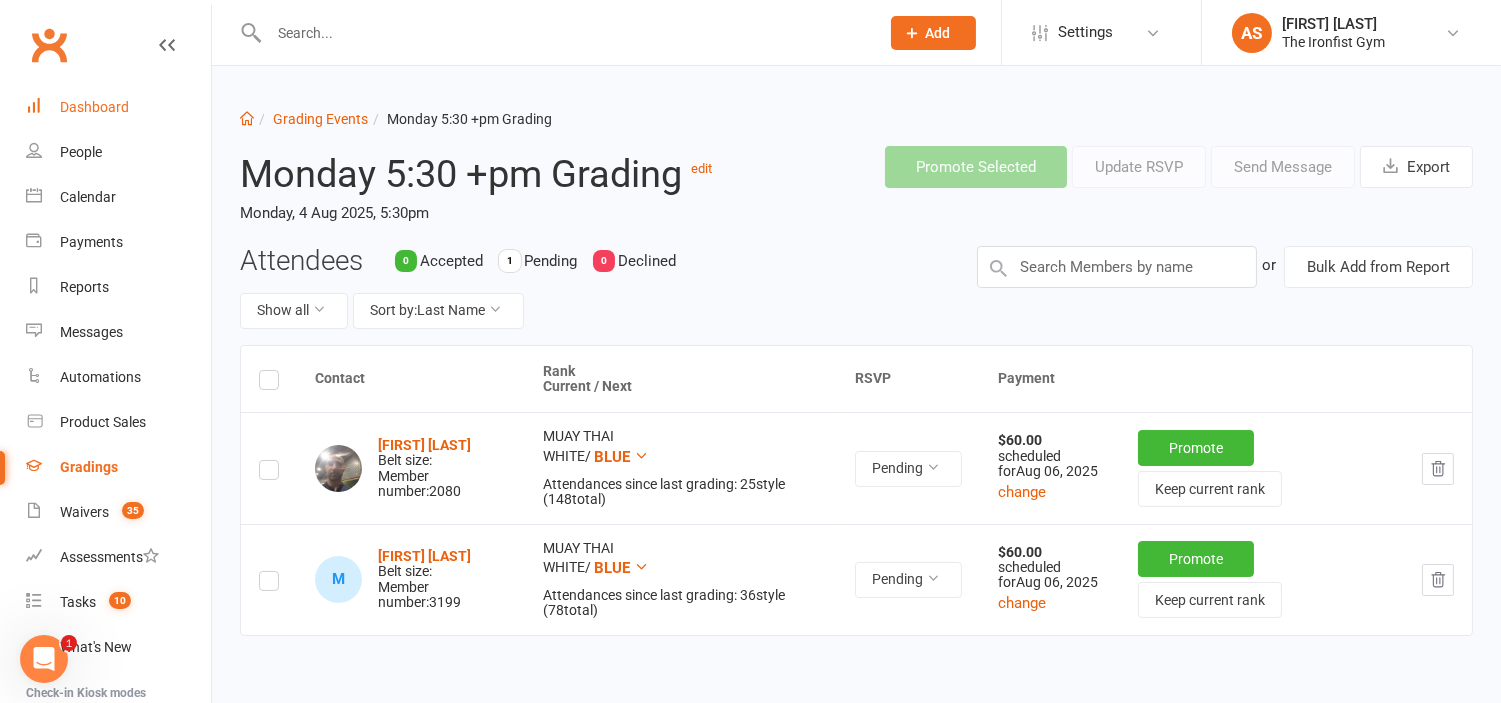 click on "Dashboard" at bounding box center (94, 107) 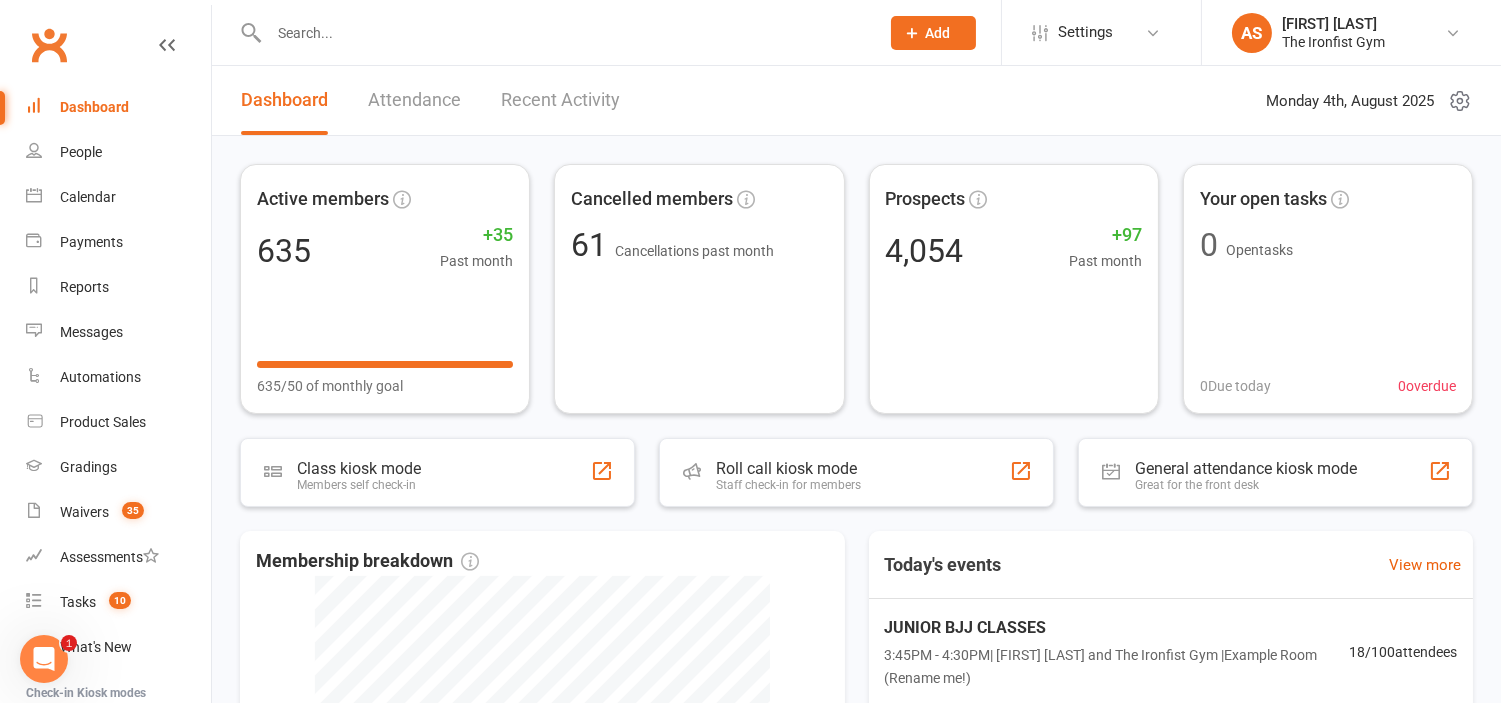 click on "Dashboard" at bounding box center [118, 107] 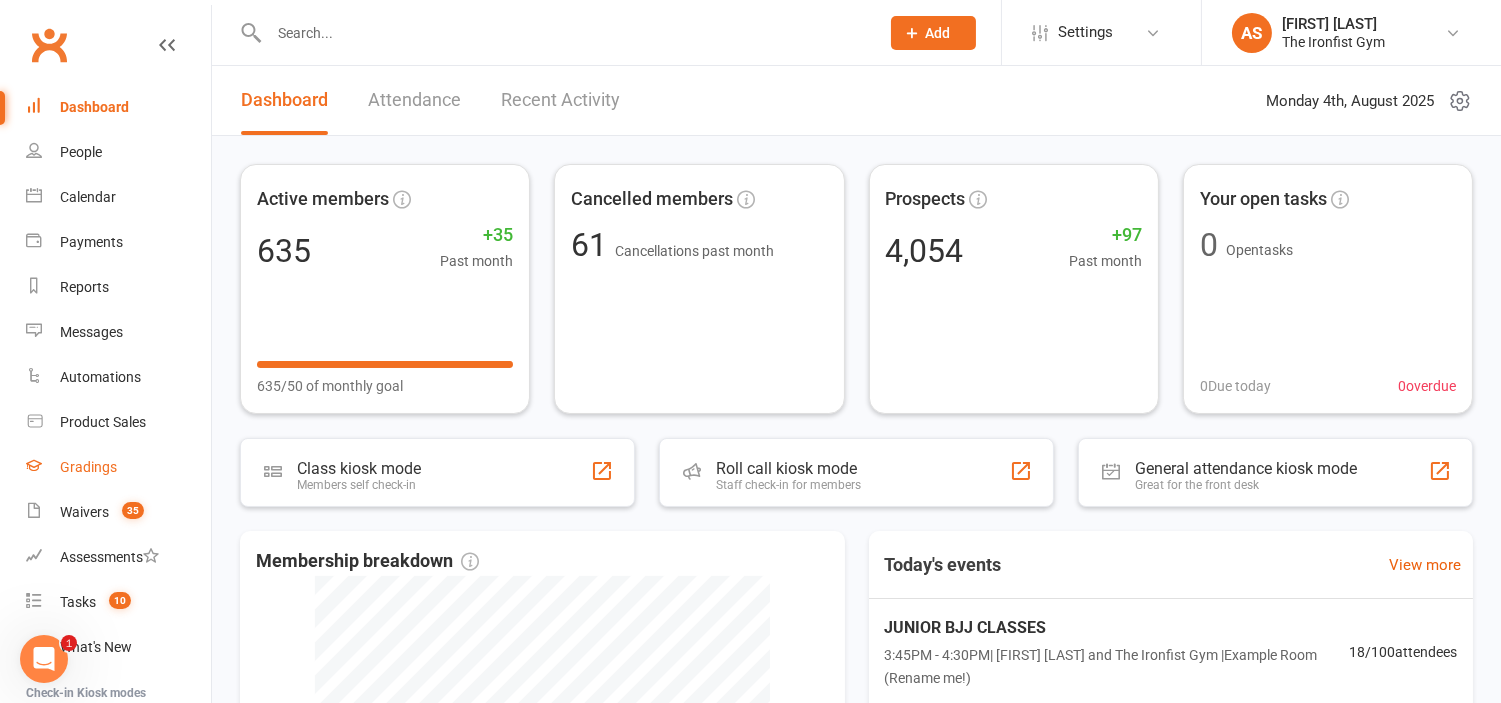 click on "Gradings" at bounding box center [118, 467] 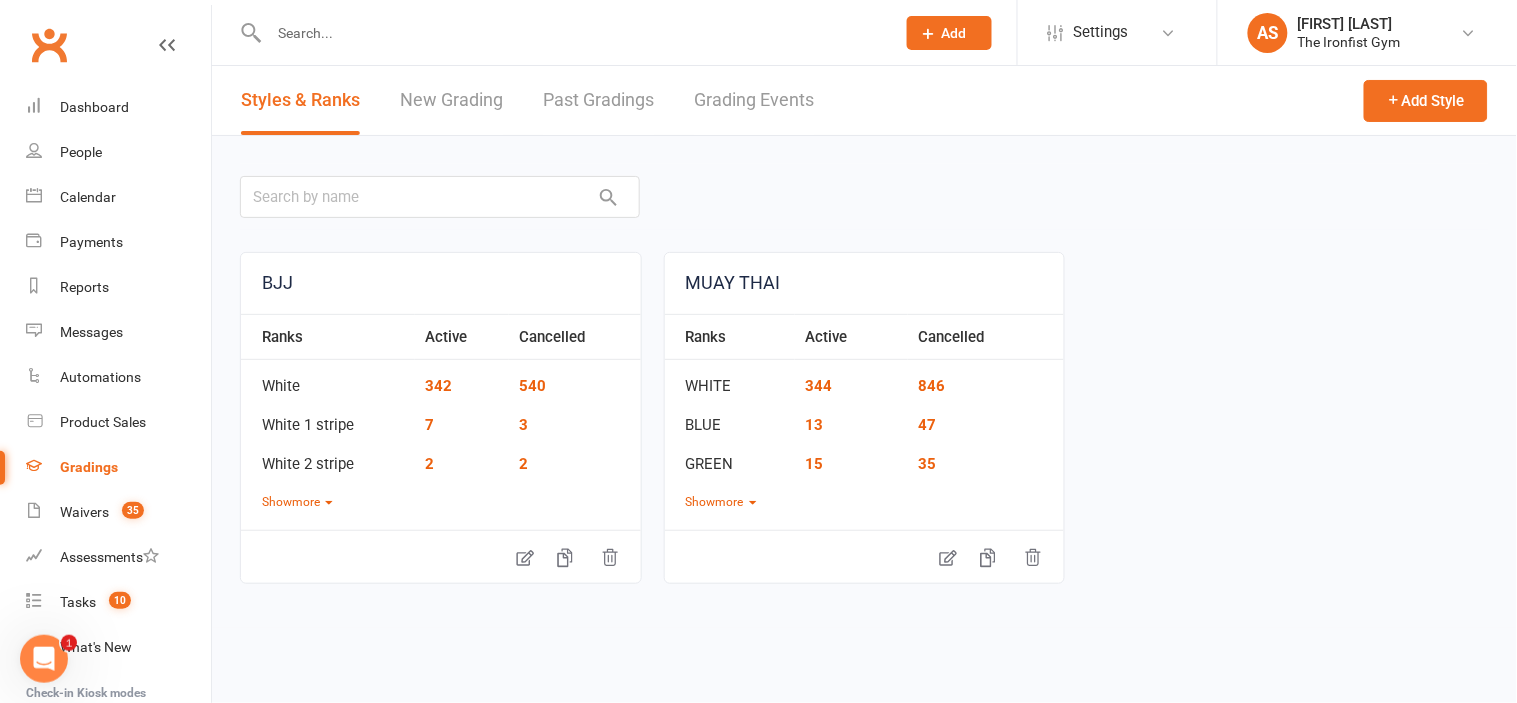 click on "Grading Events" at bounding box center (754, 100) 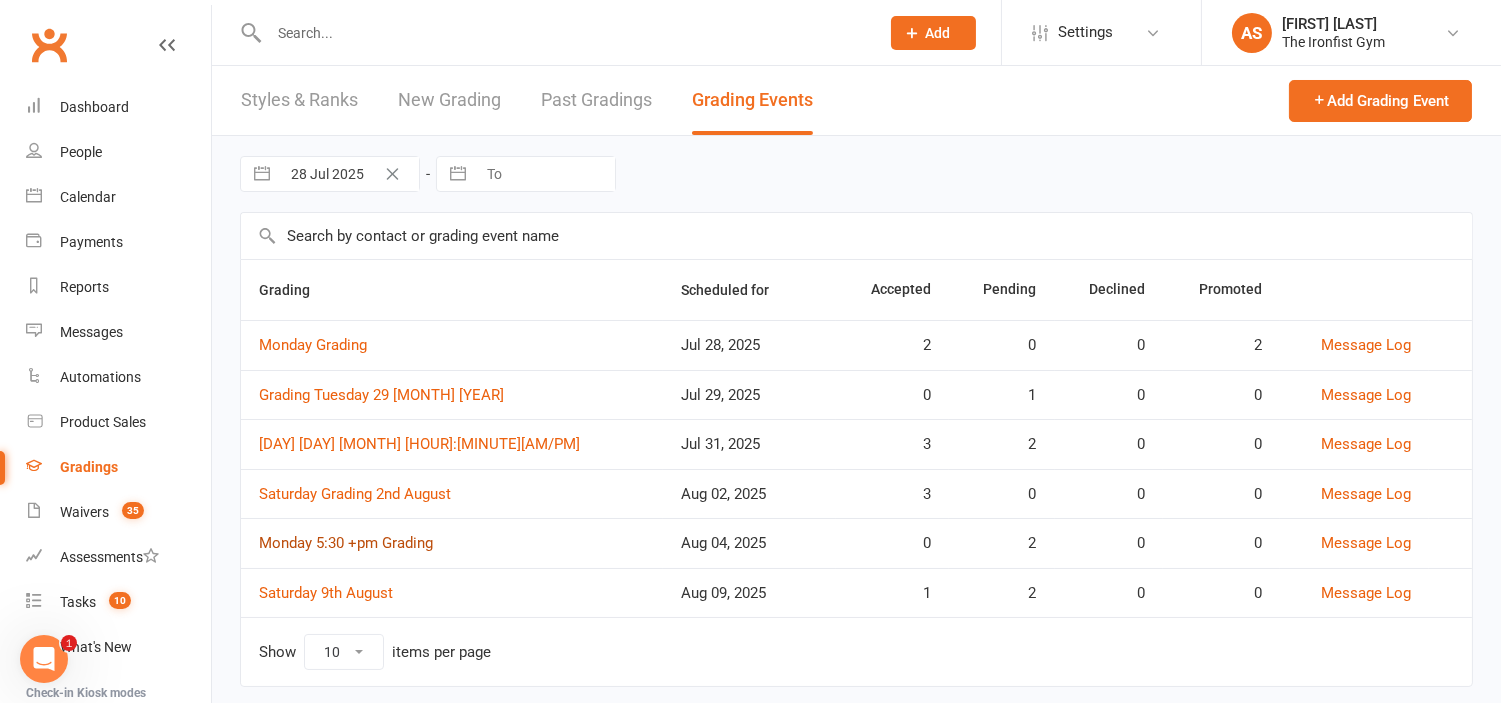 click on "Monday 5:30 +pm Grading" at bounding box center (346, 543) 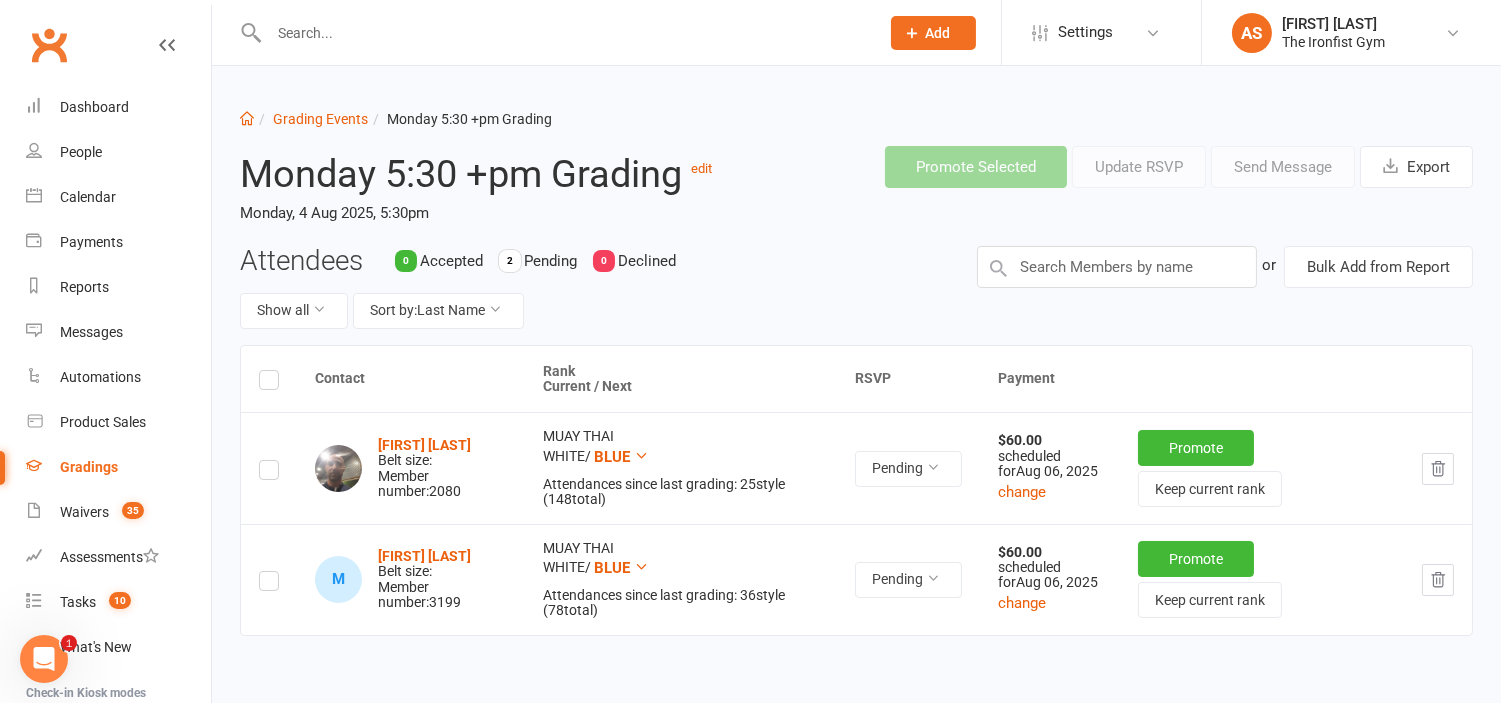 click at bounding box center [564, 33] 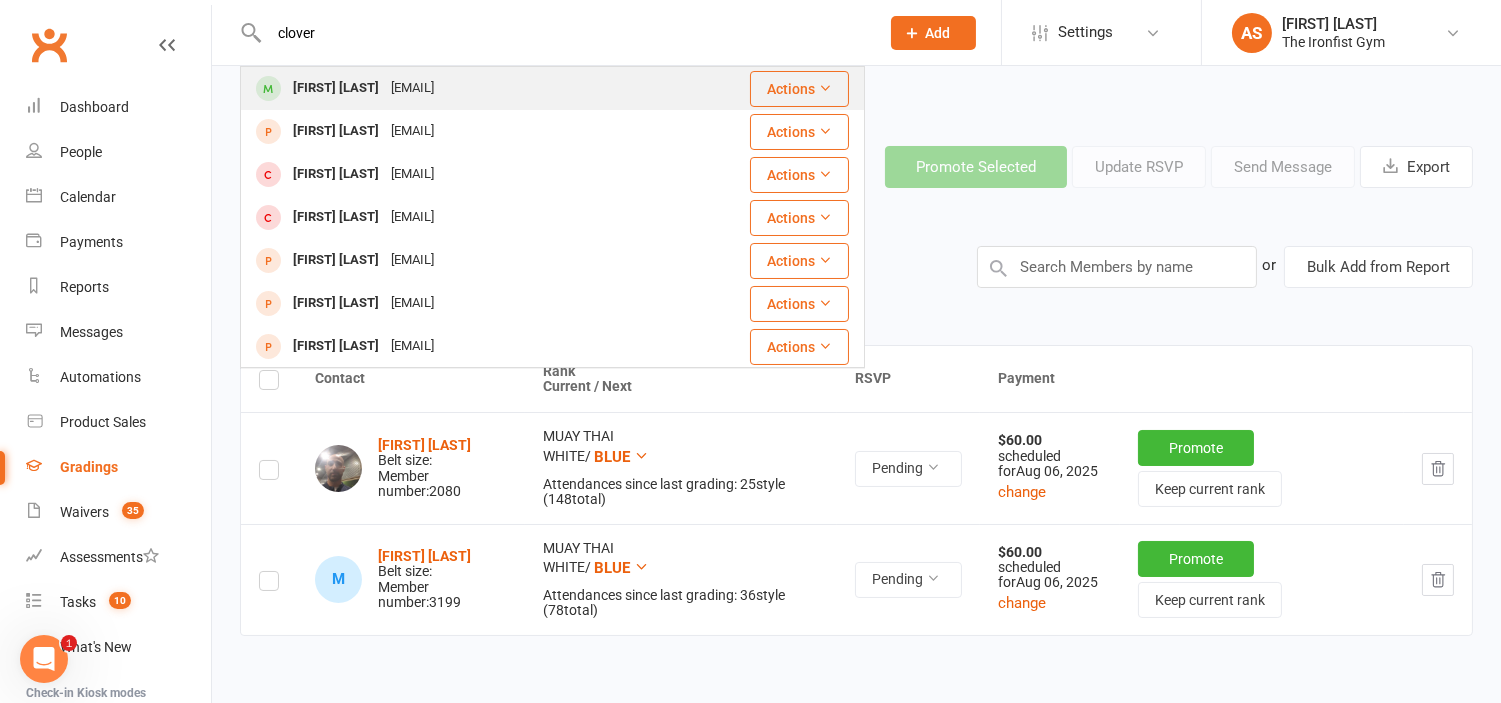 type on "clover" 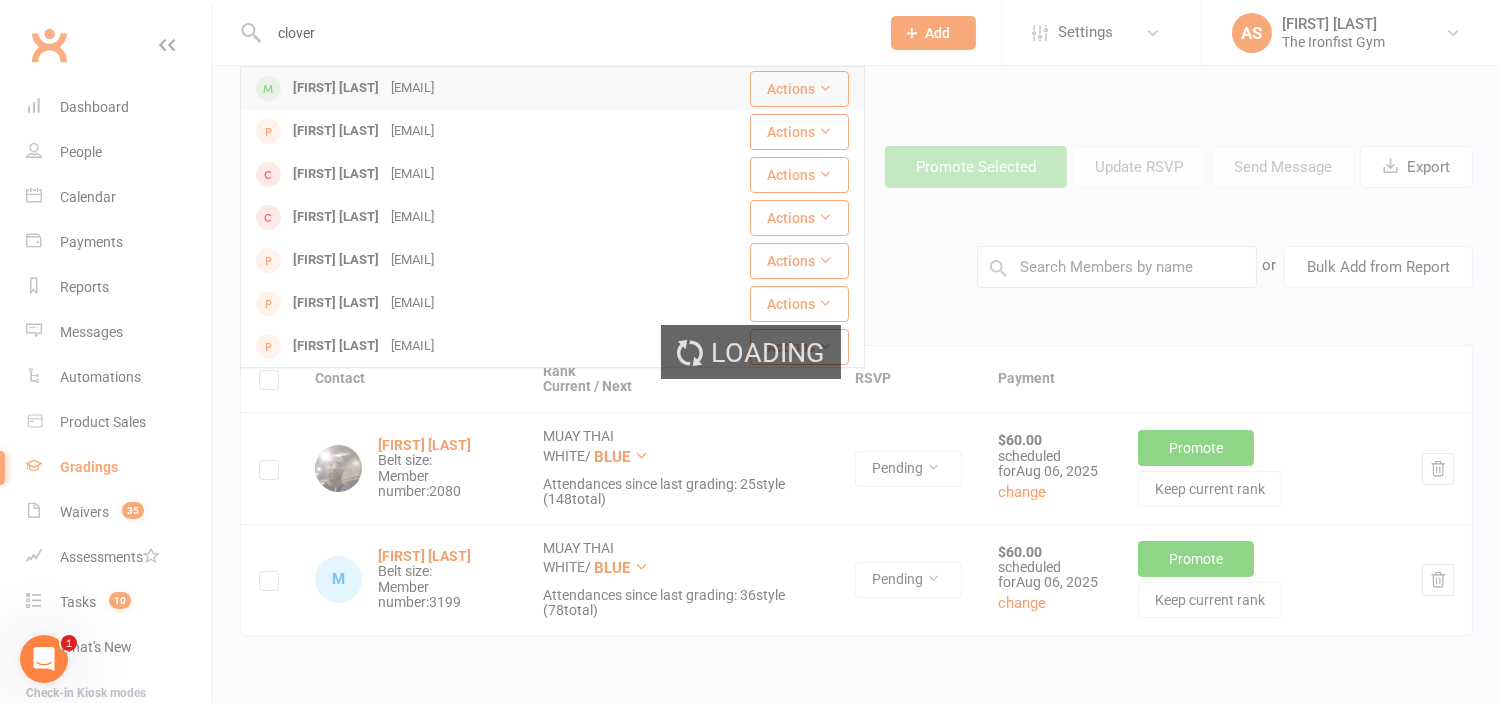 type 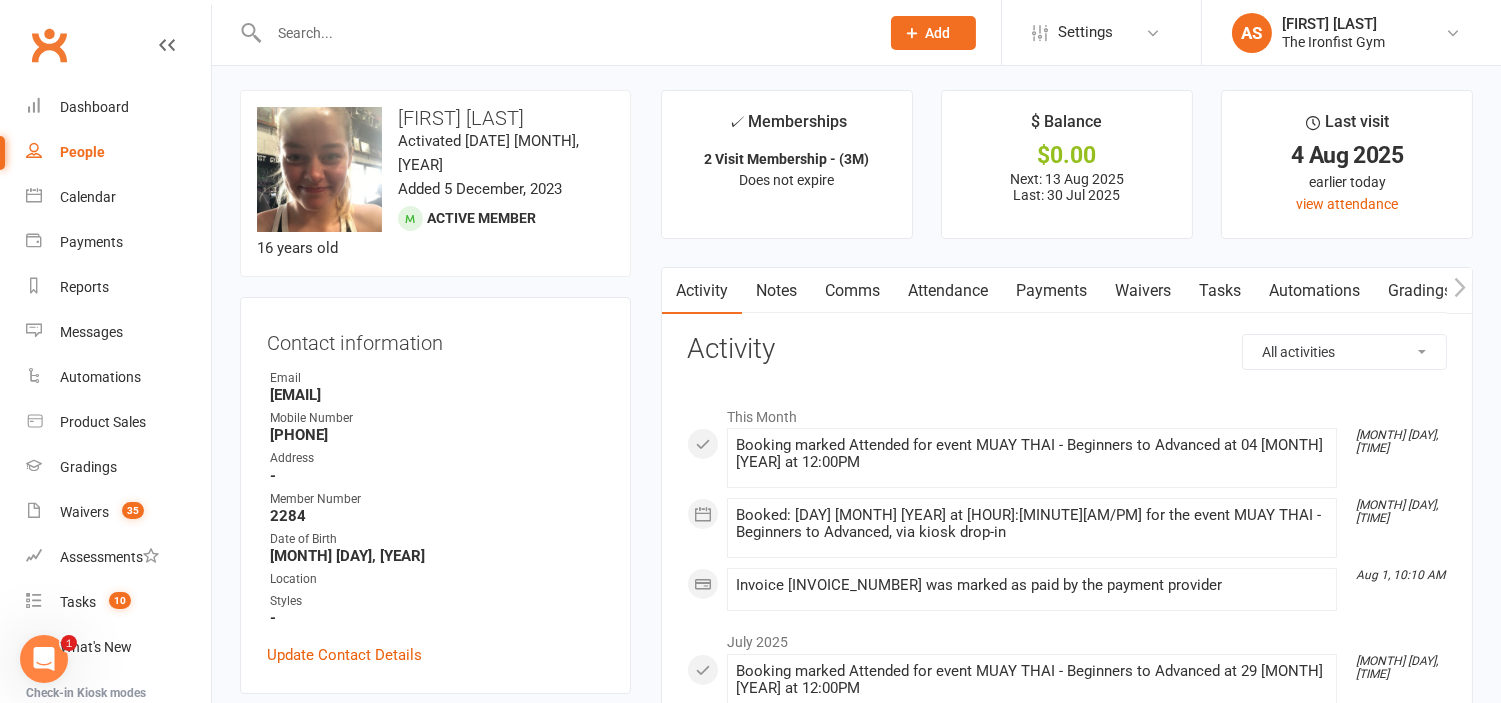 scroll, scrollTop: 7, scrollLeft: 0, axis: vertical 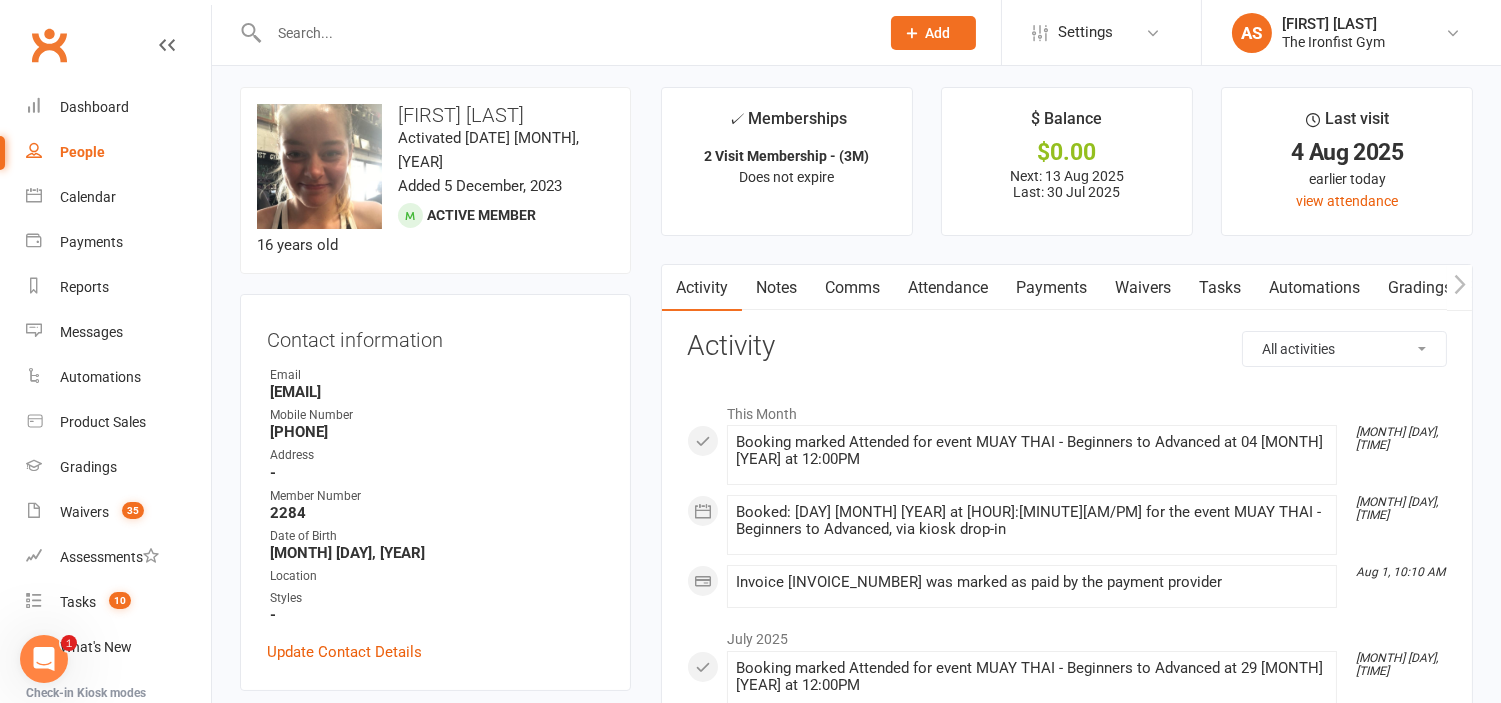 click on "[MONTH] [DAY], [YEAR]" at bounding box center (437, 553) 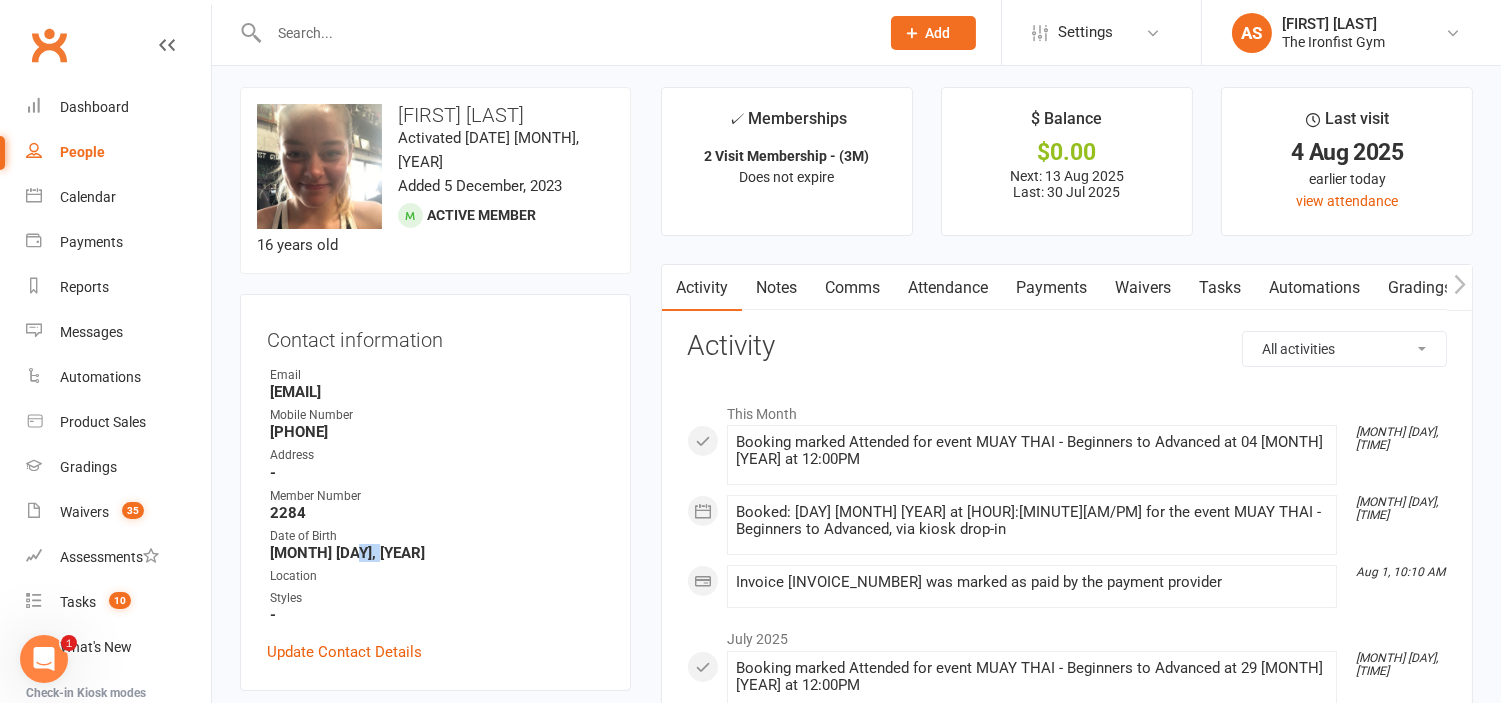 click on "[MONTH] [DAY], [YEAR]" at bounding box center (437, 553) 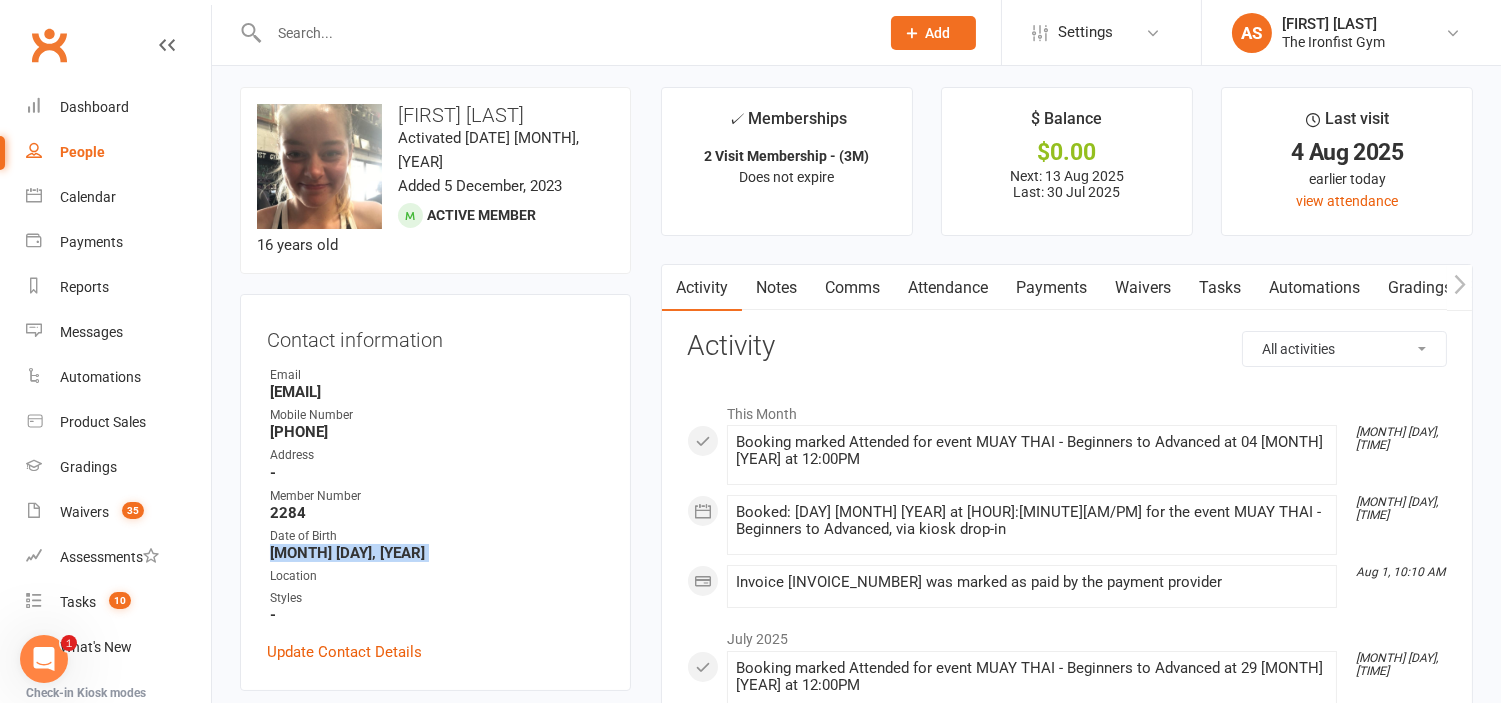 click on "[MONTH] [DAY], [YEAR]" at bounding box center (437, 553) 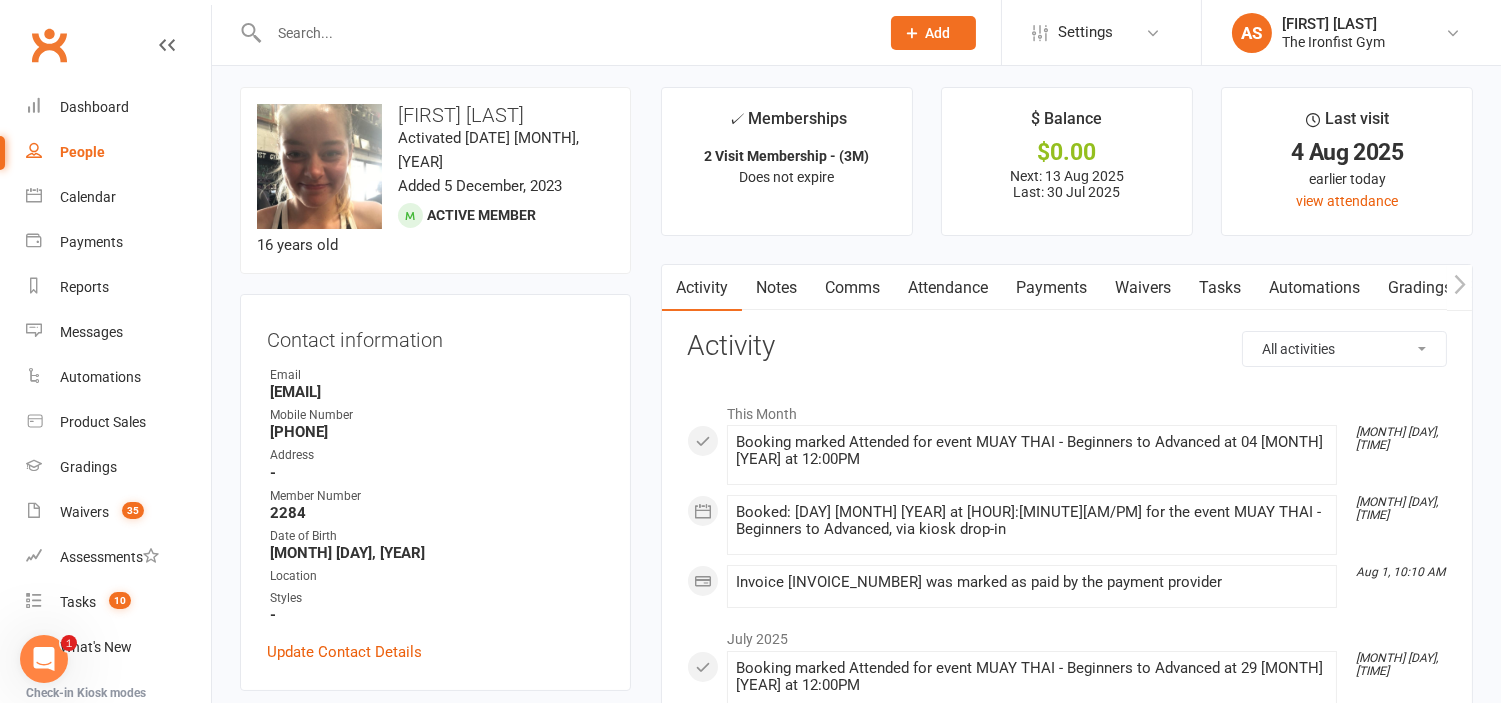 click on "[MONTH] [DAY], [YEAR]" at bounding box center [437, 553] 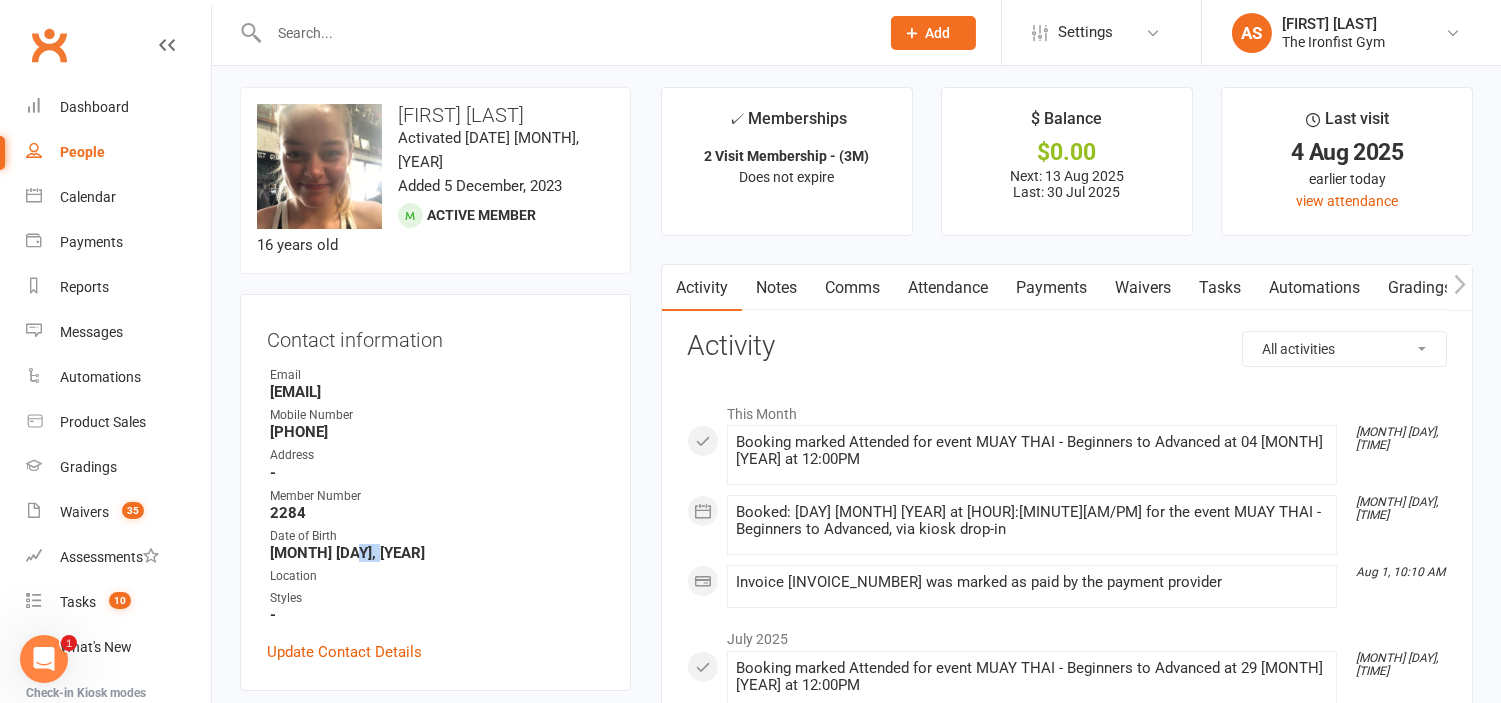 click on "[MONTH] [DAY], [YEAR]" at bounding box center (437, 553) 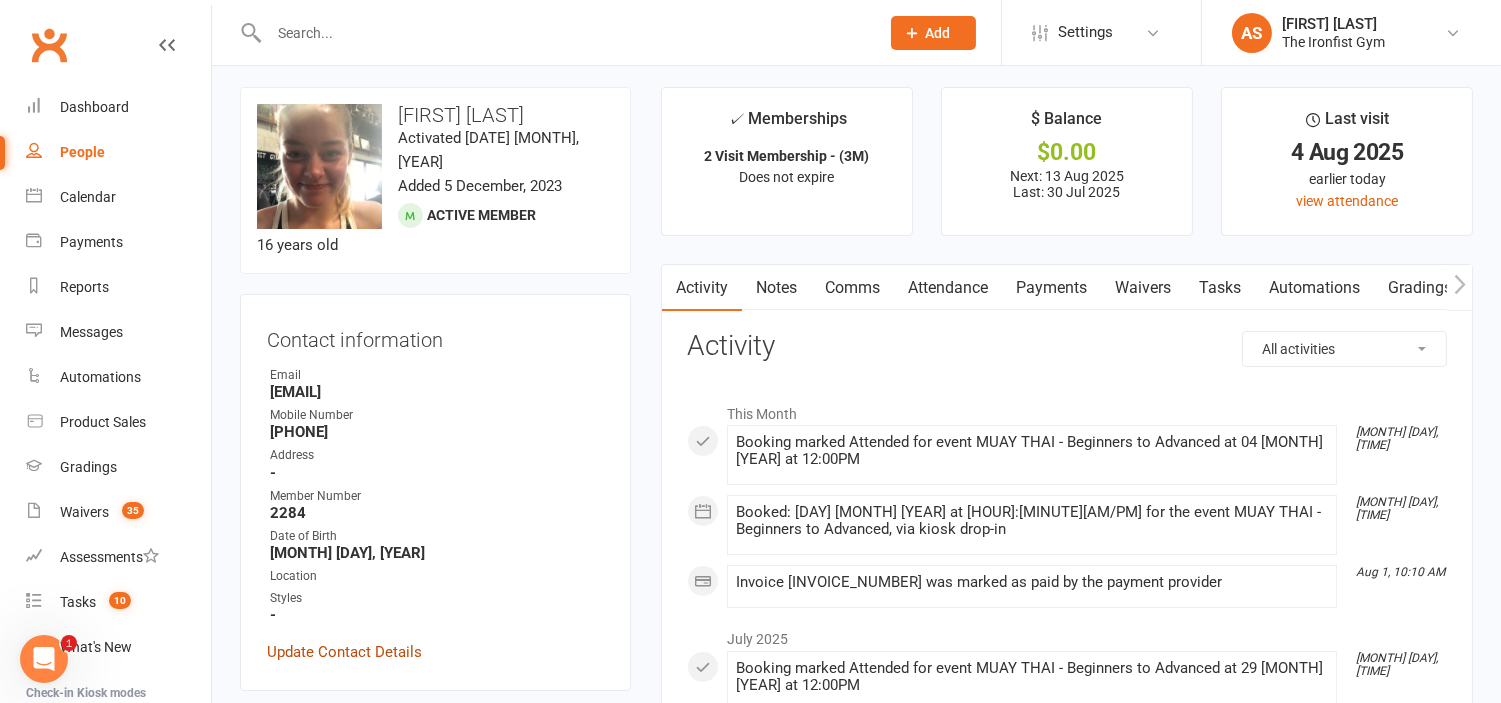 click on "Update Contact Details" at bounding box center (344, 652) 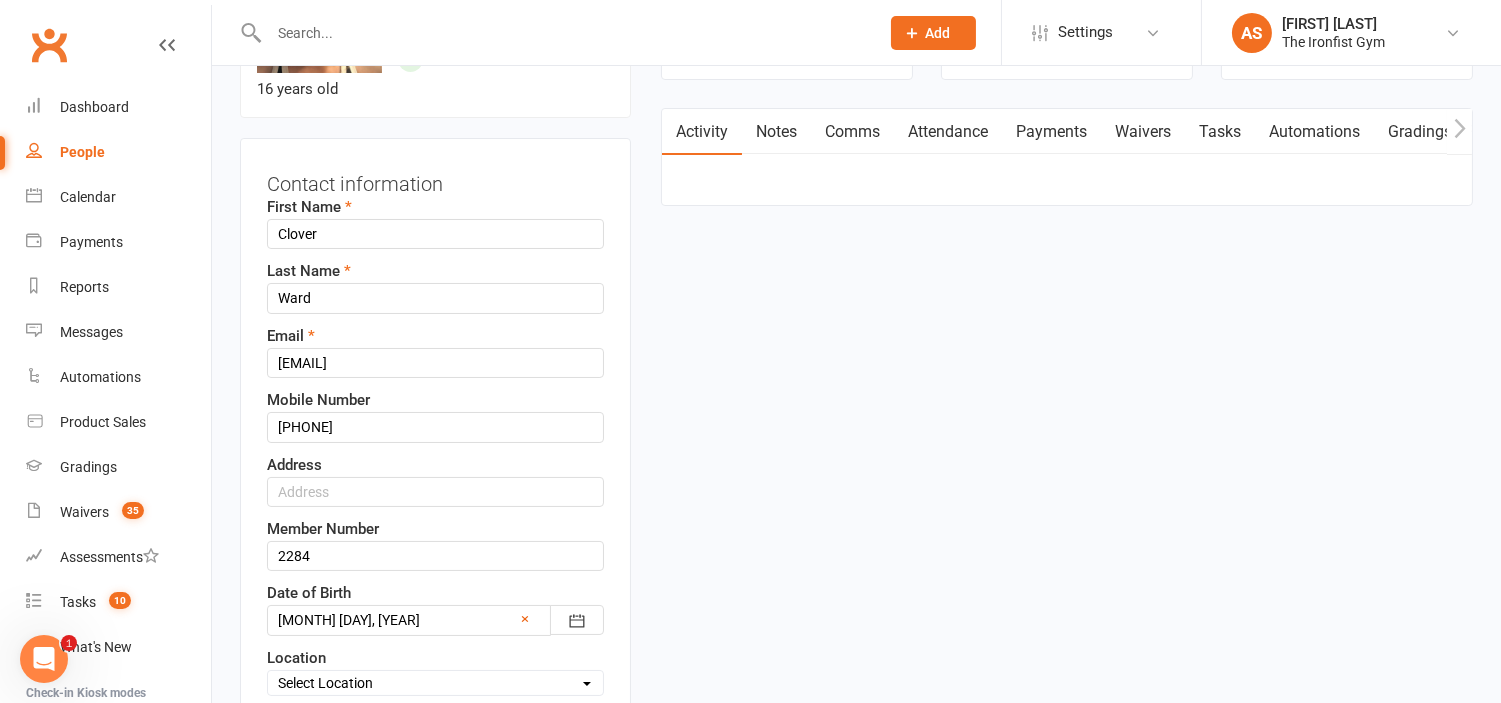 scroll, scrollTop: 202, scrollLeft: 0, axis: vertical 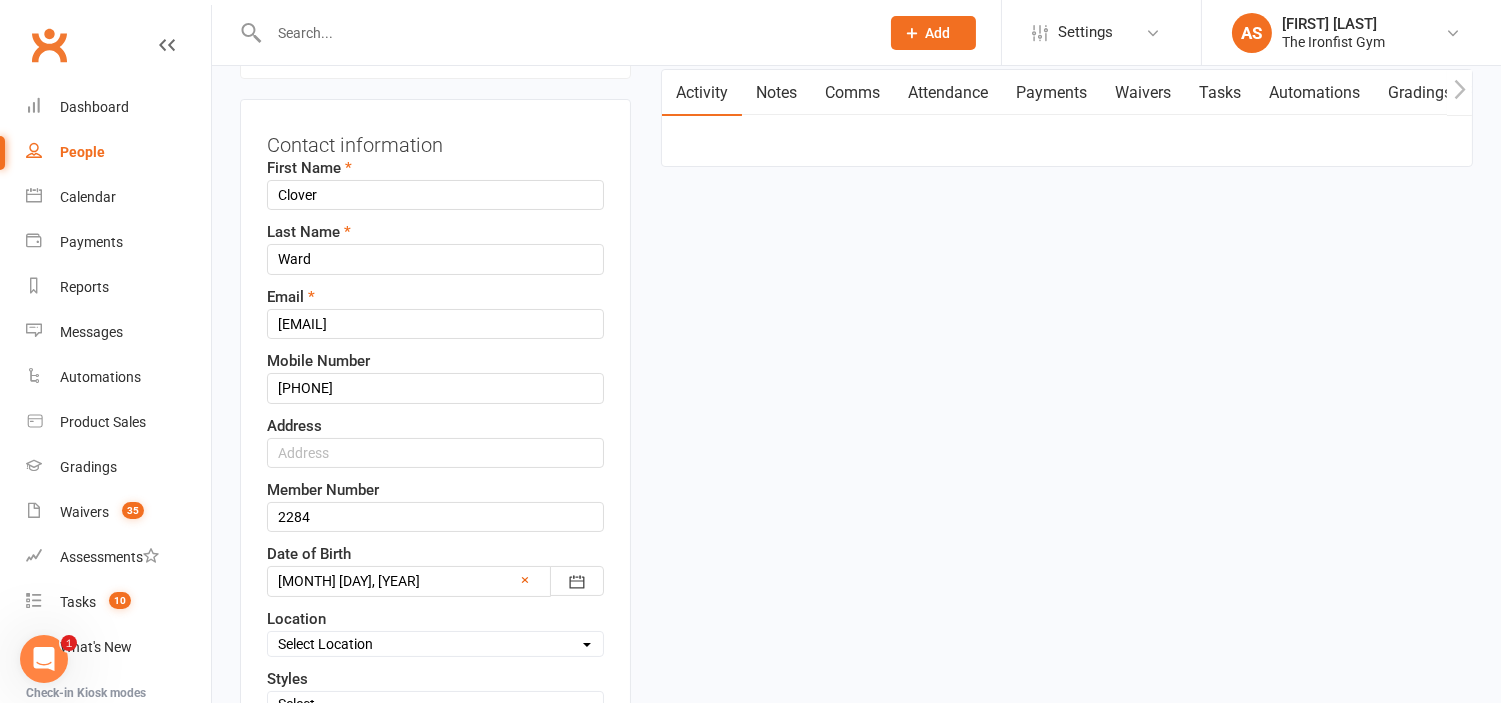 click at bounding box center [435, 581] 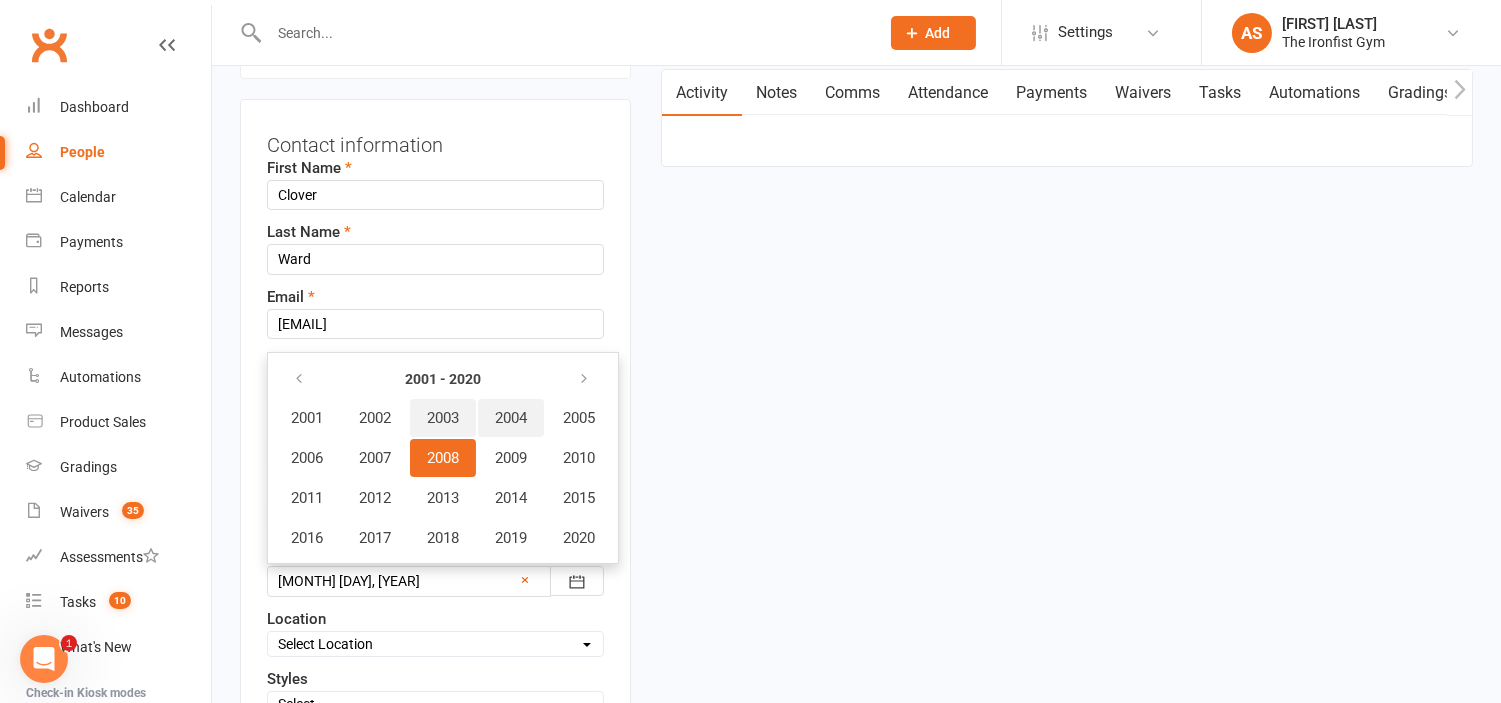 drag, startPoint x: 453, startPoint y: 393, endPoint x: 528, endPoint y: 378, distance: 76.48529 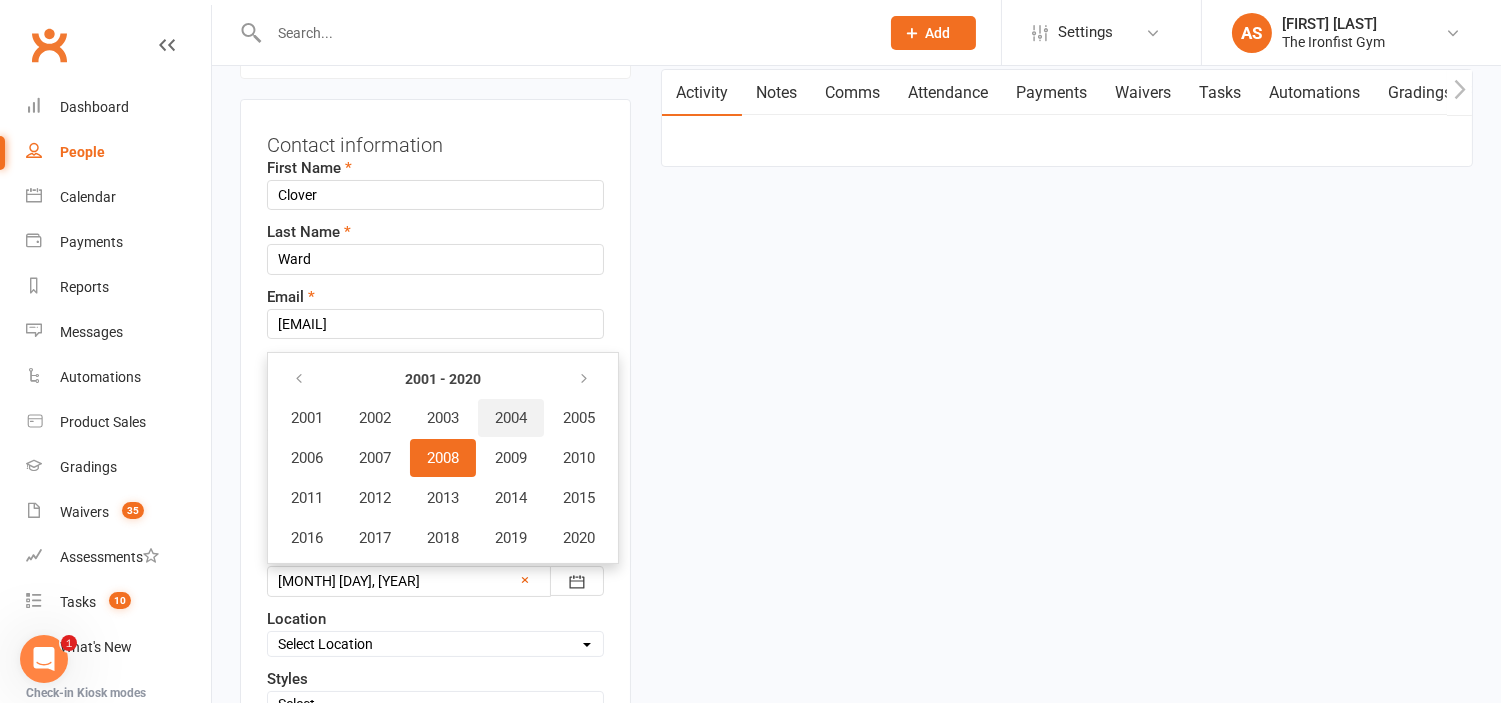 click on "2004" at bounding box center [511, 418] 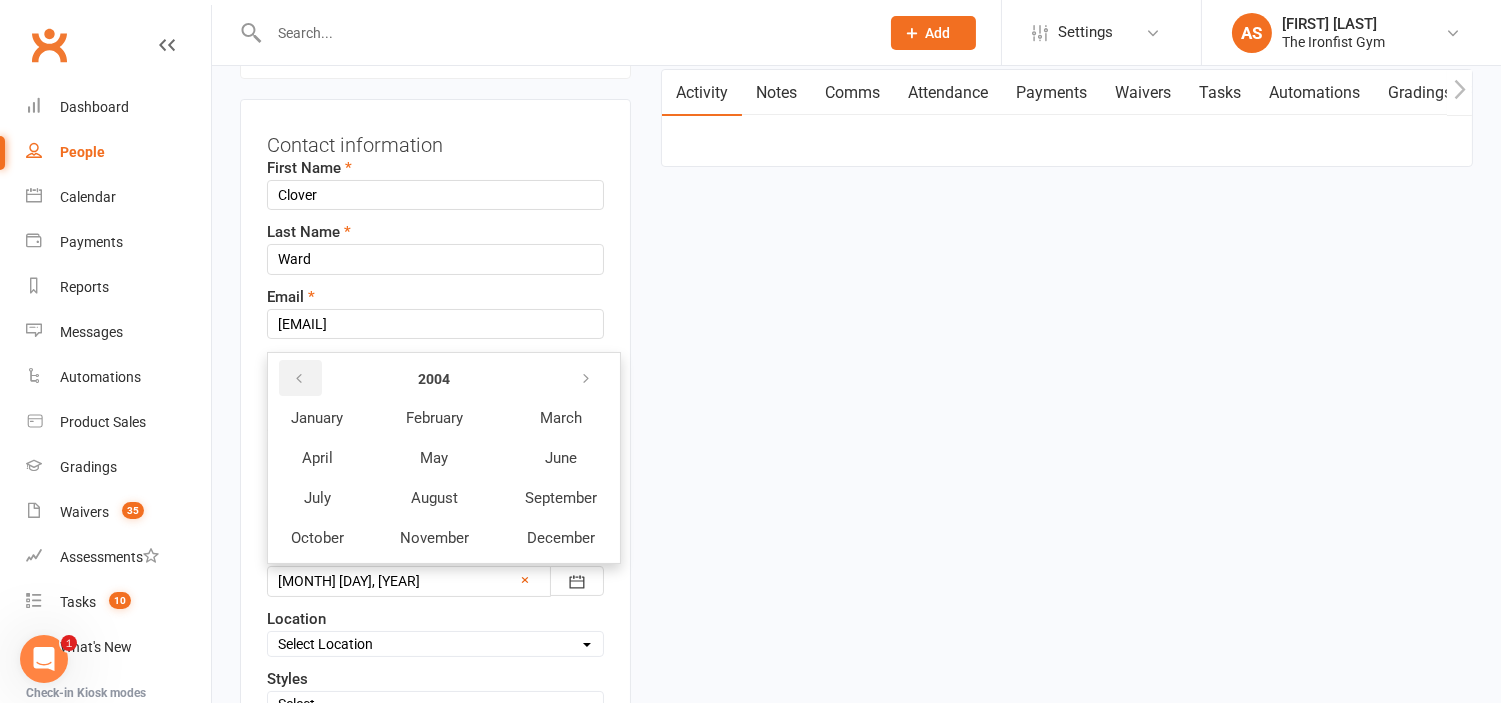 click at bounding box center [299, 379] 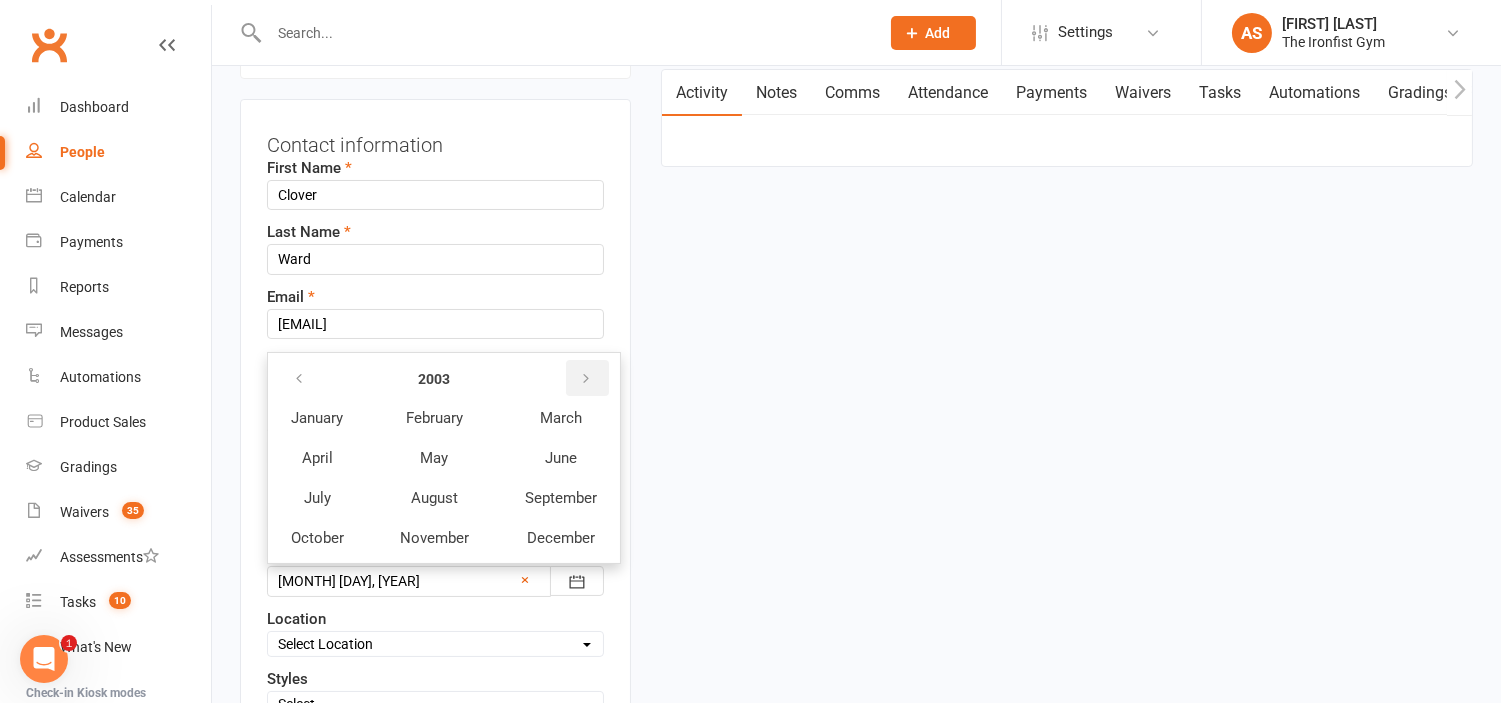 click at bounding box center (586, 379) 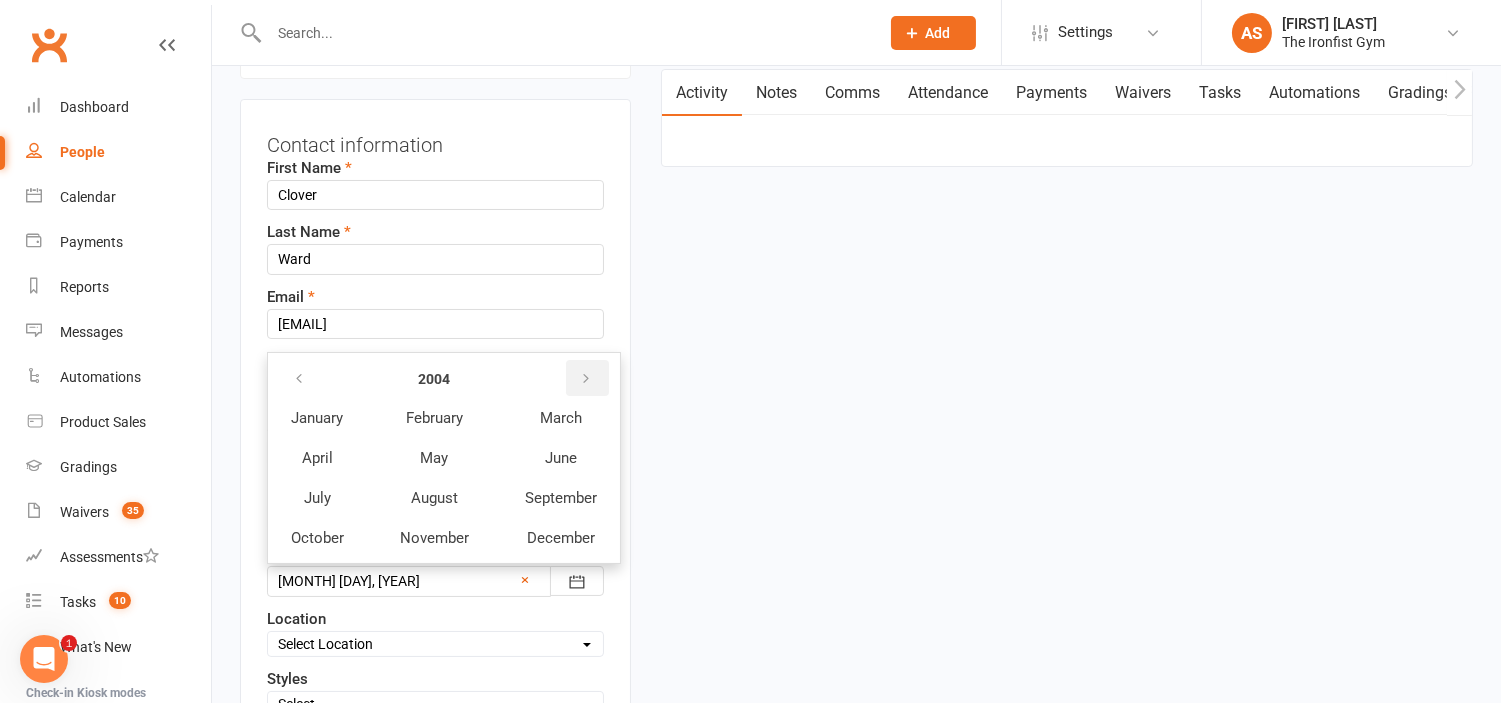 click at bounding box center [586, 379] 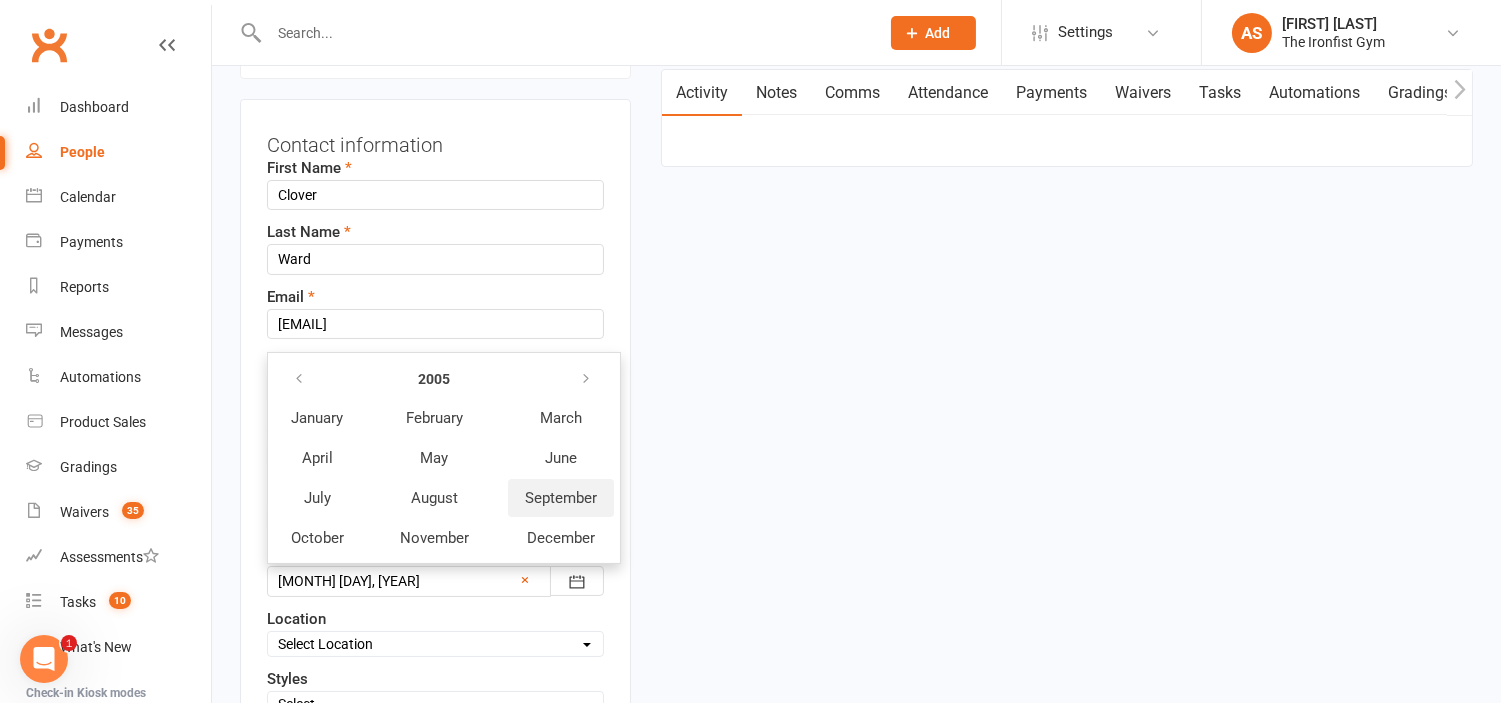 click on "September" at bounding box center (561, 498) 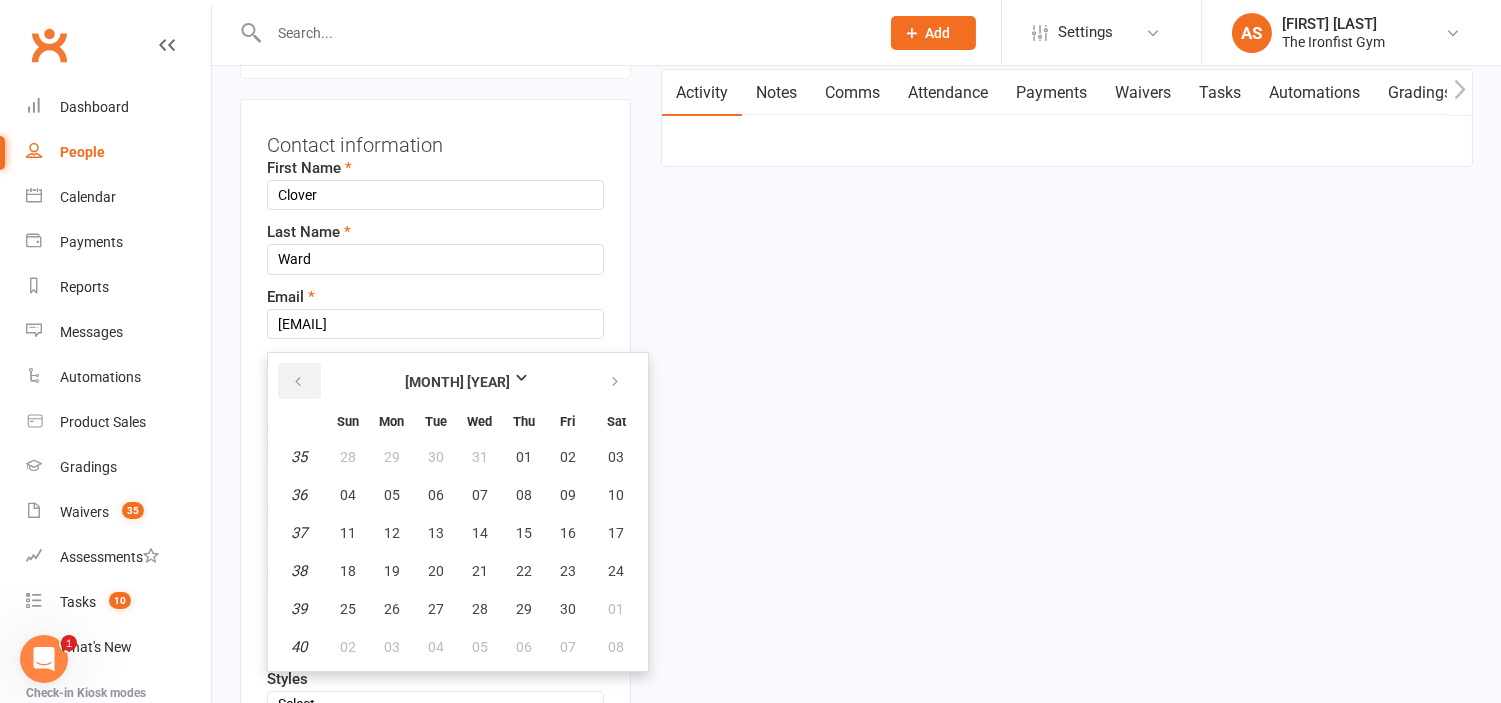 click at bounding box center [298, 382] 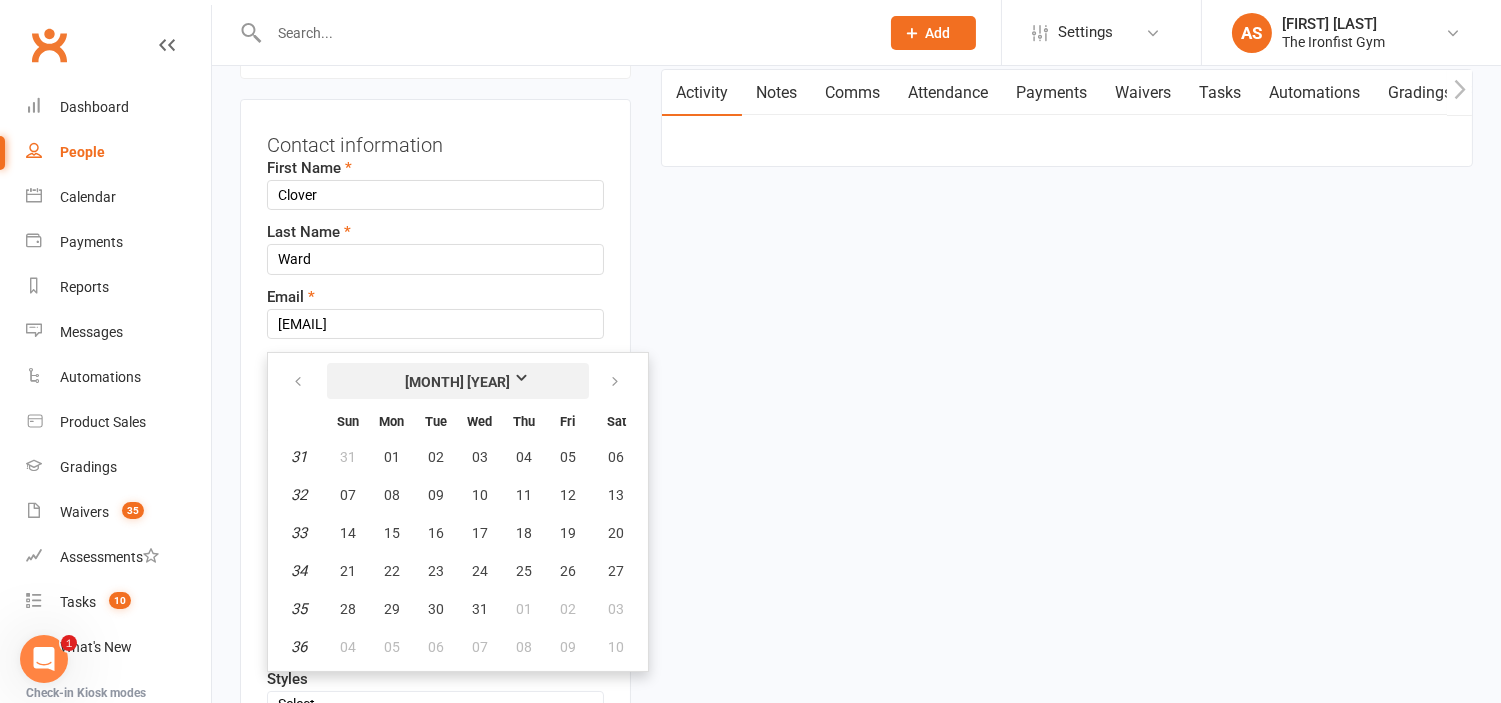 click on "[MONTH] [YEAR]" at bounding box center [458, 382] 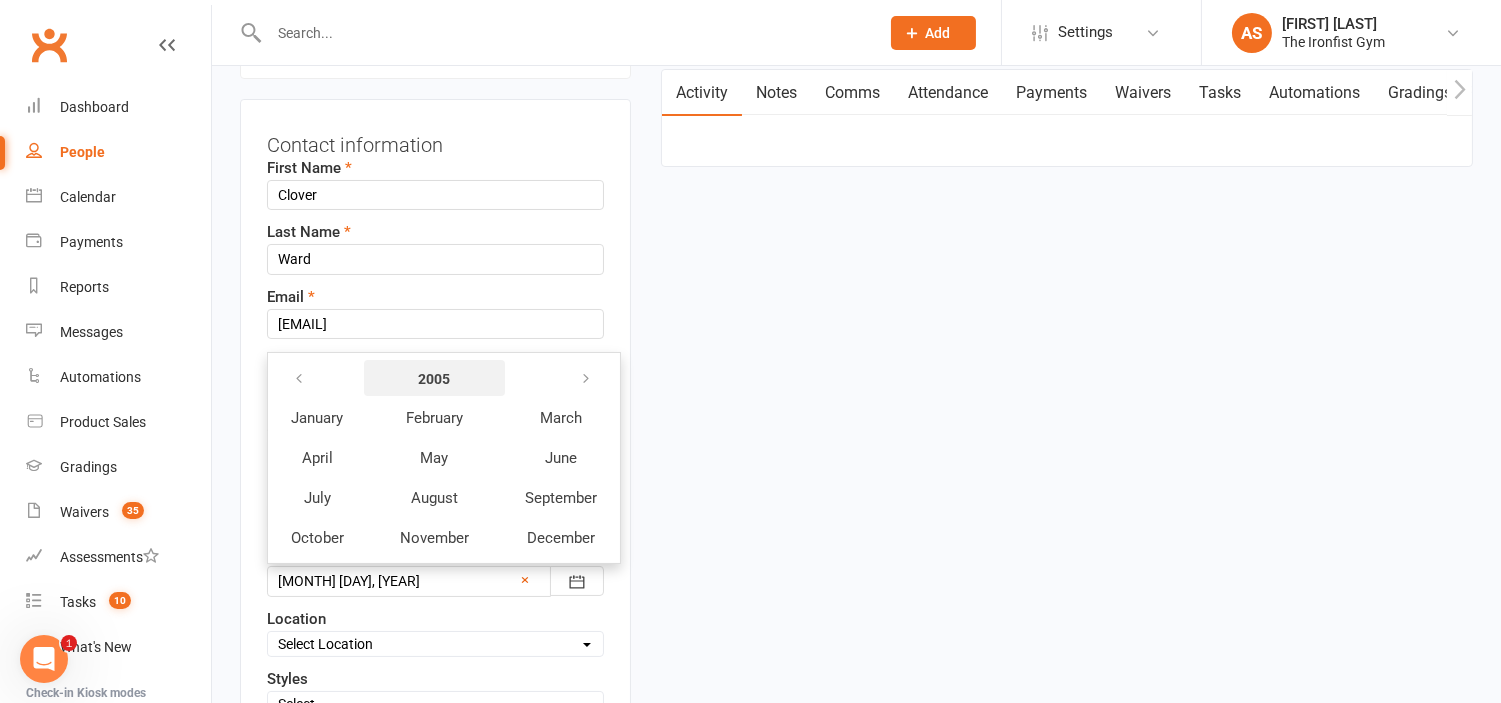 click on "2005" at bounding box center (434, 378) 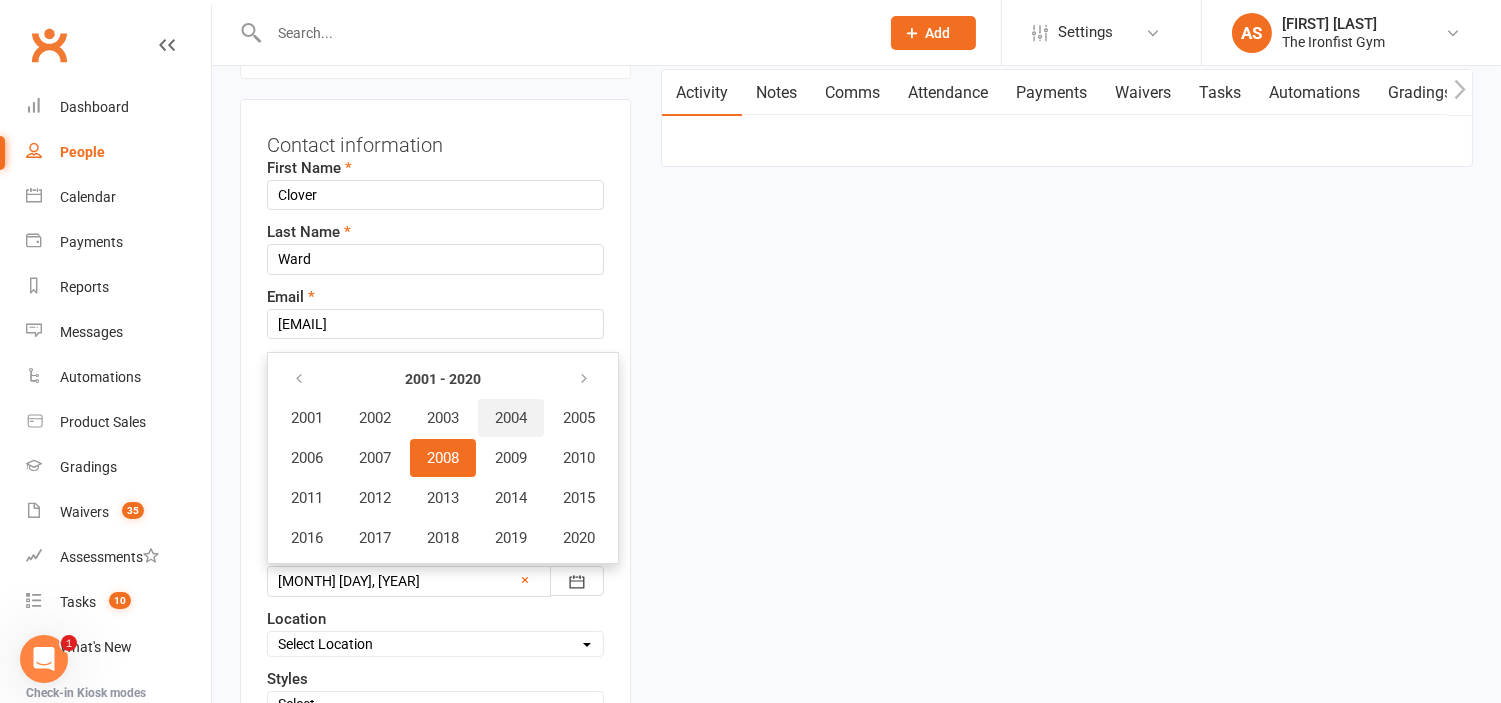 click on "2004" at bounding box center (511, 418) 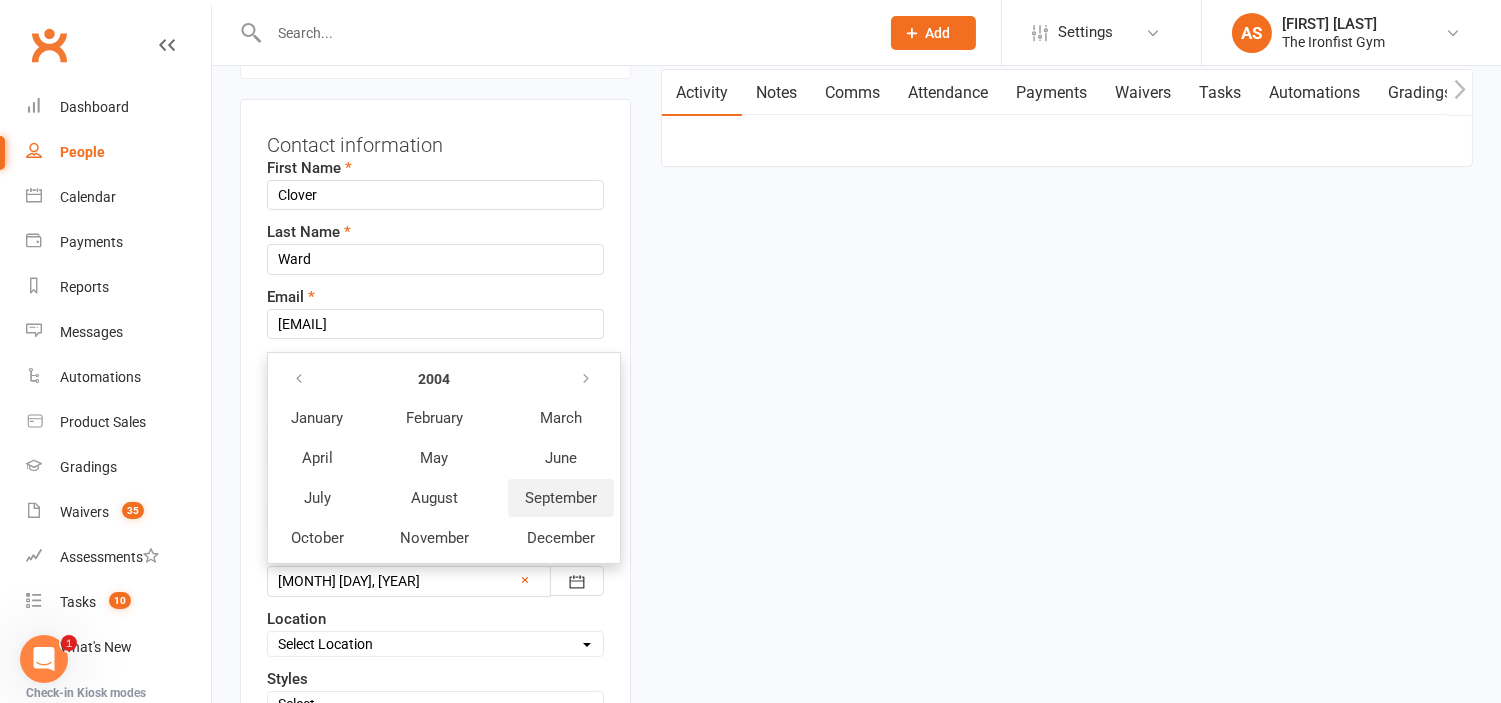 click on "September" at bounding box center [561, 498] 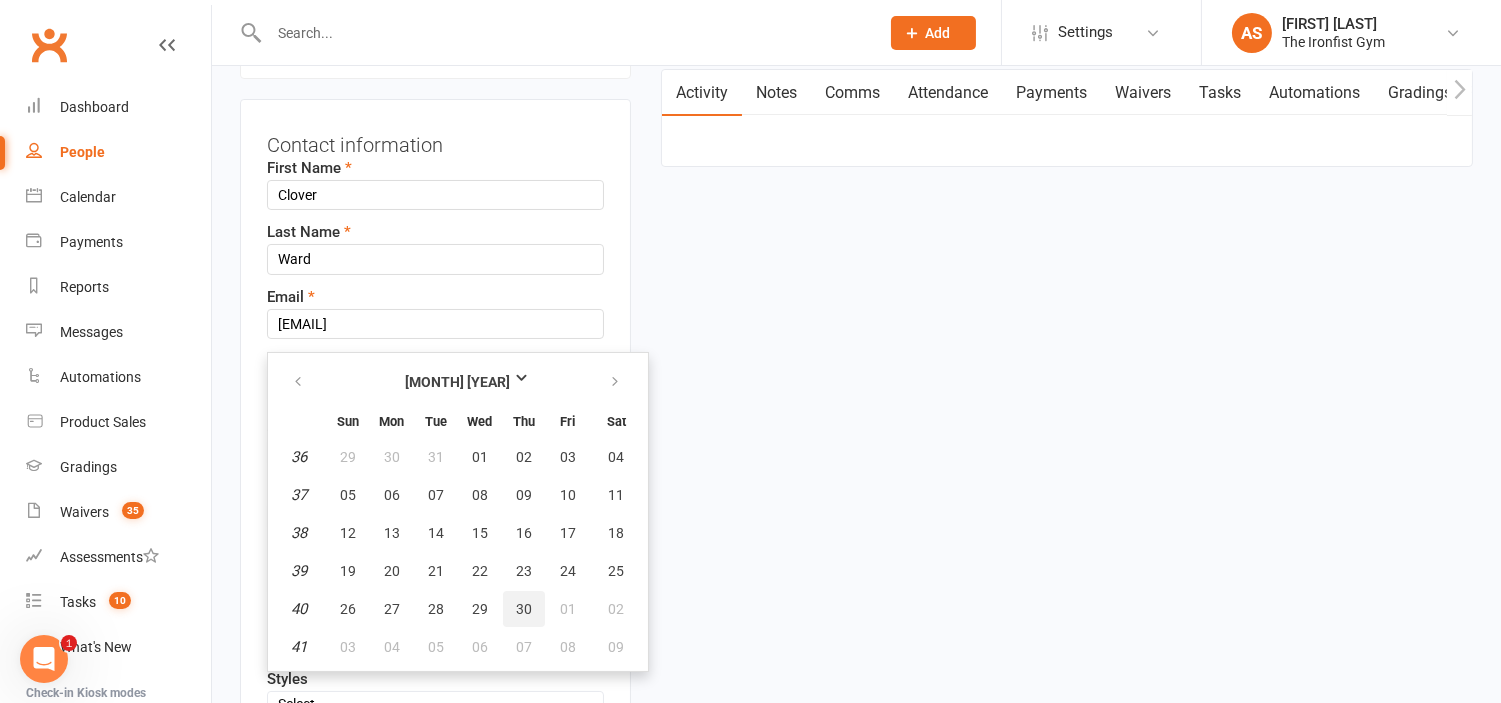 click on "30" at bounding box center [524, 609] 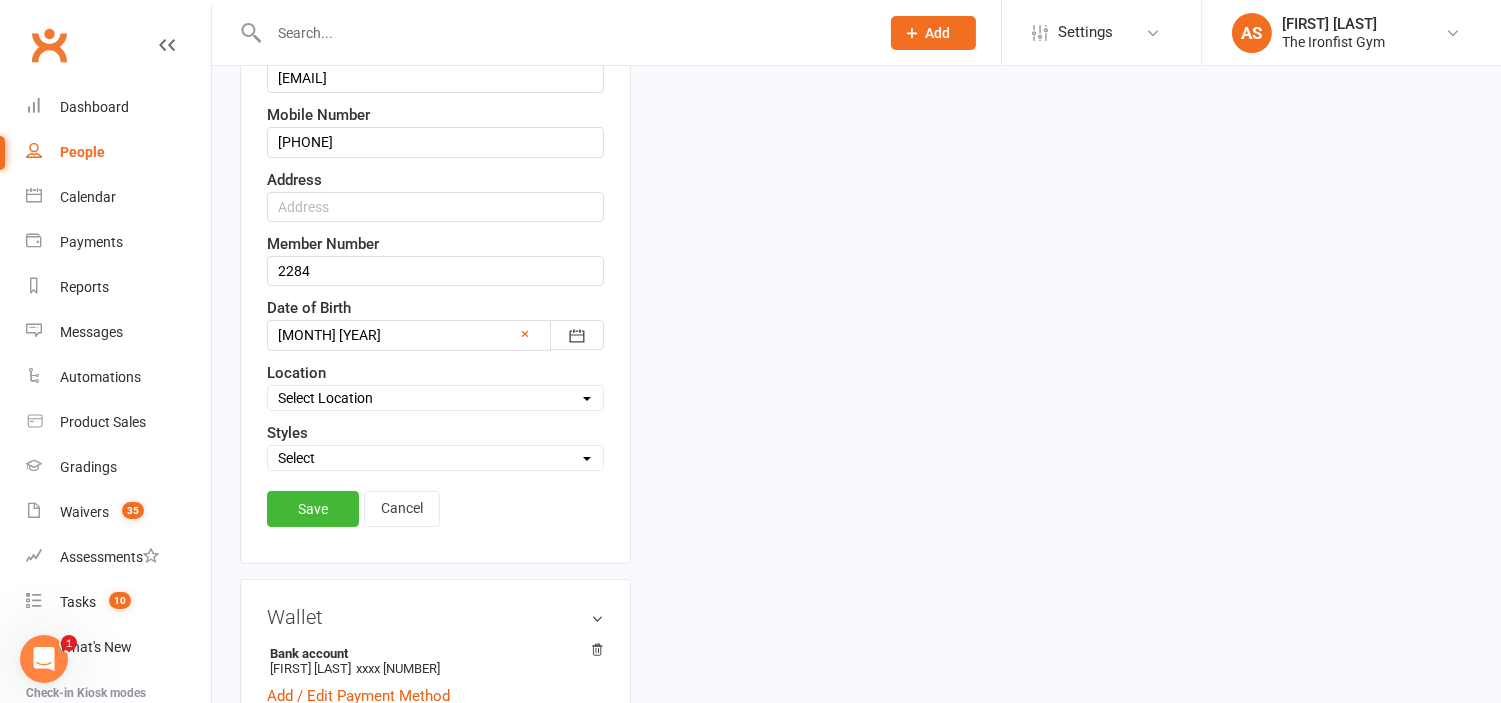 scroll, scrollTop: 450, scrollLeft: 0, axis: vertical 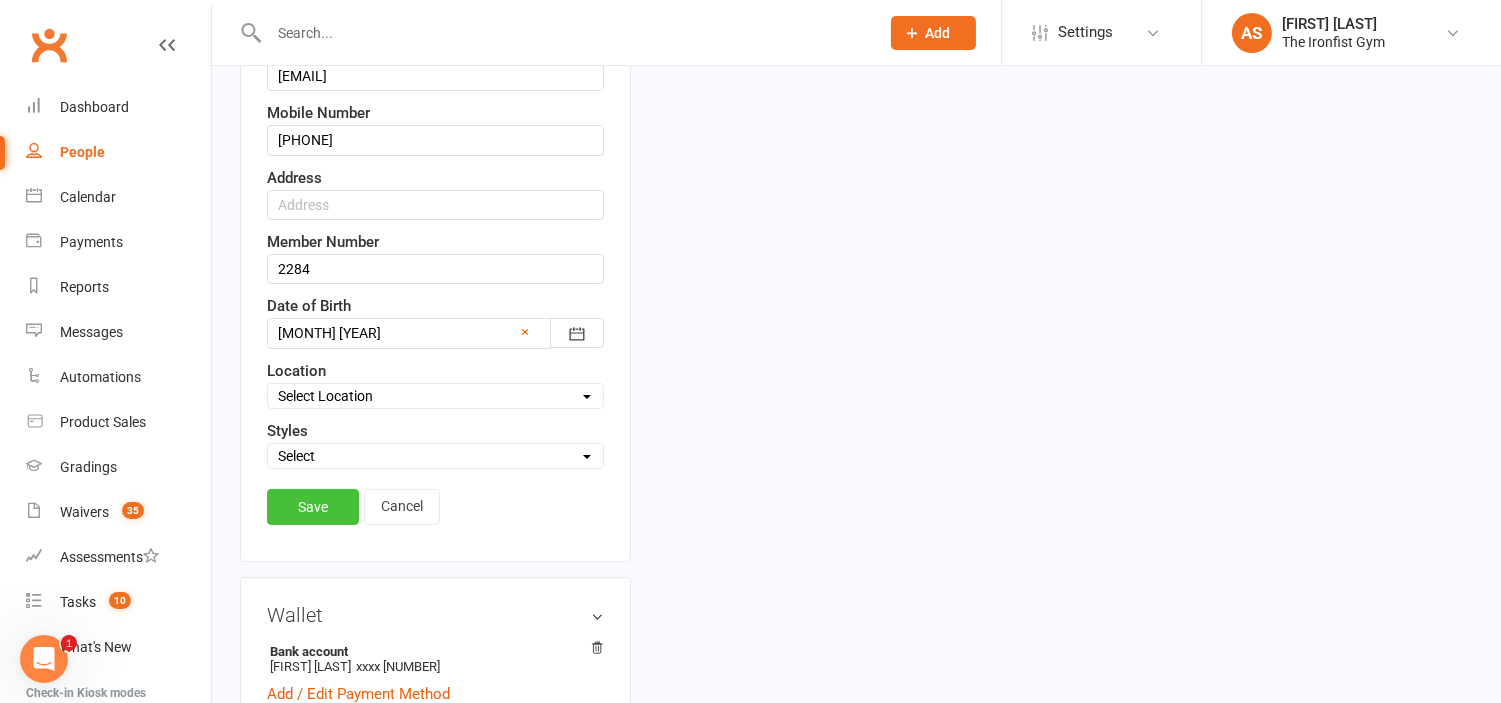 click on "Save" at bounding box center (313, 507) 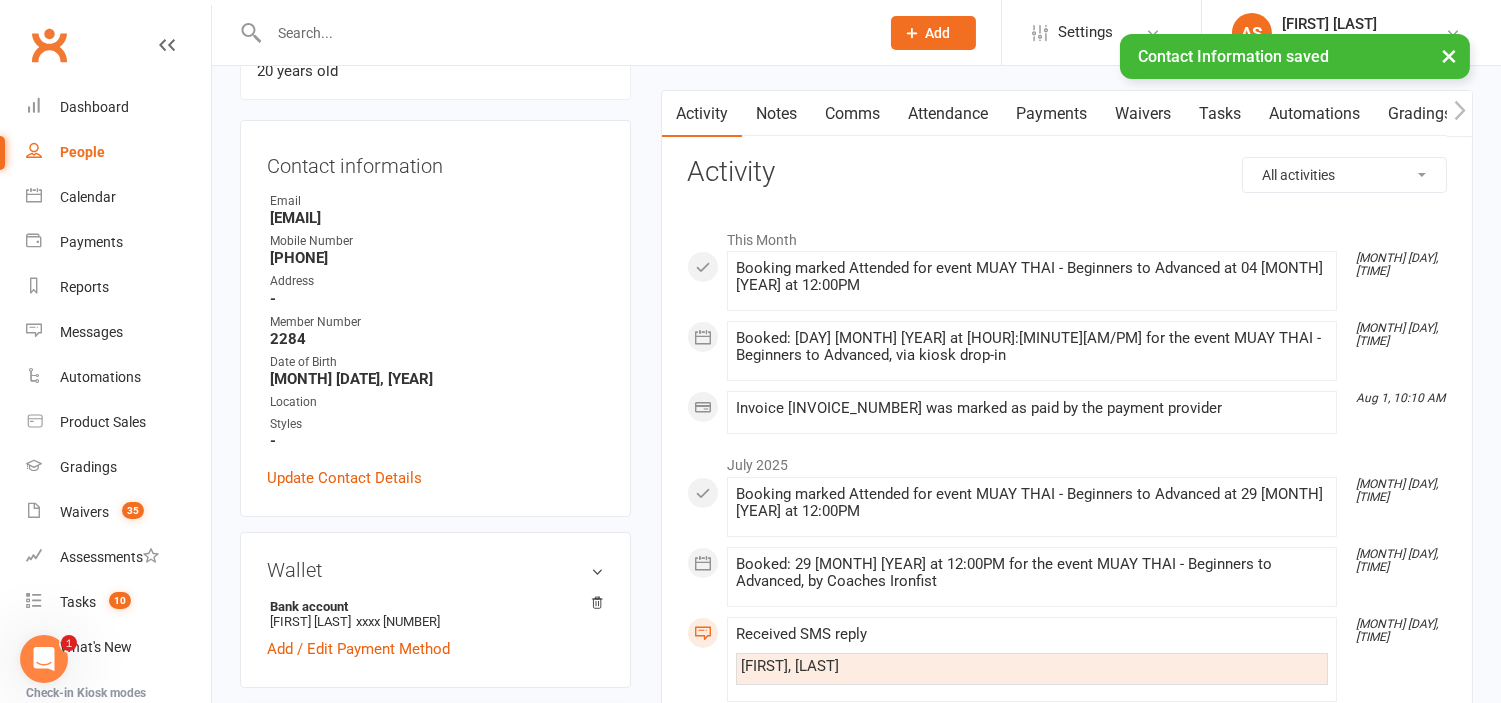 scroll, scrollTop: 0, scrollLeft: 0, axis: both 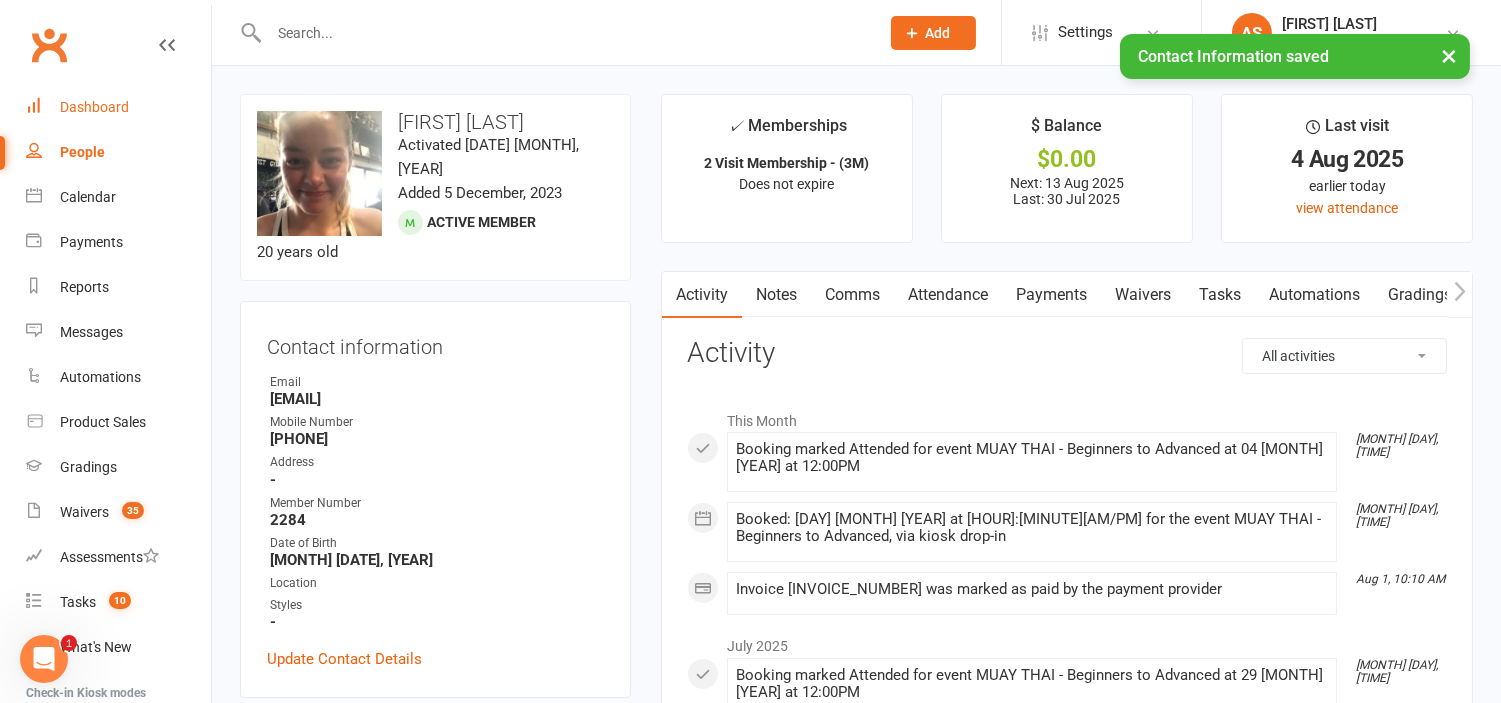 click on "Dashboard" at bounding box center [94, 107] 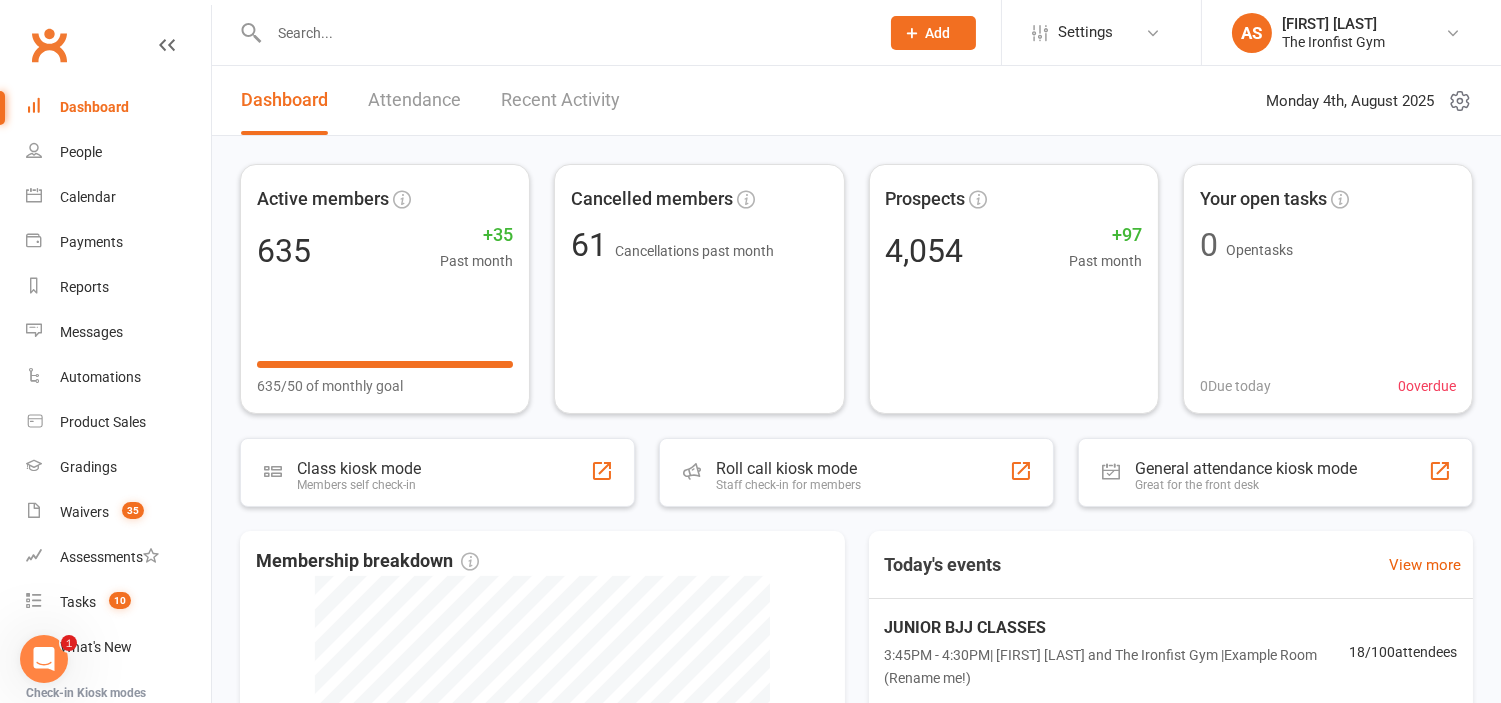click on "Dashboard Attendance Recent Activity Monday [DATE]th, [YEAR]" at bounding box center (856, 101) 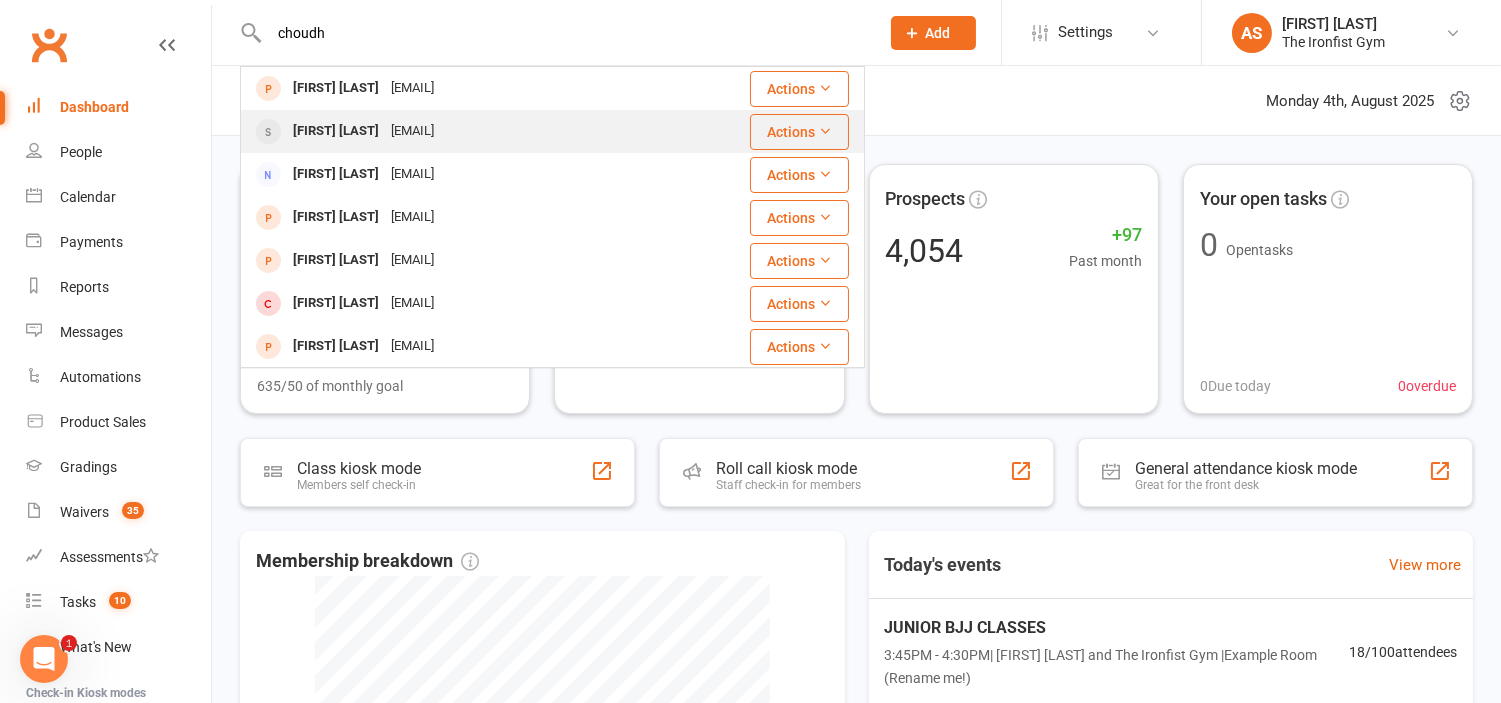 type on "choudh" 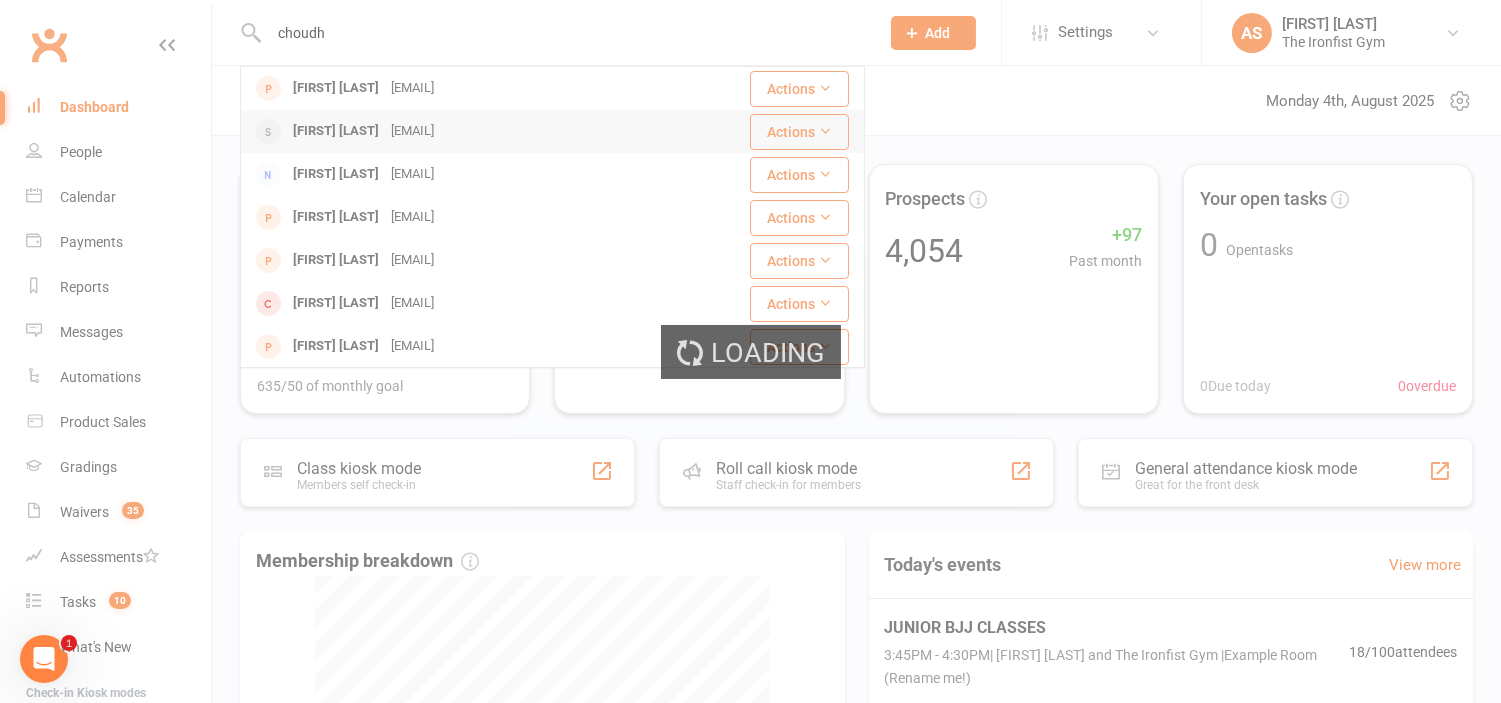 type 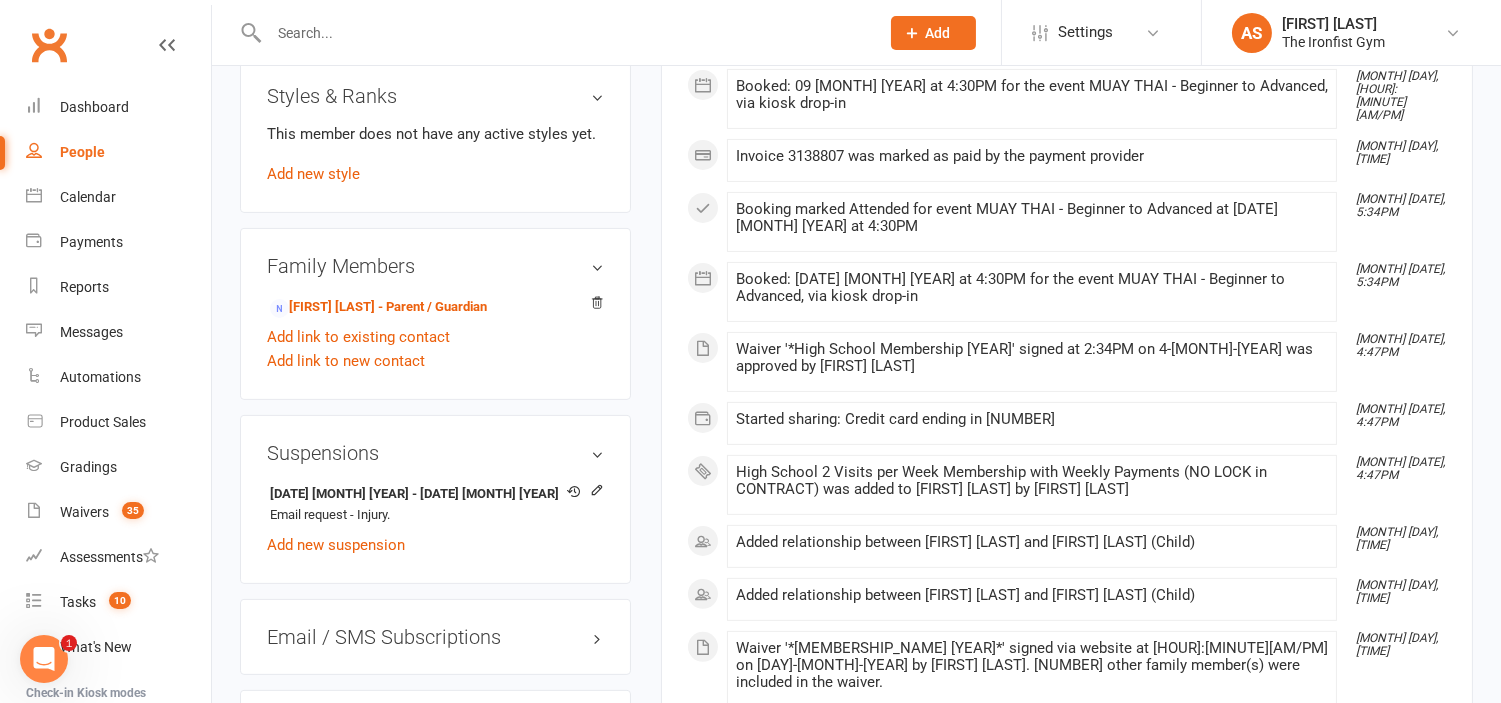 scroll, scrollTop: 1082, scrollLeft: 0, axis: vertical 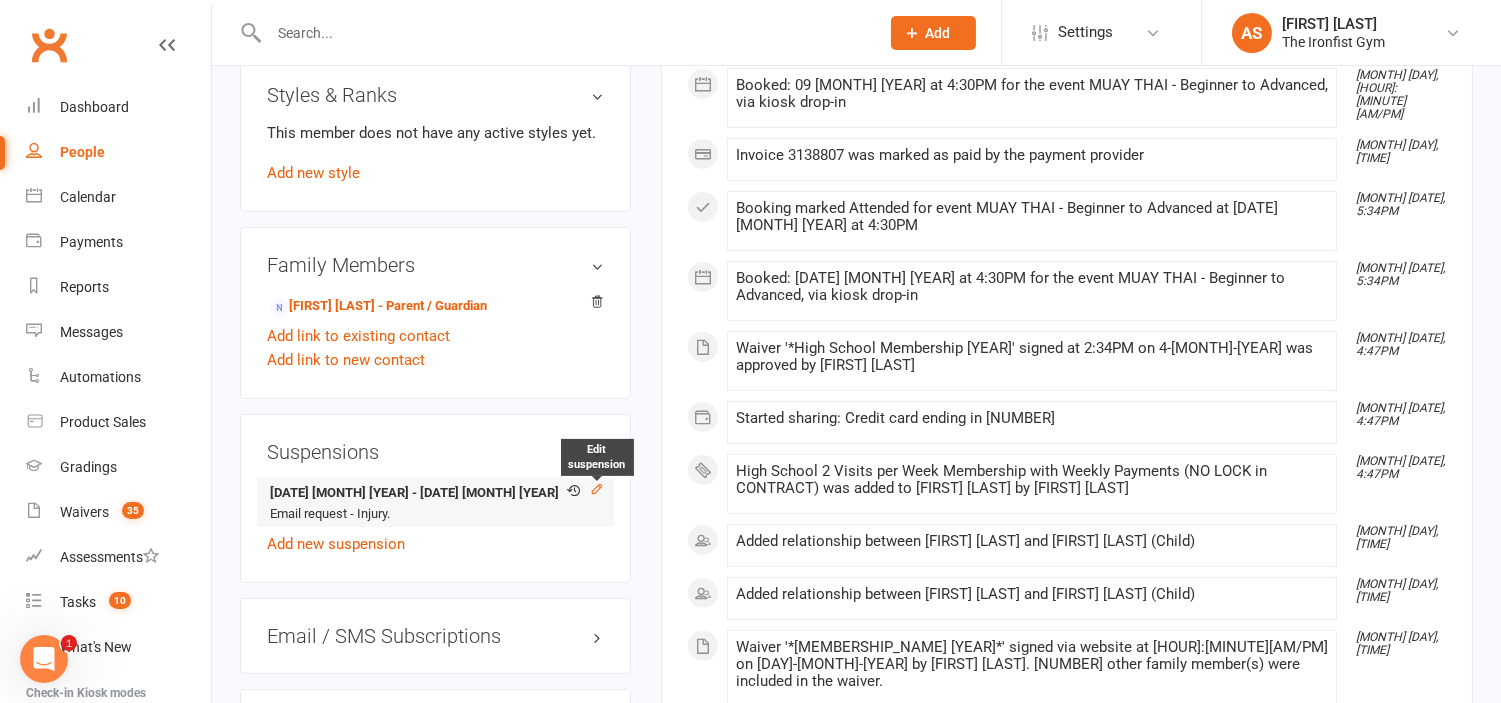 click 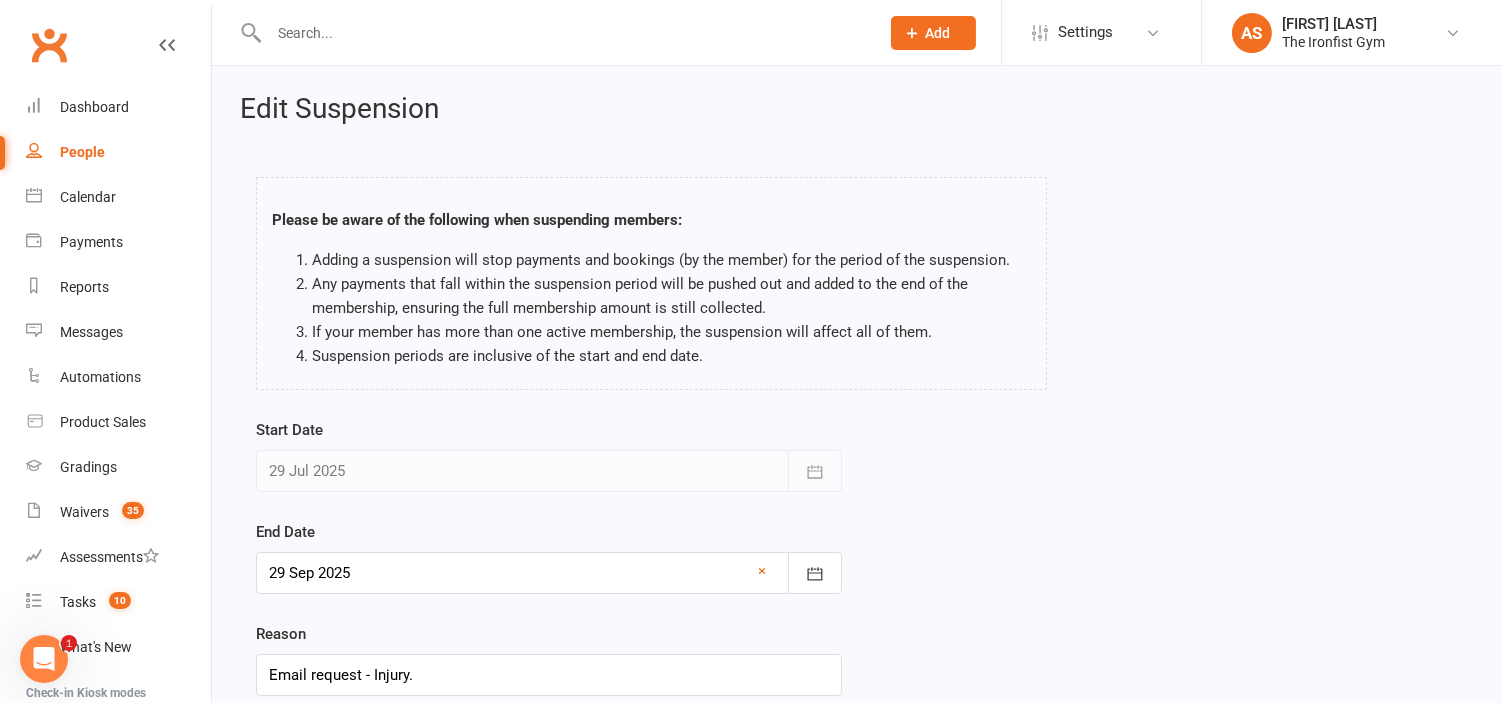 scroll, scrollTop: 152, scrollLeft: 0, axis: vertical 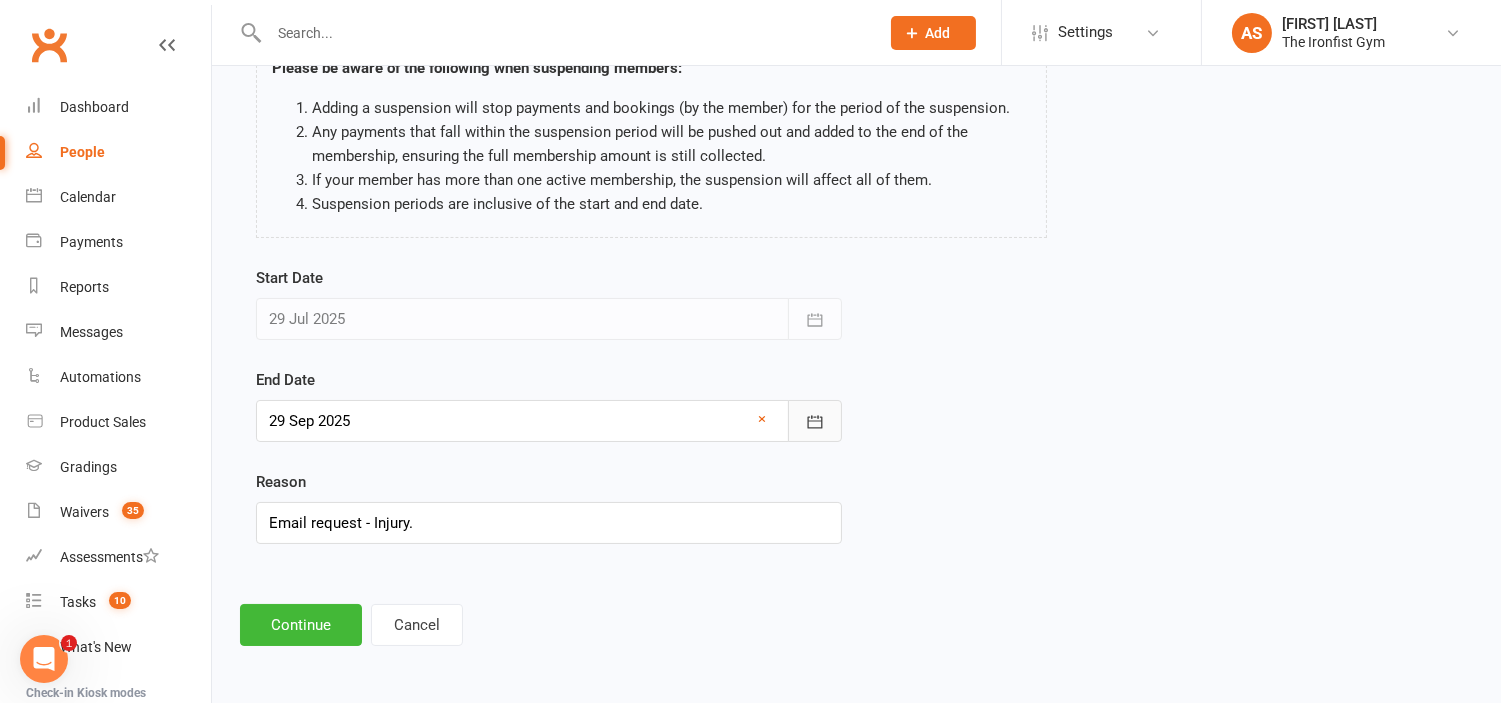 click 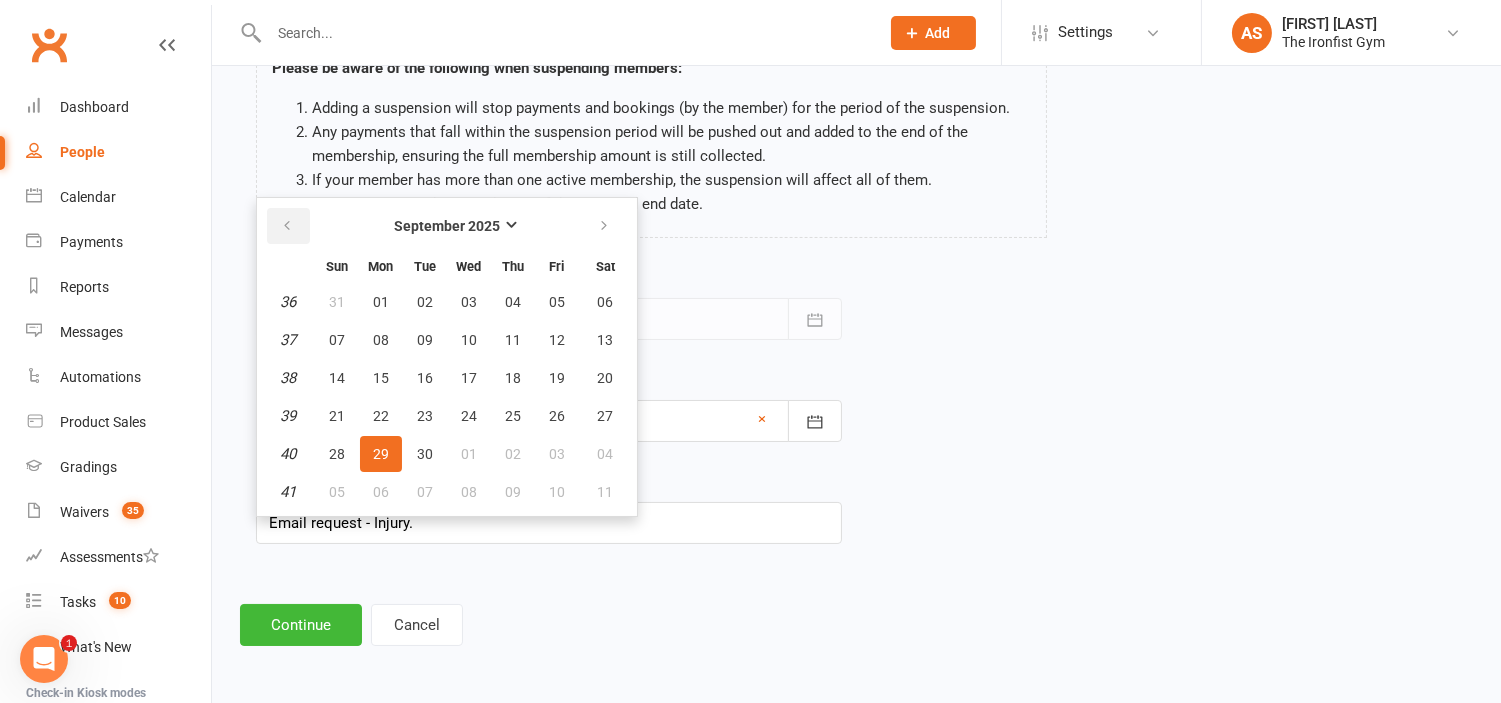 click at bounding box center (287, 226) 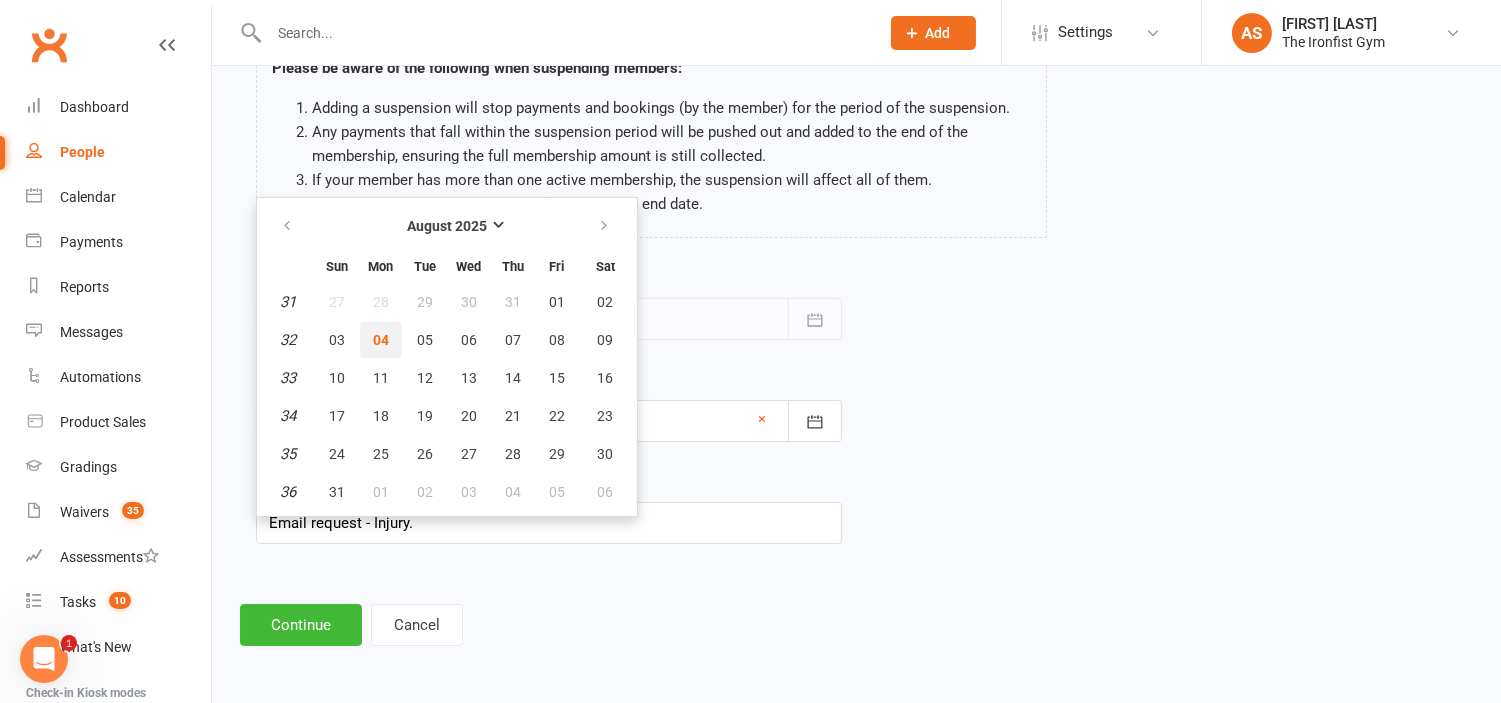 click on "04" at bounding box center [381, 340] 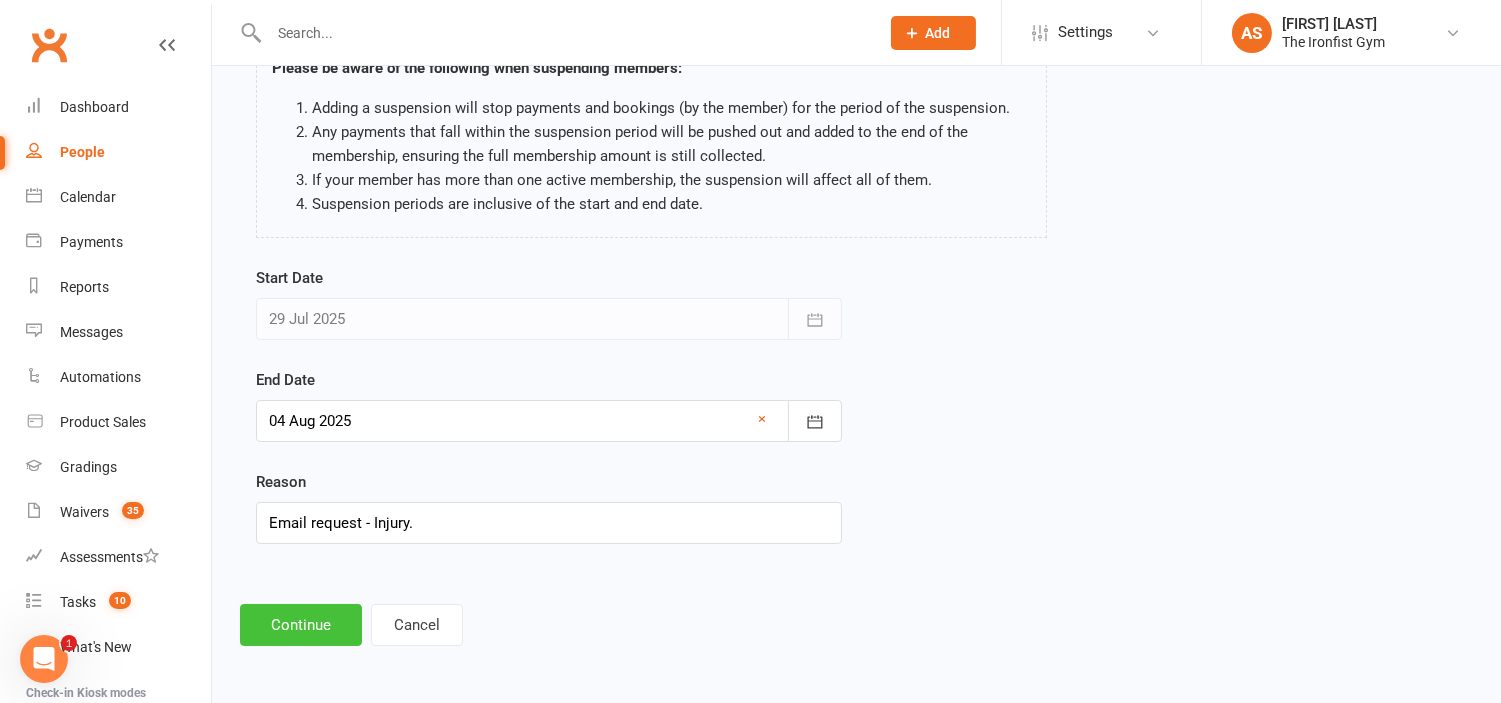 click on "Continue" at bounding box center (301, 625) 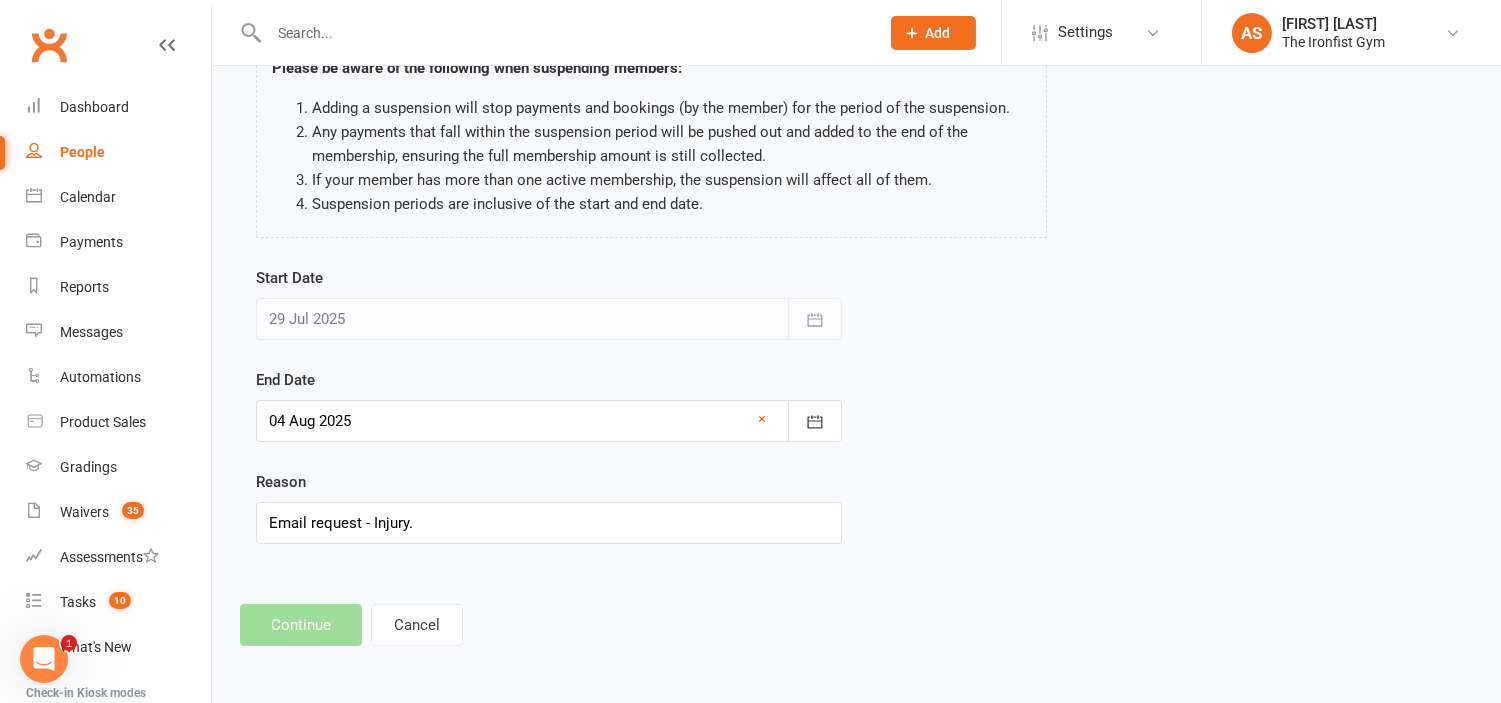 scroll, scrollTop: 0, scrollLeft: 0, axis: both 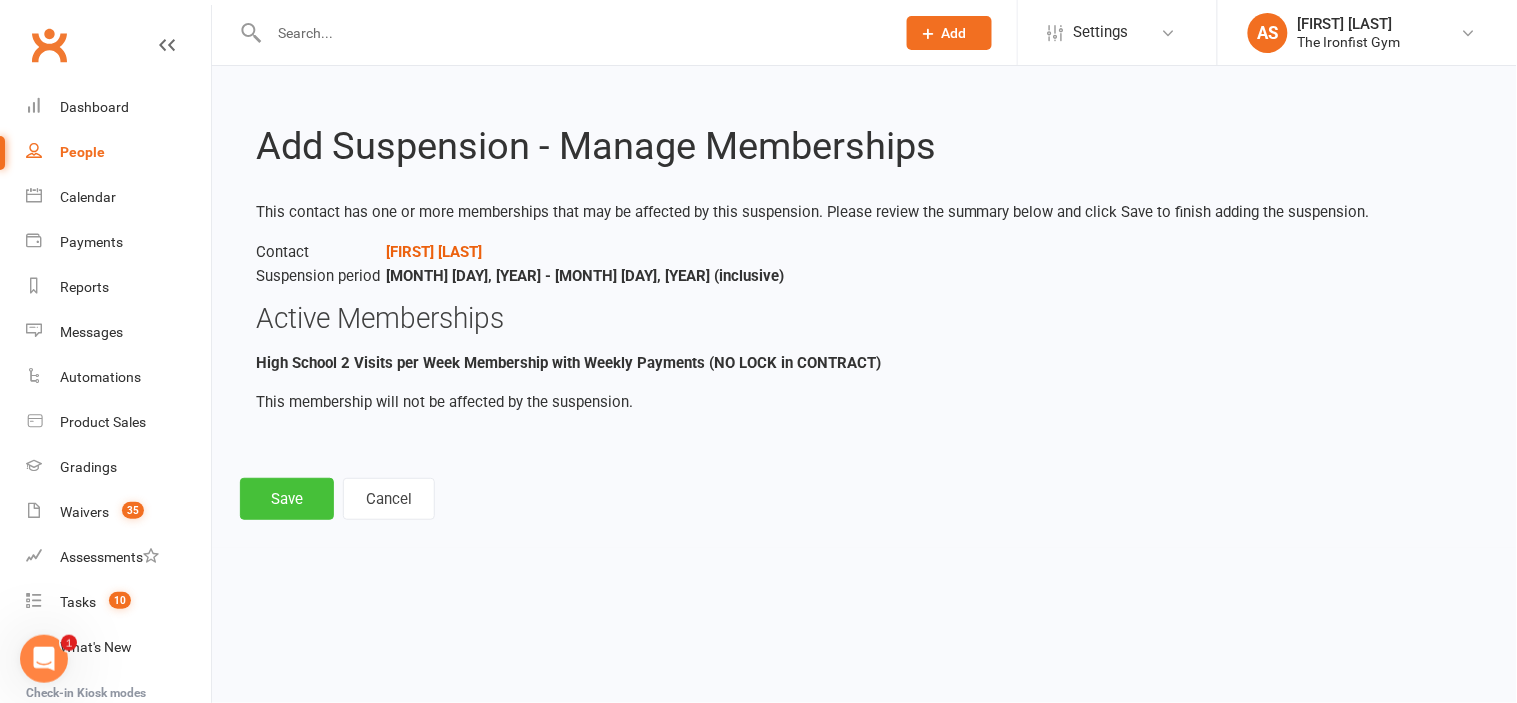 click on "Save" at bounding box center (287, 499) 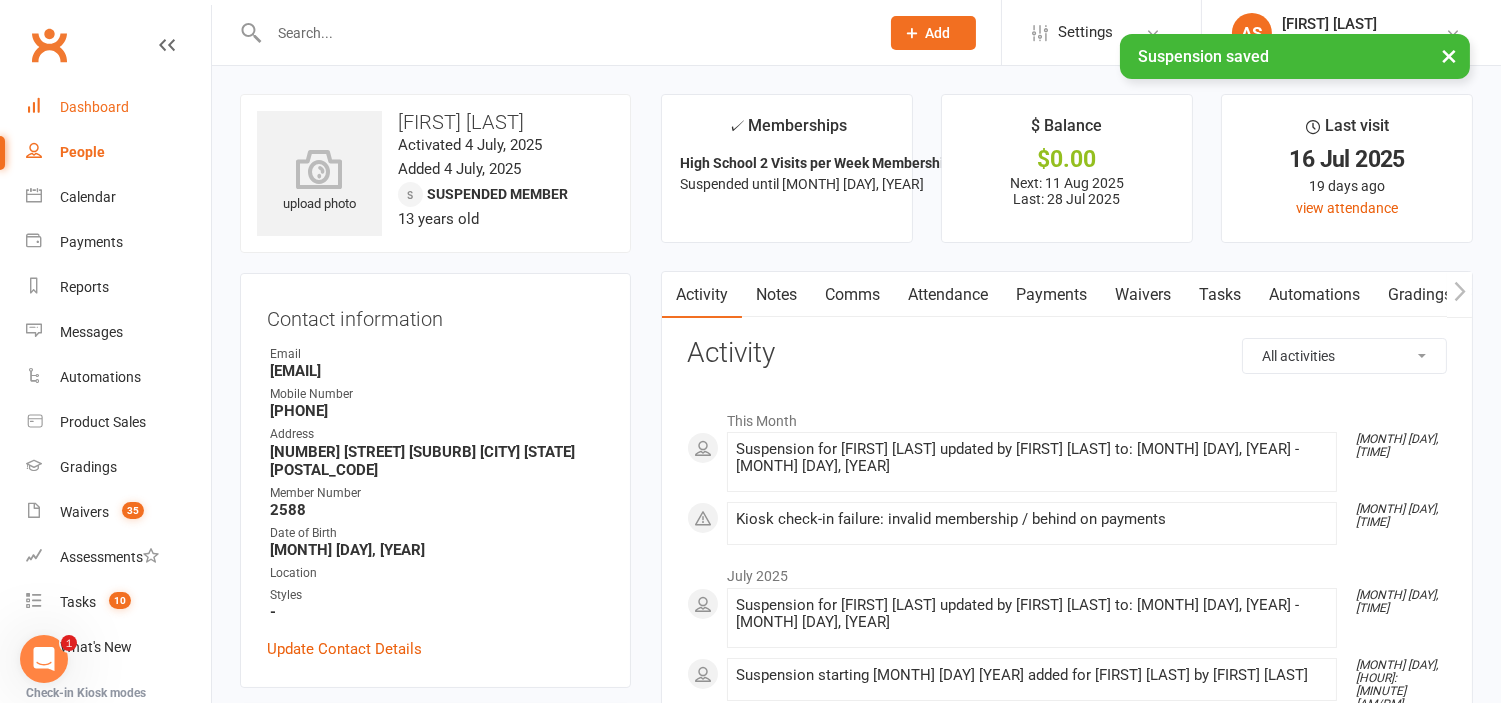 click on "Dashboard" at bounding box center [94, 107] 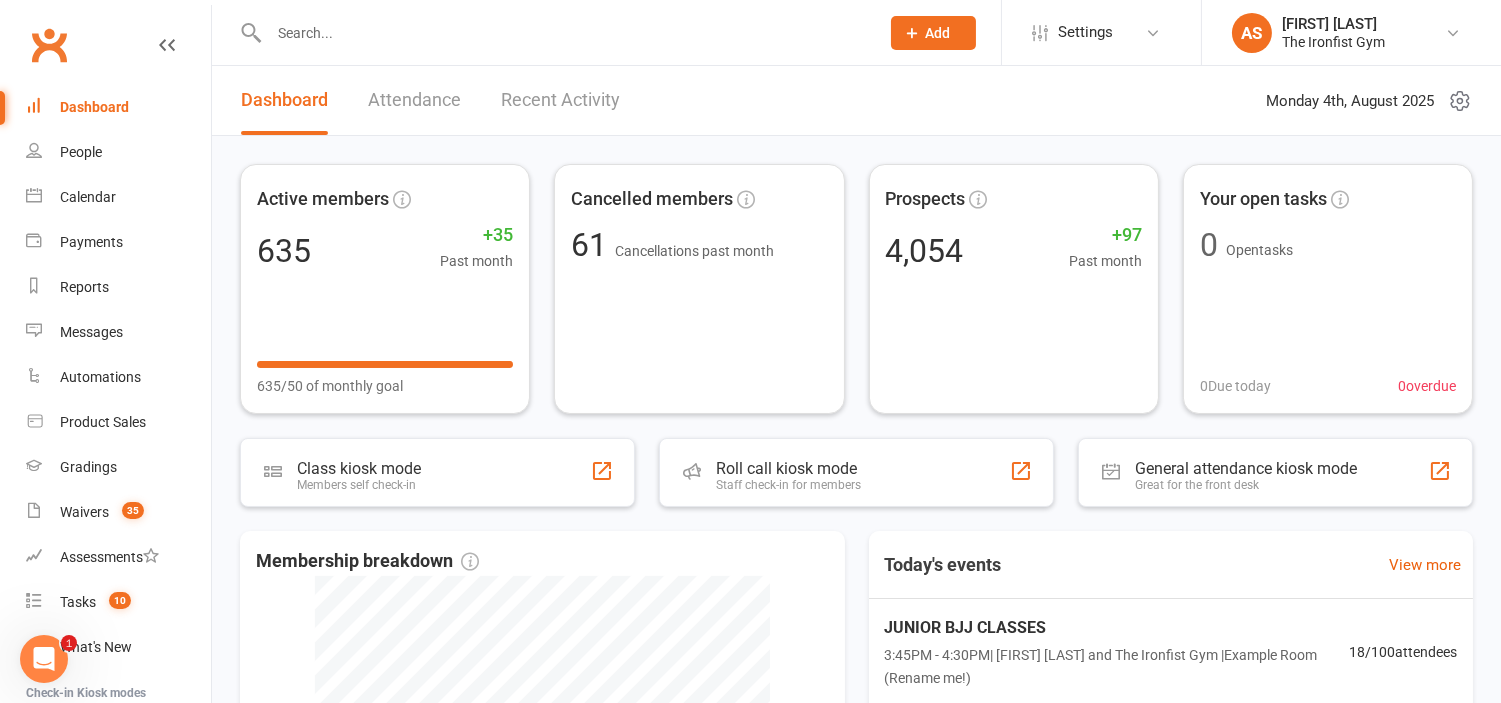 click on "Dashboard Attendance Recent Activity Monday [DATE]th, [YEAR]" at bounding box center (856, 101) 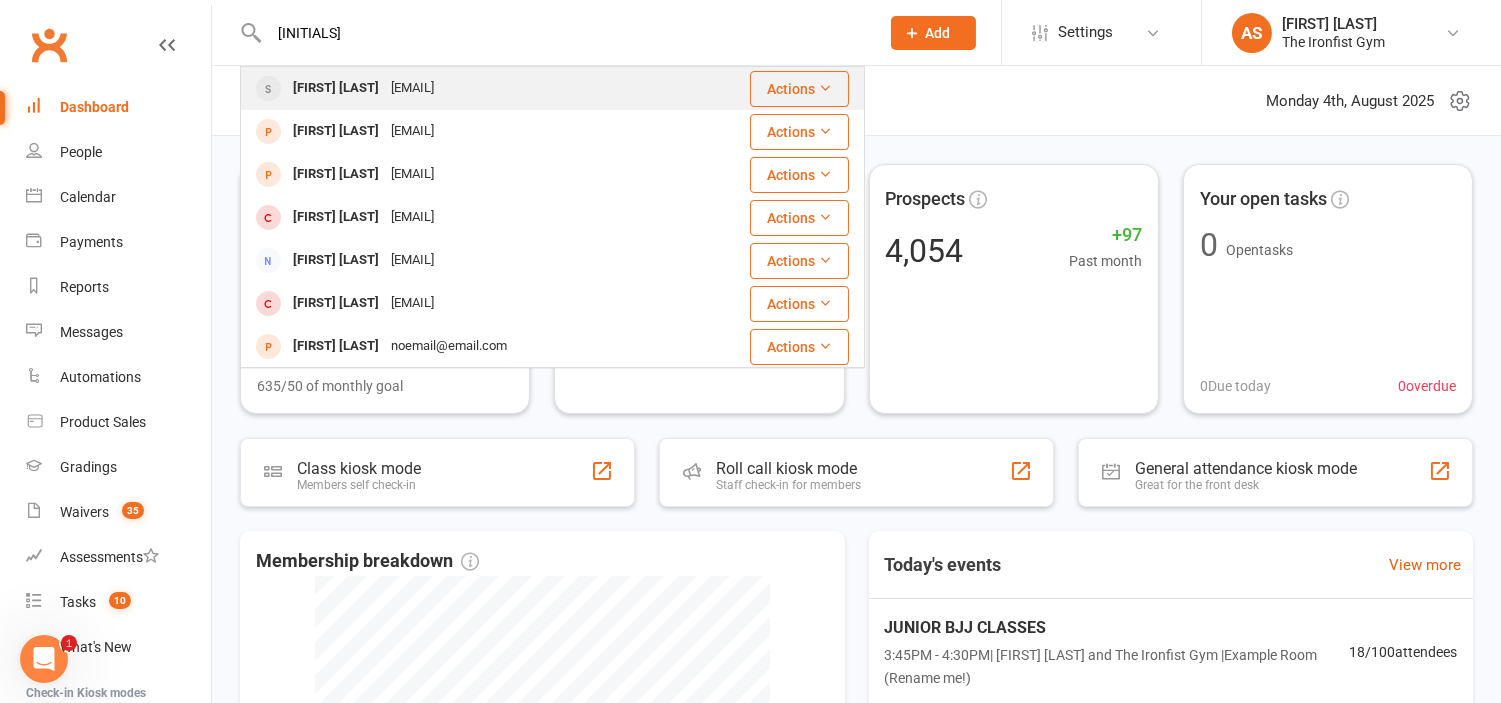 type on "[INITIALS]" 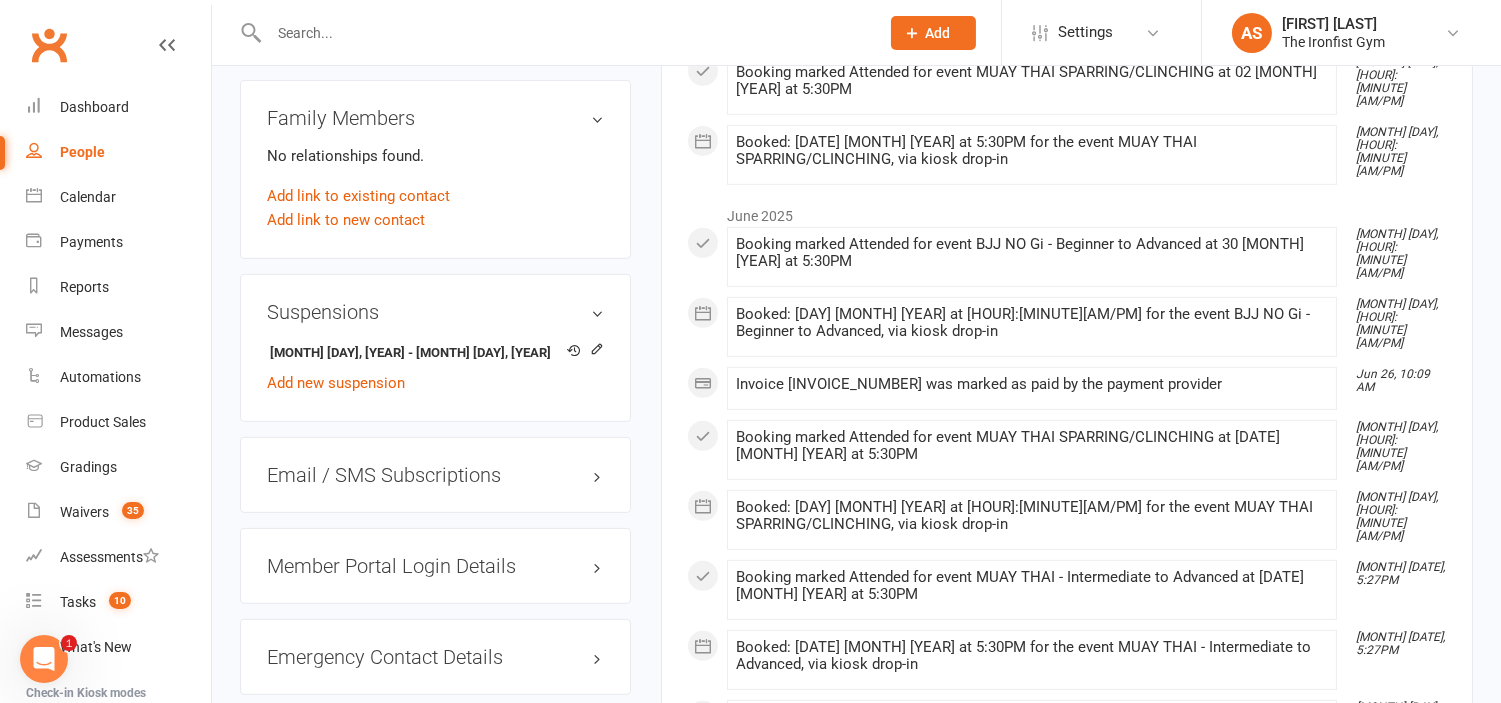 scroll, scrollTop: 1500, scrollLeft: 0, axis: vertical 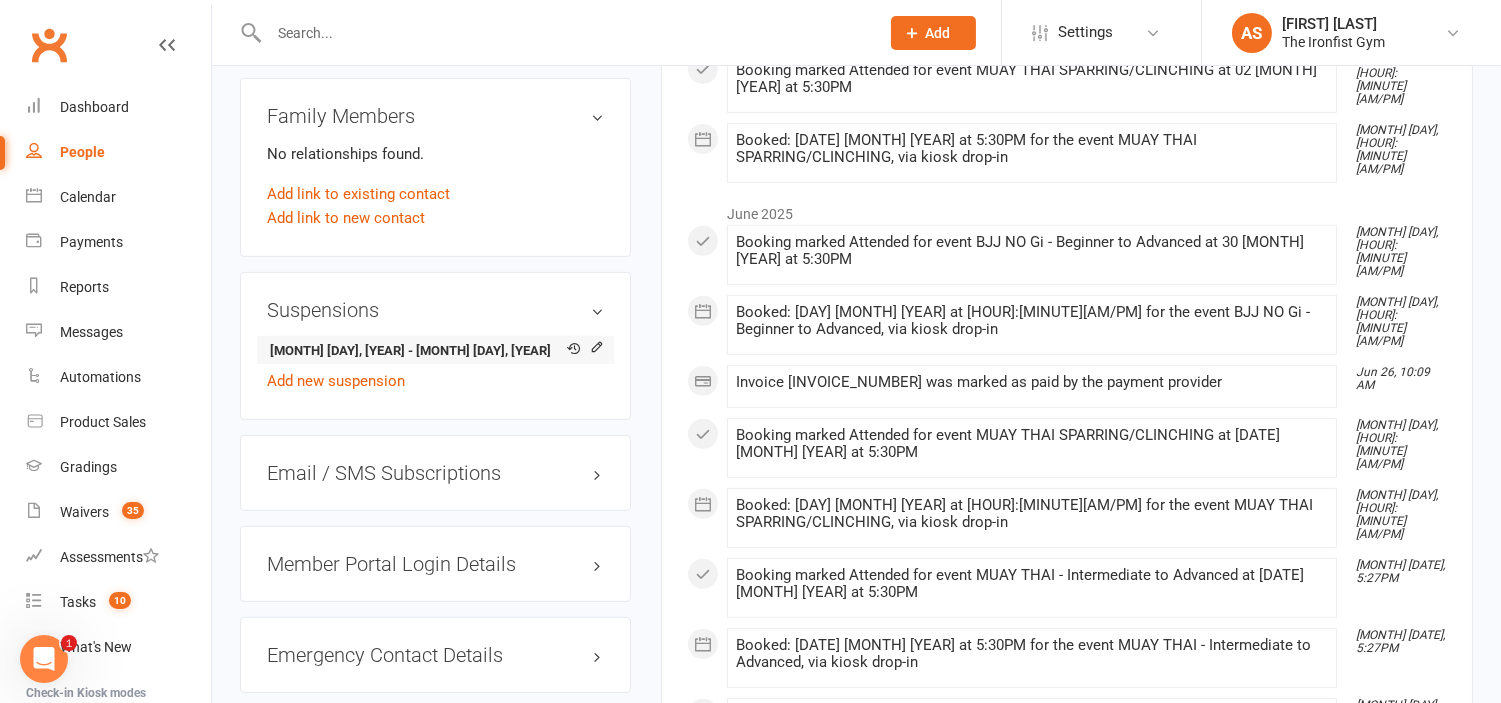 click on "[MONTH] [DAY], [YEAR] - [MONTH] [DAY], [YEAR]" at bounding box center (432, 351) 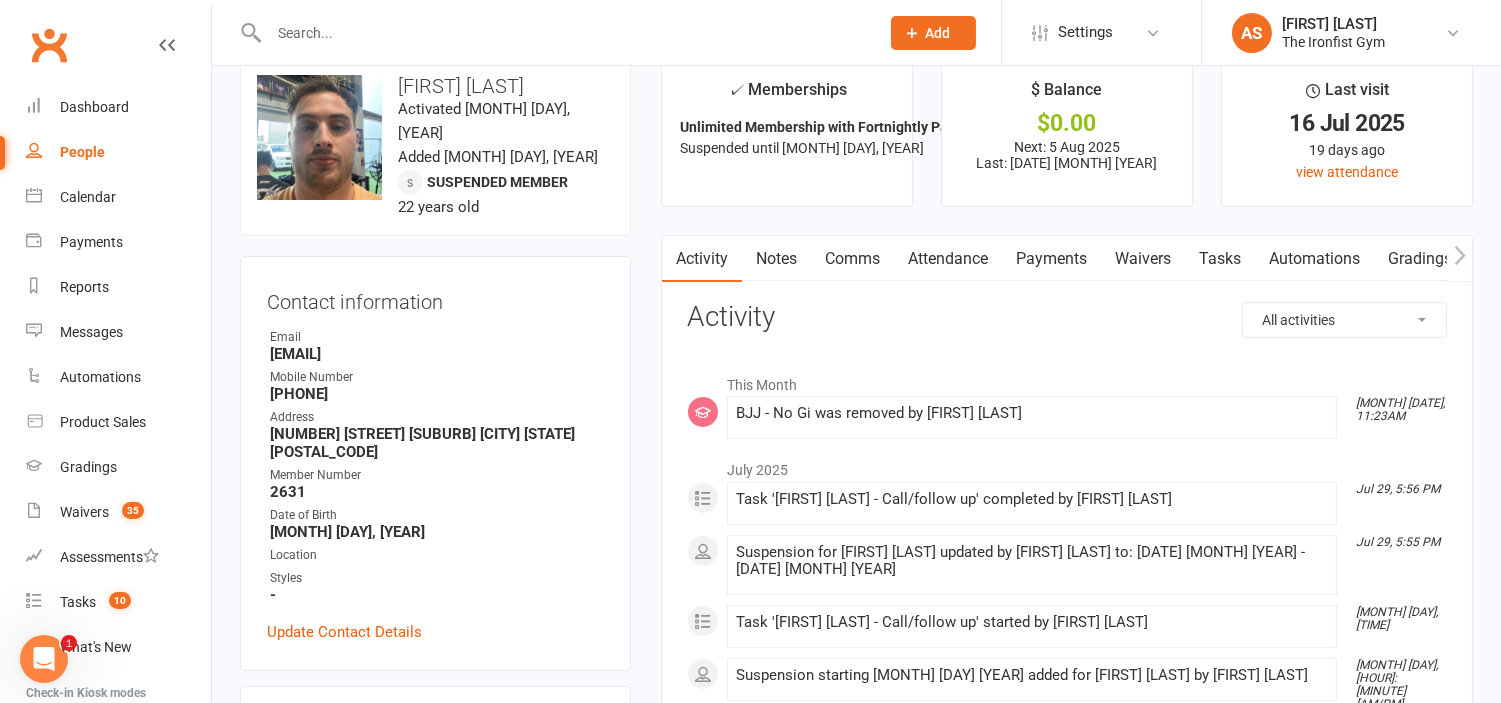 scroll, scrollTop: 0, scrollLeft: 0, axis: both 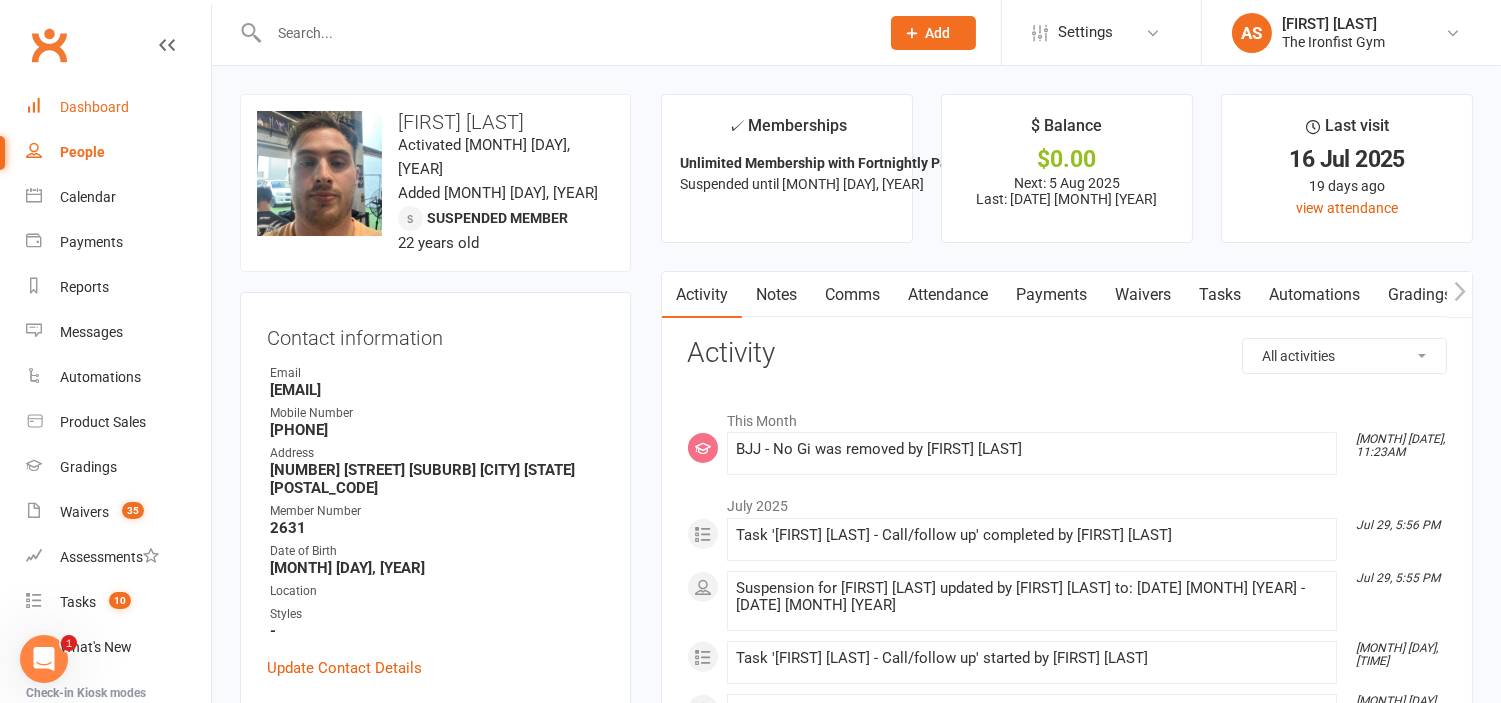 click on "Dashboard" at bounding box center [118, 107] 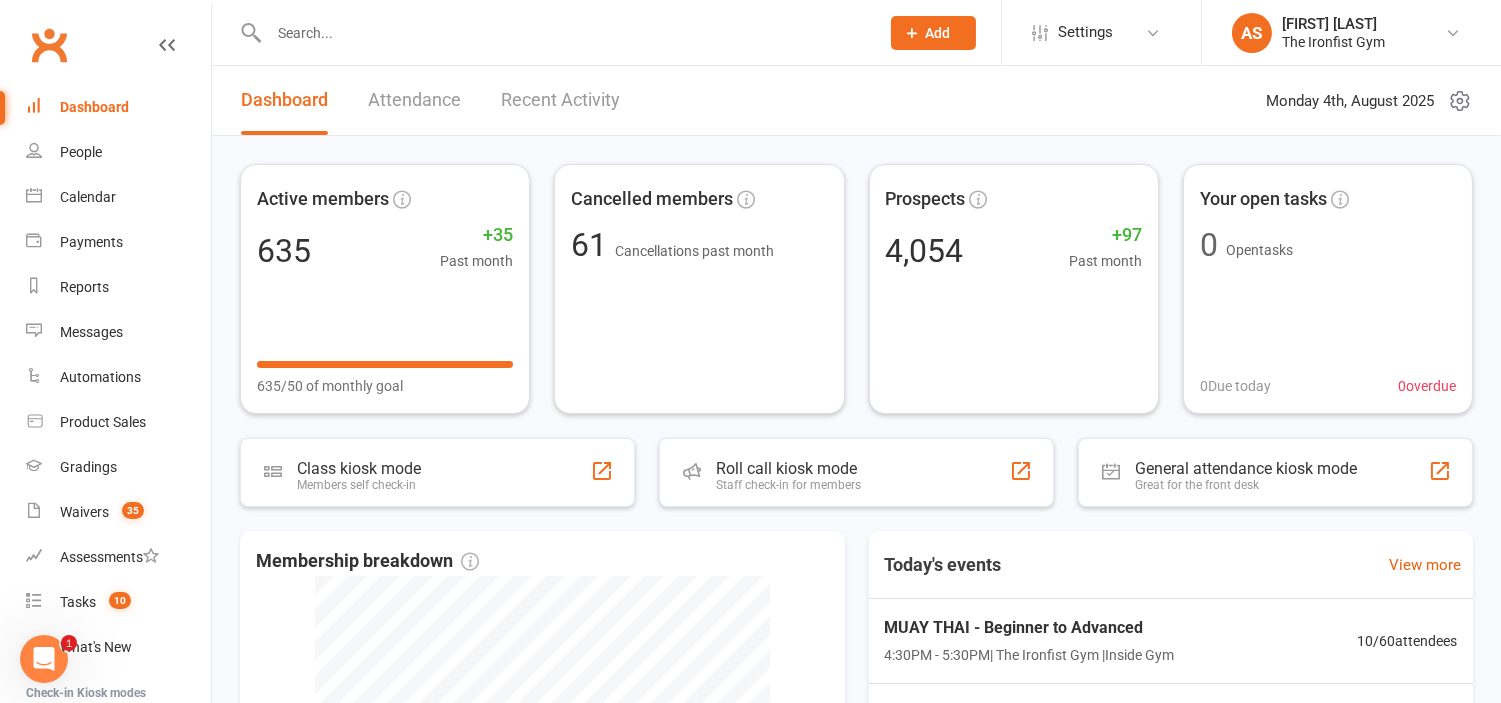 click on "Active members [NUMBER] +[NUMBER] Past month [NUMBER]/[NUMBER] of monthly goal Cancelled members [NUMBER] Cancellations past month Prospects [NUMBER] +[NUMBER] Past month Your open tasks 0 Open tasks 0 Due today 0 overdue Class kiosk mode Members self check-in Roll call kiosk mode Staff check-in for members General attendance kiosk mode Great for the front desk Membership breakdown [NUMBER] Cancelled [NUMBER] Suspended [NUMBER] Active cancelling [NUMBER] Active Today's events View more MUAY THAI - Beginner to Advanced [HOUR]:[MINUTE]PM - [HOUR]:[MINUTE]PM | The Ironfist Gym | Inside Gym [NUMBER] / [NUMBER] attendees BOXING - Beginners to Advanced [HOUR]:[MINUTE]PM - [HOUR]:[MINUTE]PM | The Ironfist Gym | Inside Gym [NUMBER] / [NUMBER] attendees JUNIOR MUAY THAI [HOUR]:[MINUTE]PM - [HOUR]:[MINUTE]PM | [FIRST] [LAST] | Example Room (Rename me!) [NUMBER] / [NUMBER] attendees MUAY THAI - Intermediate to Advanced [HOUR]:[MINUTE]PM - [HOUR]:[MINUTE]PM | [FIRST] [LAST] | Inside Gym [NUMBER] / [NUMBER] attendees BOXING - Intermediate to Advanced [HOUR]:[MINUTE]PM - [HOUR]:[MINUTE]PM | [FIRST] [LAST] and The Ironfist Gym | Inside Gym [NUMBER] / [NUMBER] attendees BJJ NO Gi - Beginner to Advanced [HOUR]:[MINUTE]PM - [HOUR]:[MINUTE]PM" at bounding box center [856, 645] 